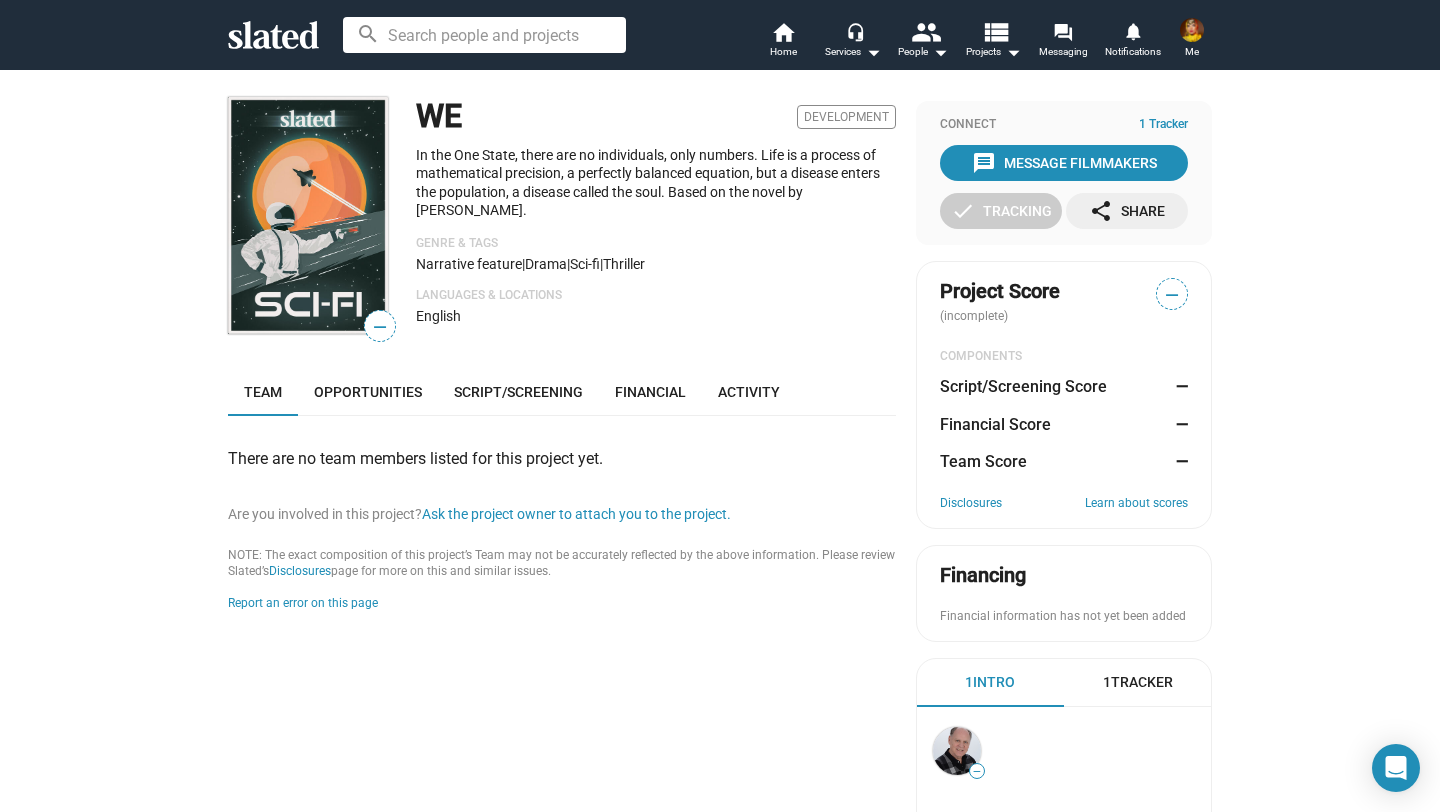 scroll, scrollTop: 0, scrollLeft: 0, axis: both 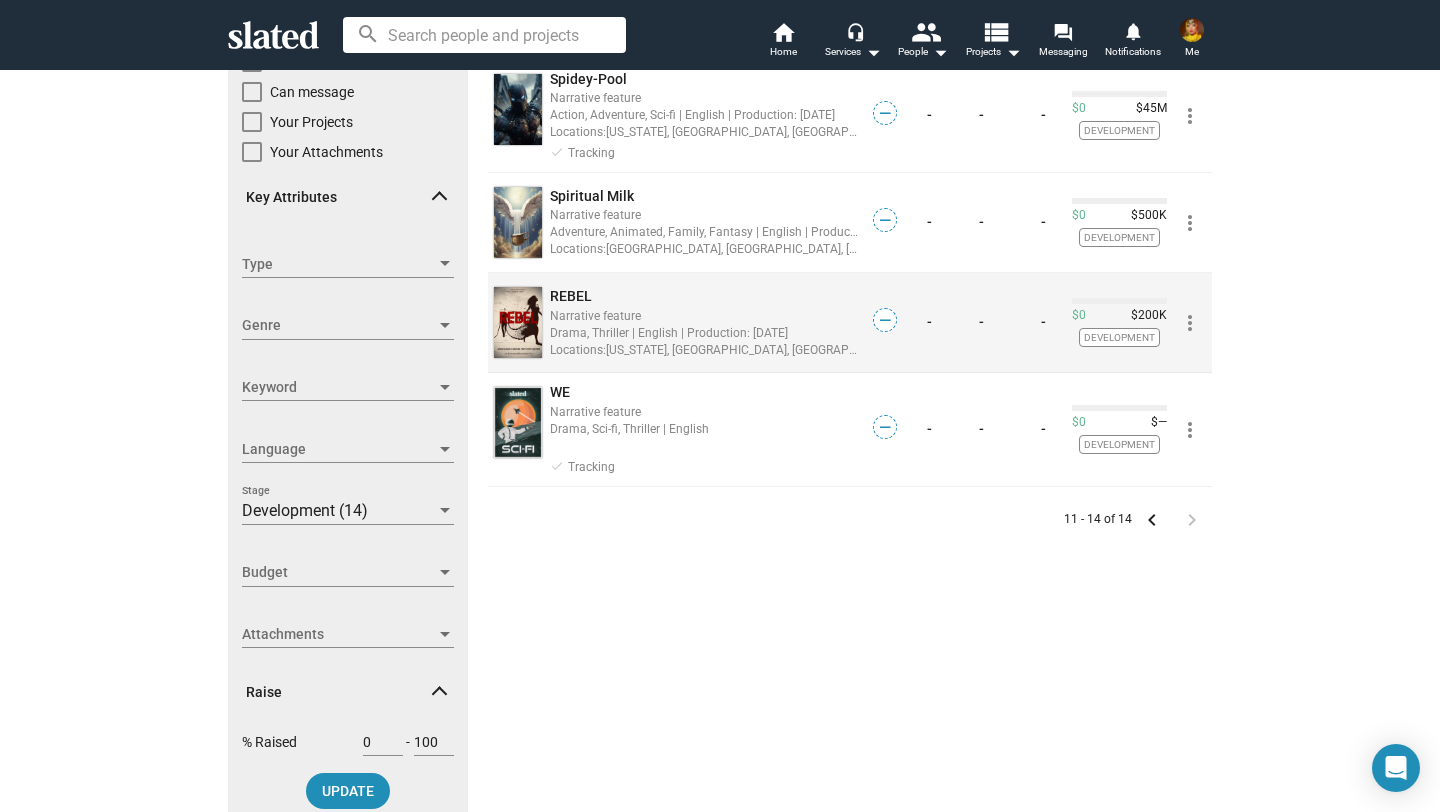 click on "REBEL" 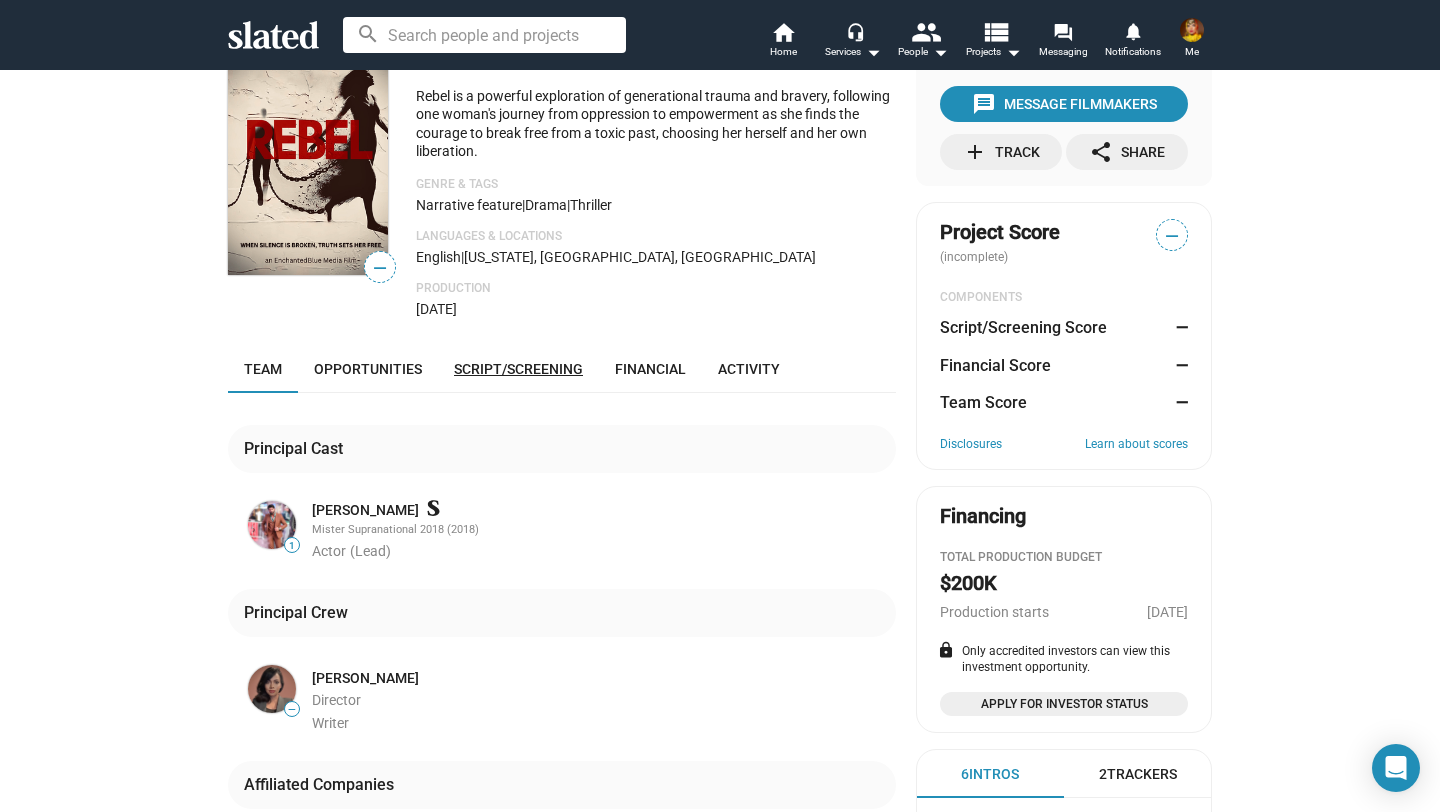 scroll, scrollTop: 0, scrollLeft: 0, axis: both 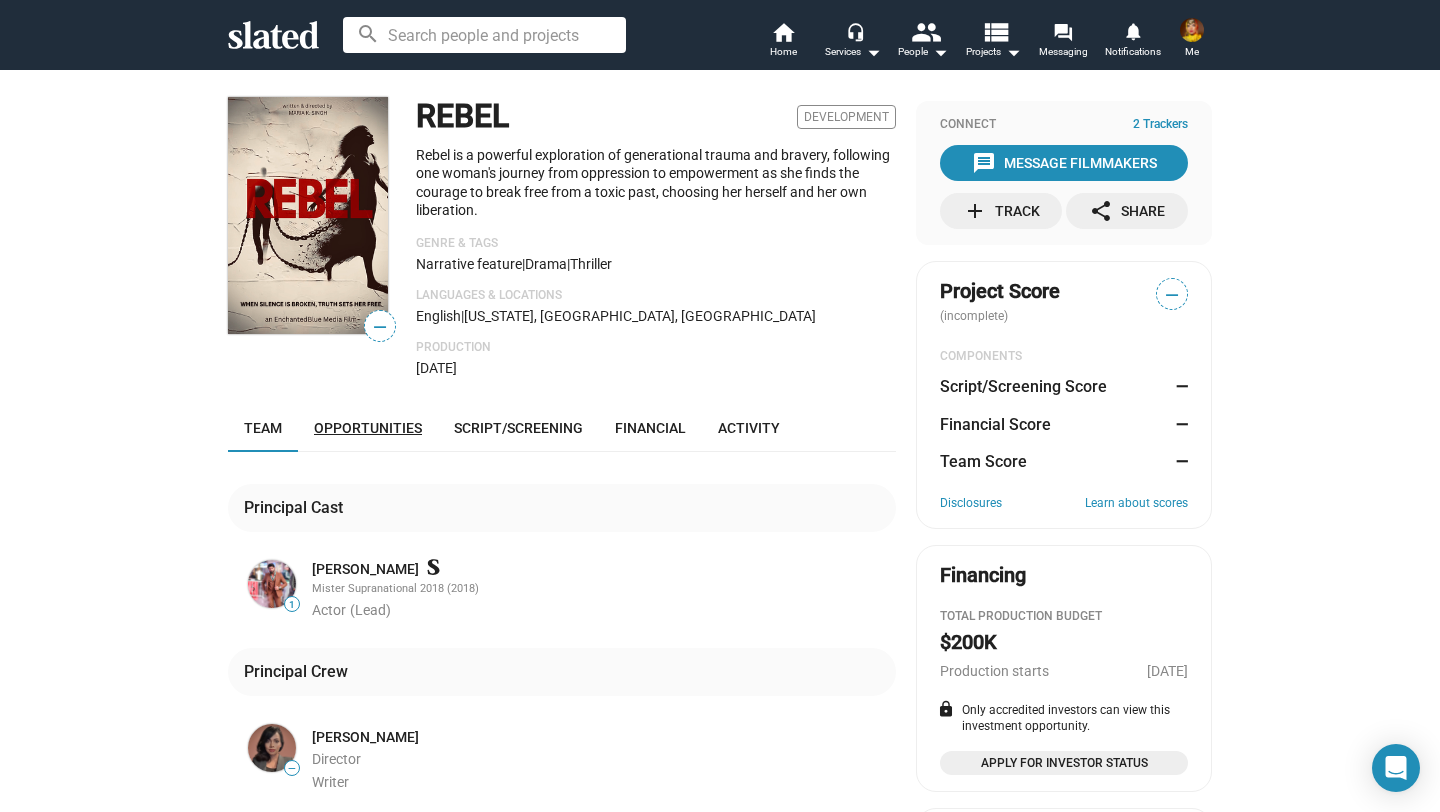 click on "Opportunities" at bounding box center (368, 428) 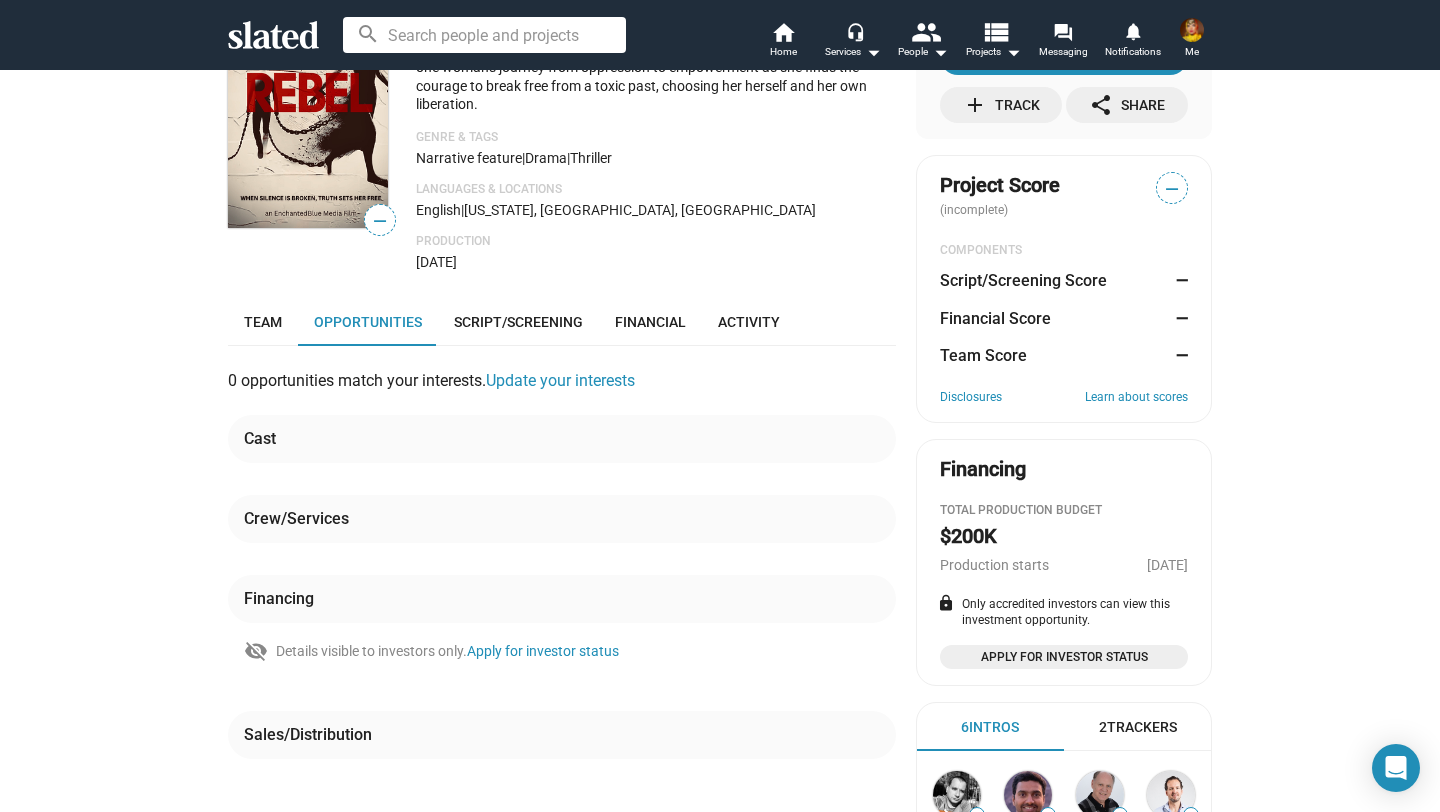scroll, scrollTop: 0, scrollLeft: 0, axis: both 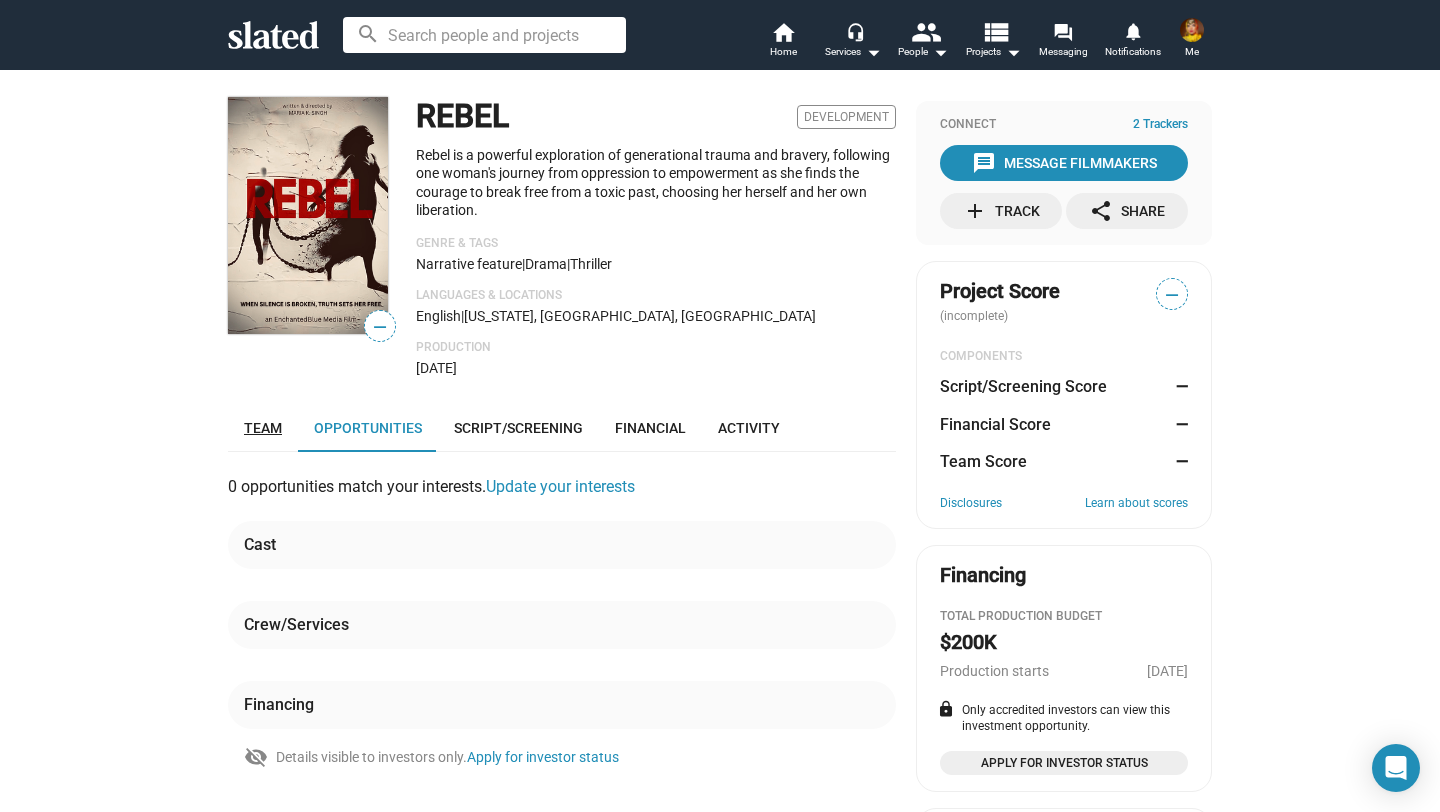 click on "Team" at bounding box center (263, 428) 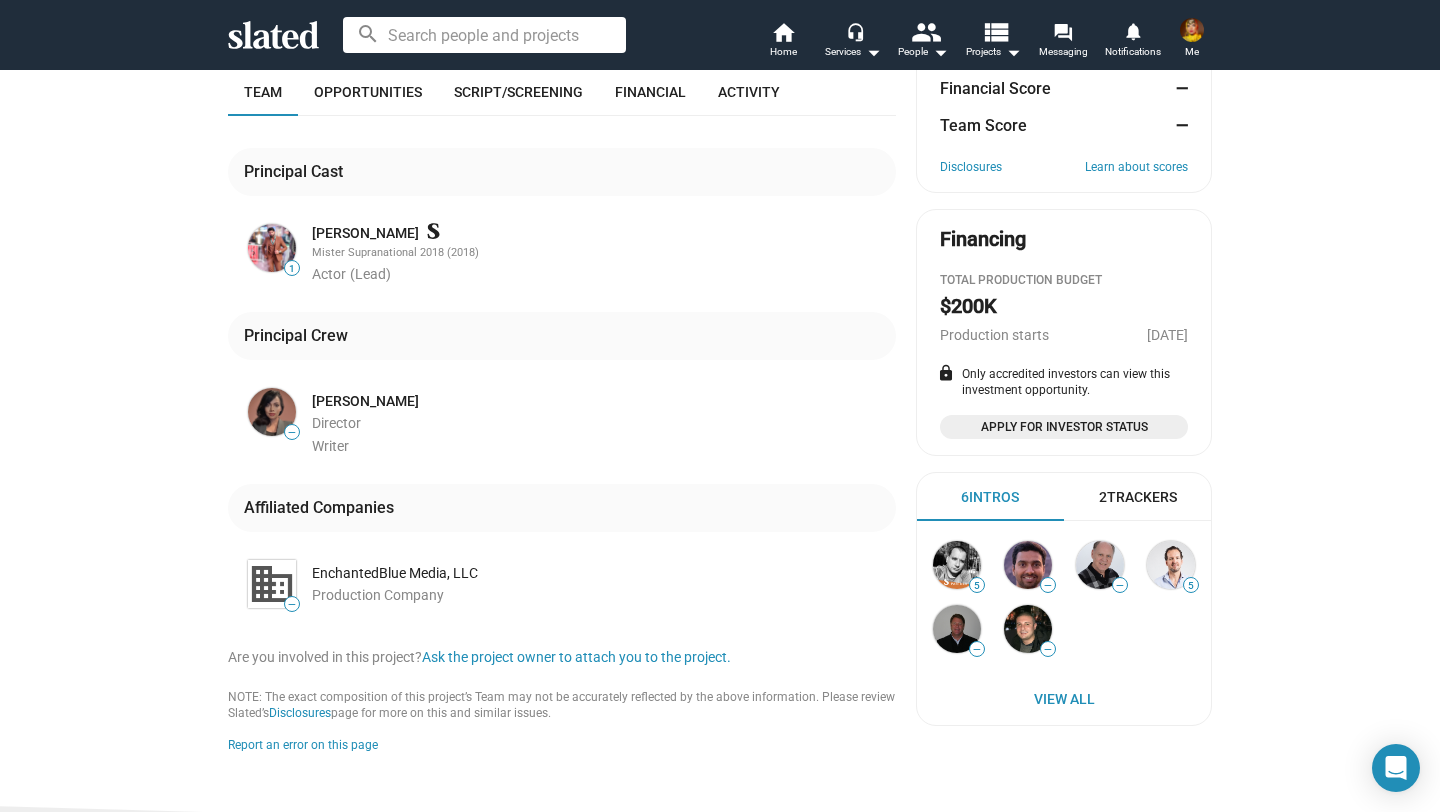 scroll, scrollTop: 0, scrollLeft: 0, axis: both 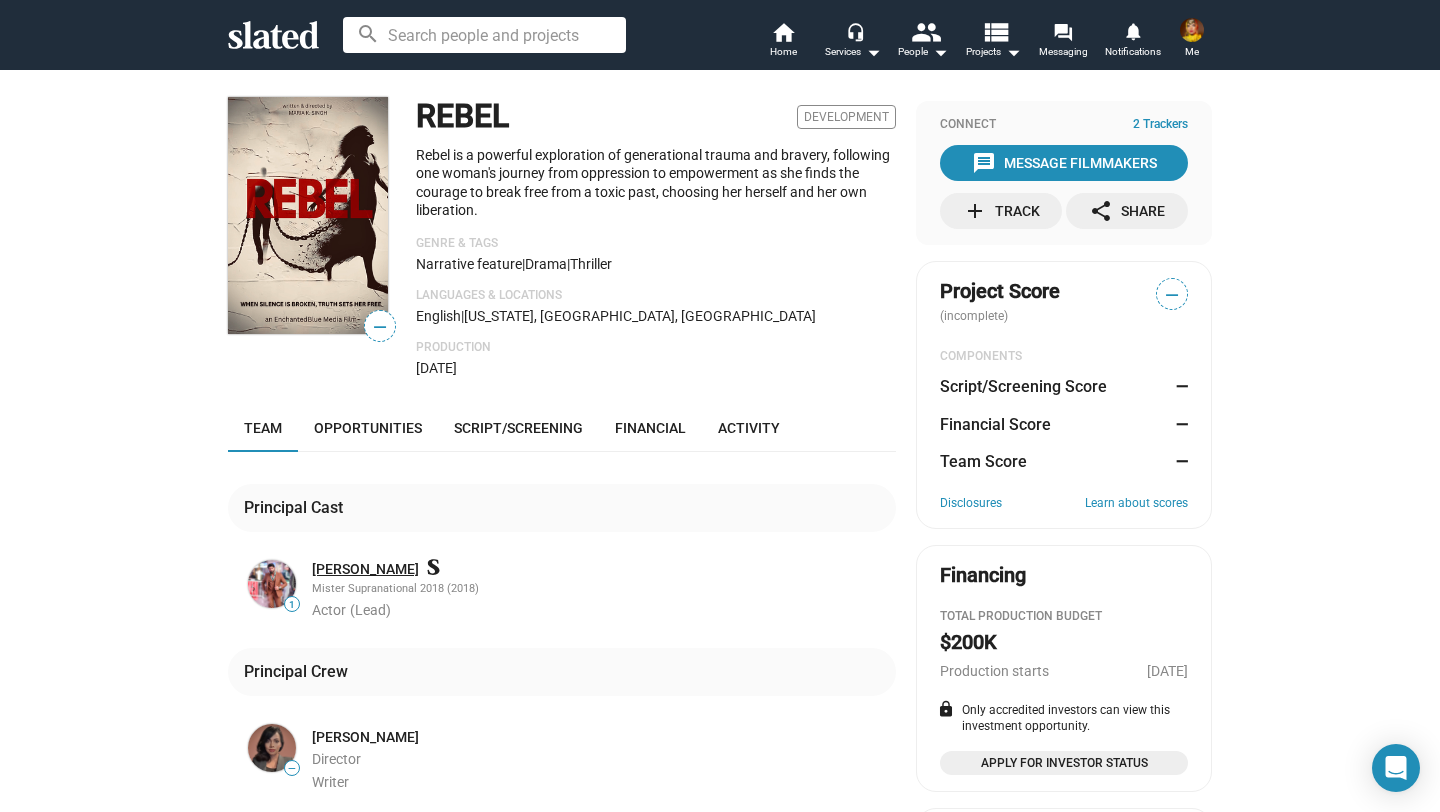 click on "Suveer Ramsook" 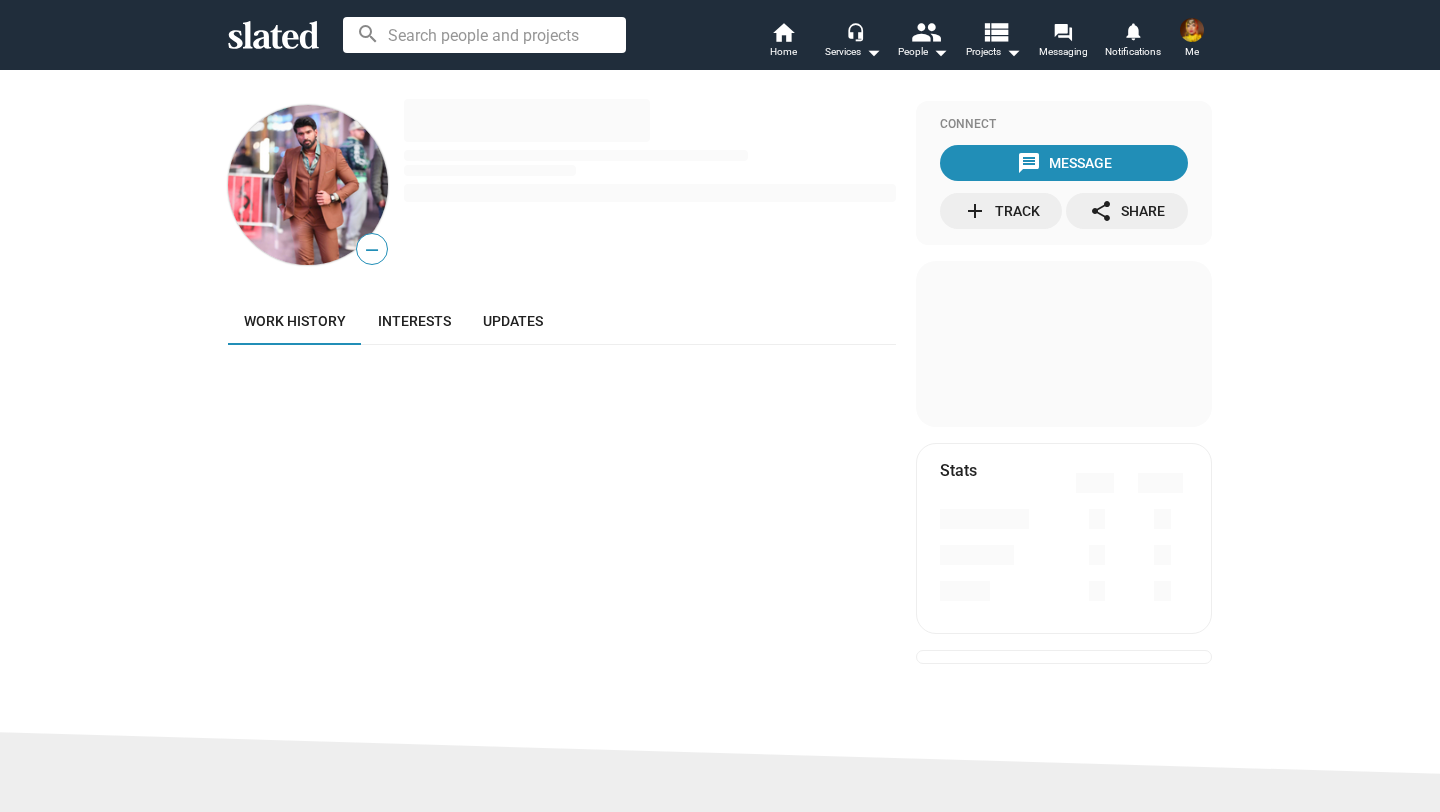 scroll, scrollTop: 0, scrollLeft: 0, axis: both 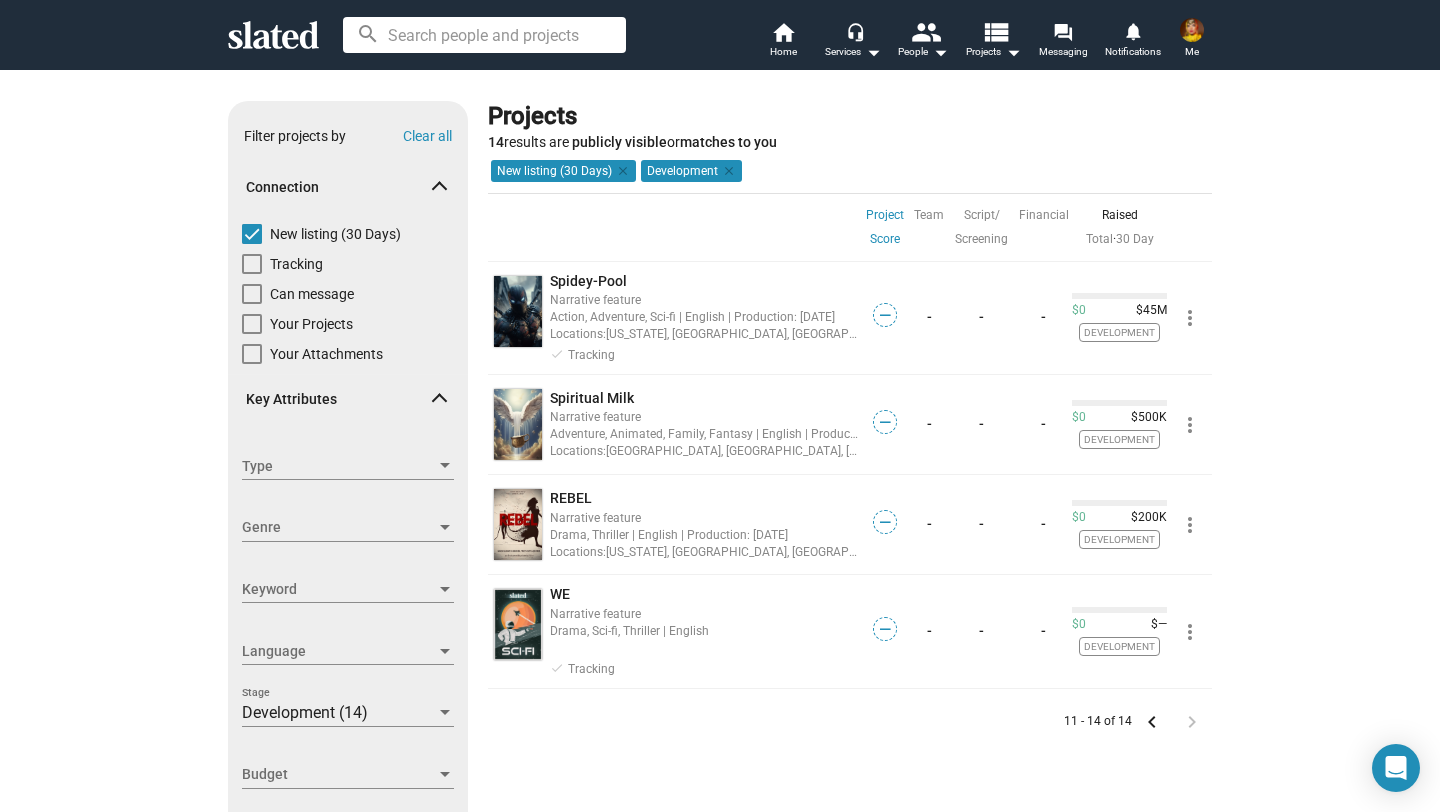 click at bounding box center (252, 234) 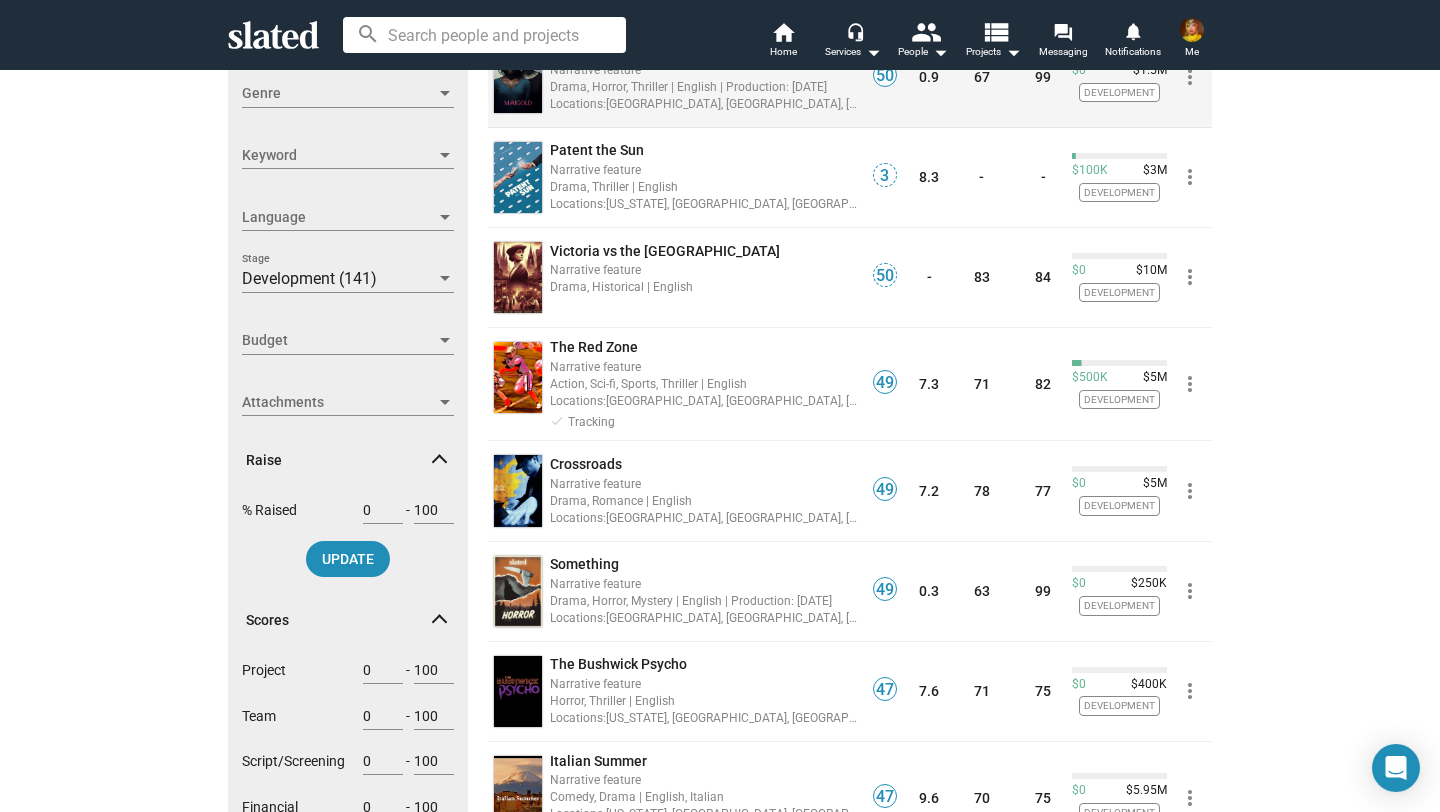 scroll, scrollTop: 438, scrollLeft: 0, axis: vertical 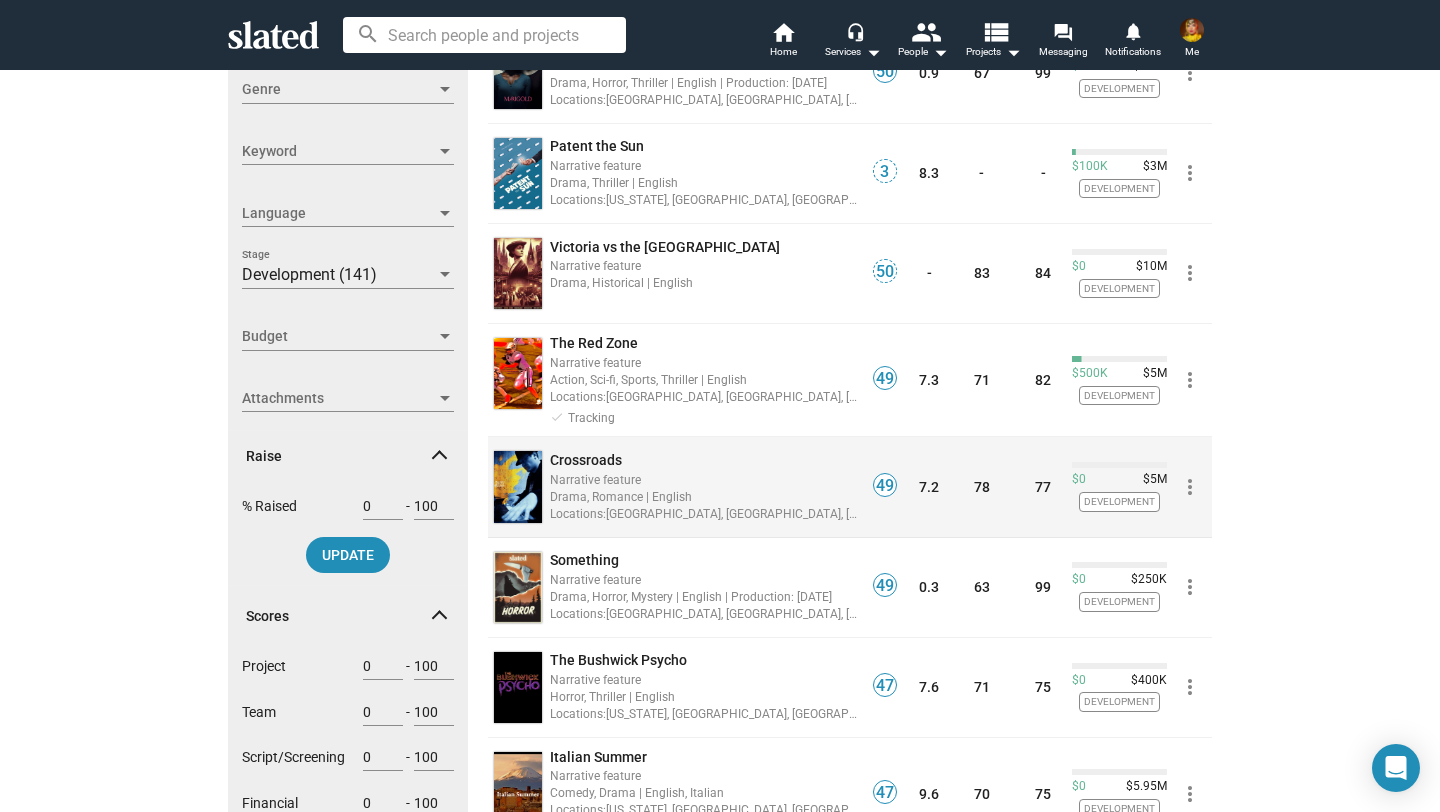 click on "Narrative feature" 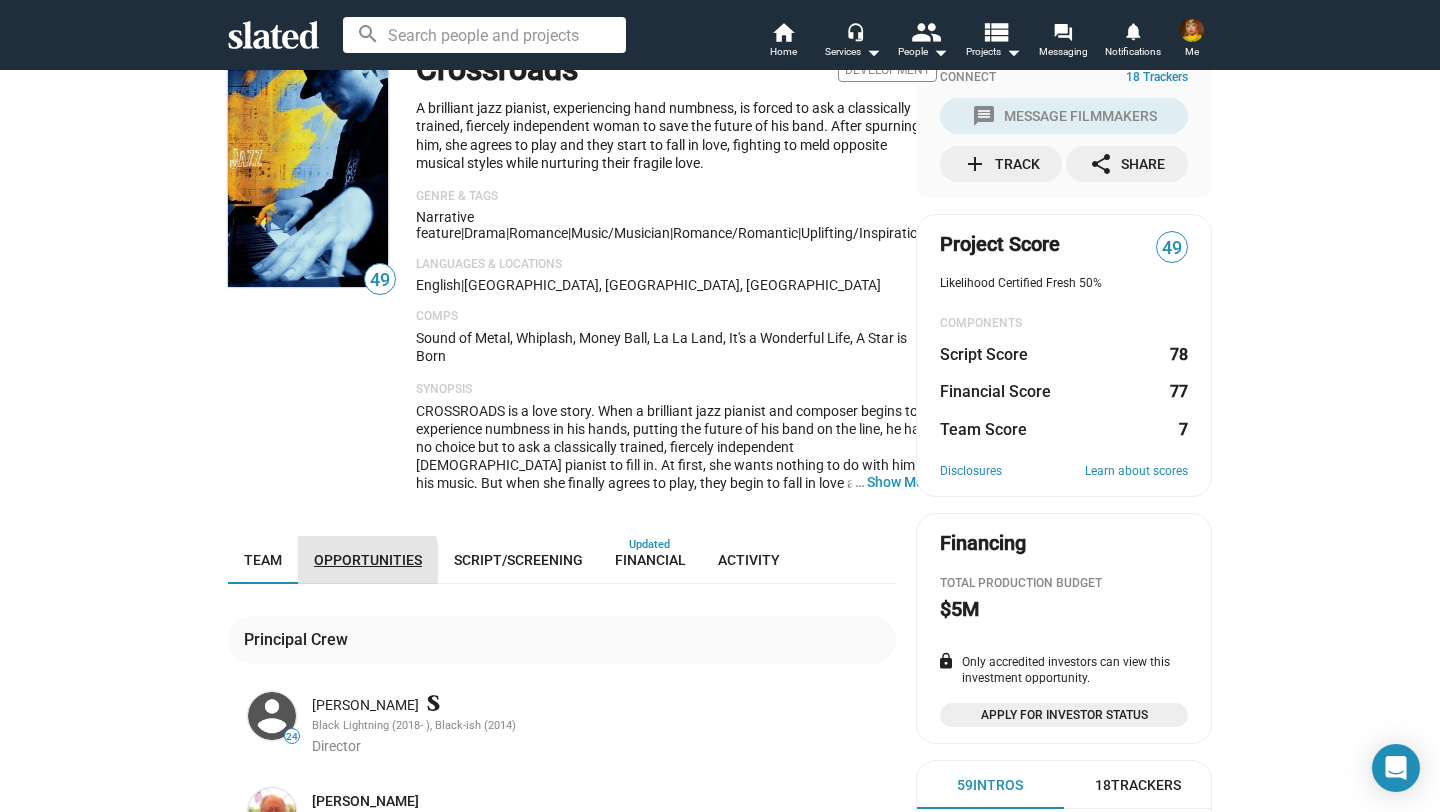 click on "Opportunities" at bounding box center [368, 560] 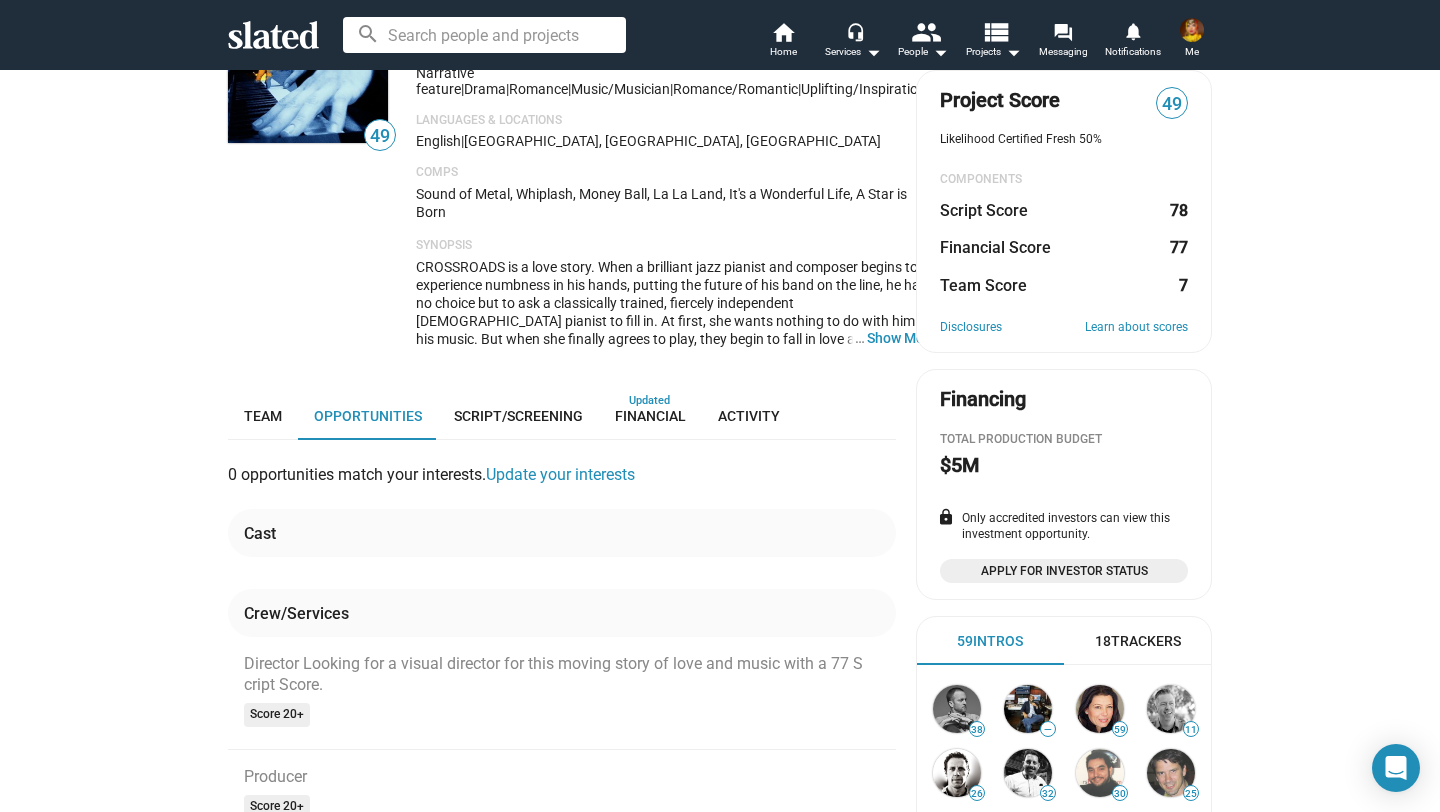 scroll, scrollTop: 0, scrollLeft: 0, axis: both 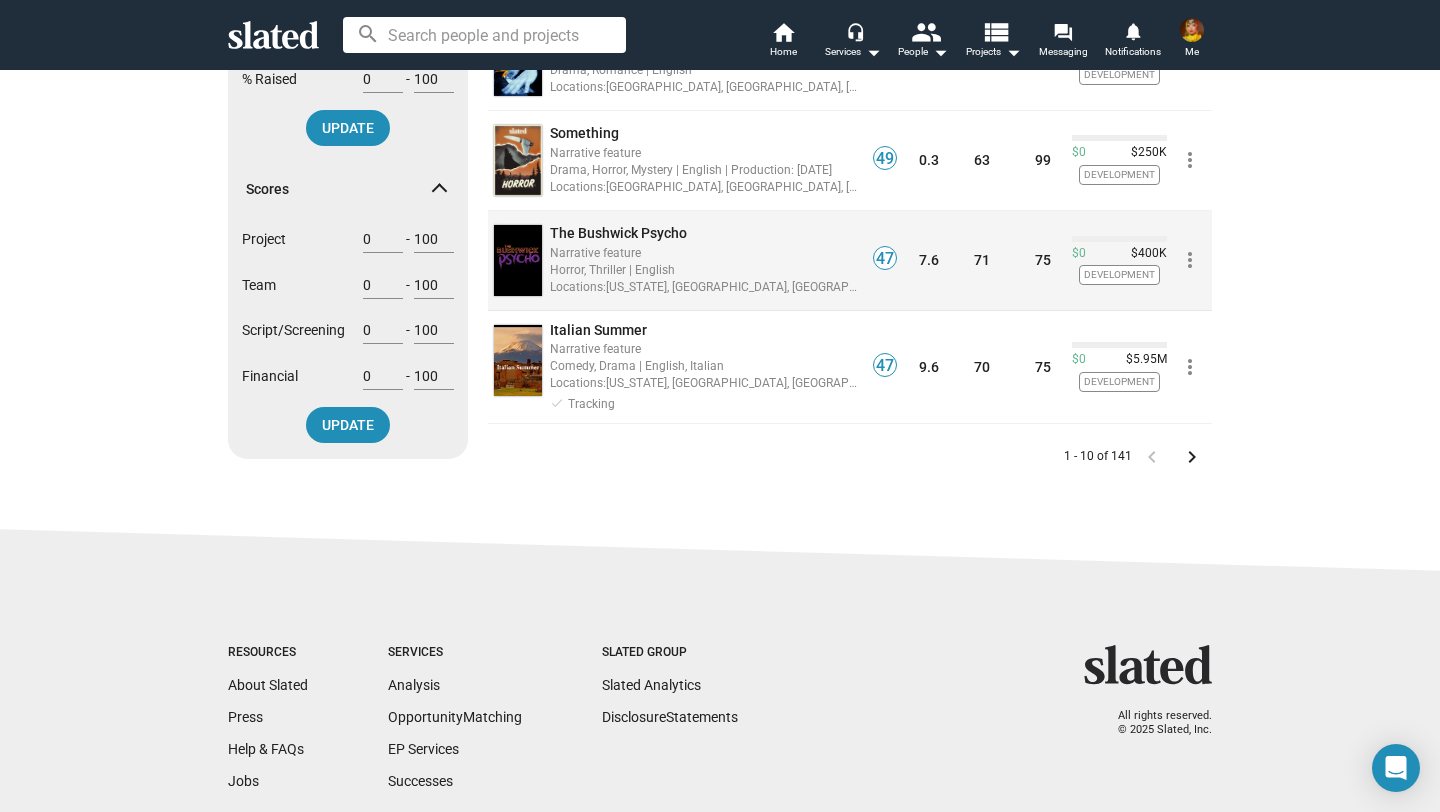 click 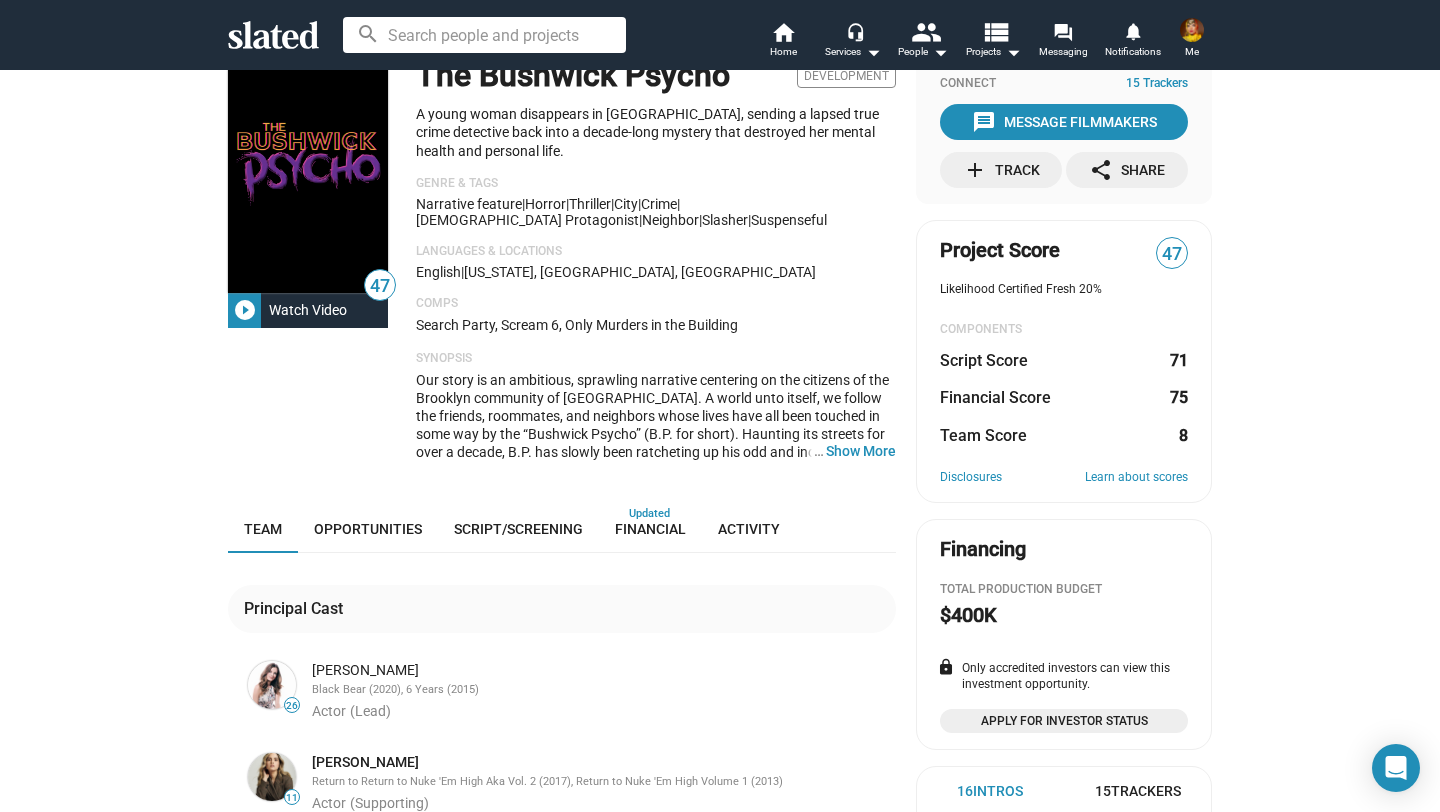 scroll, scrollTop: 36, scrollLeft: 0, axis: vertical 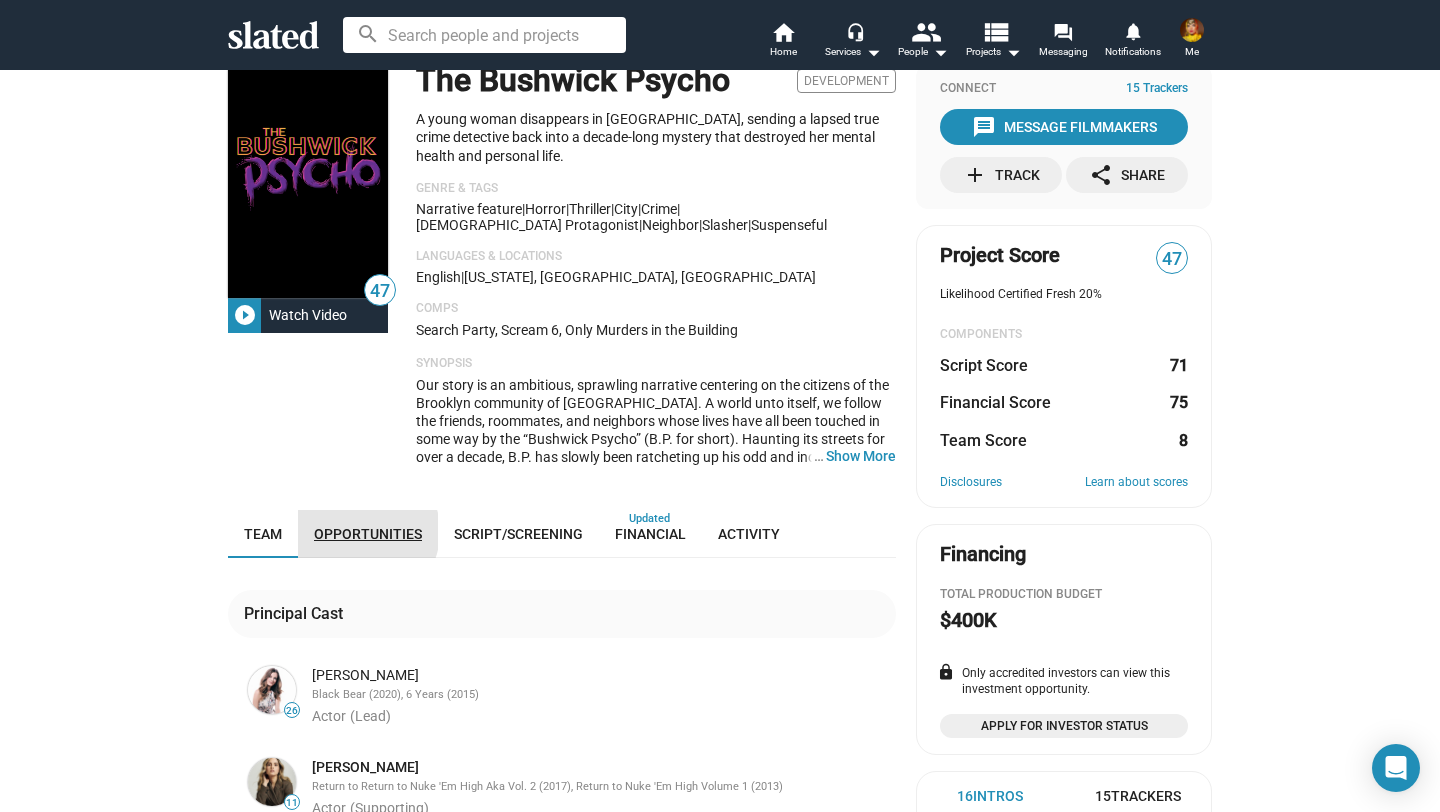 click on "Opportunities" at bounding box center (368, 534) 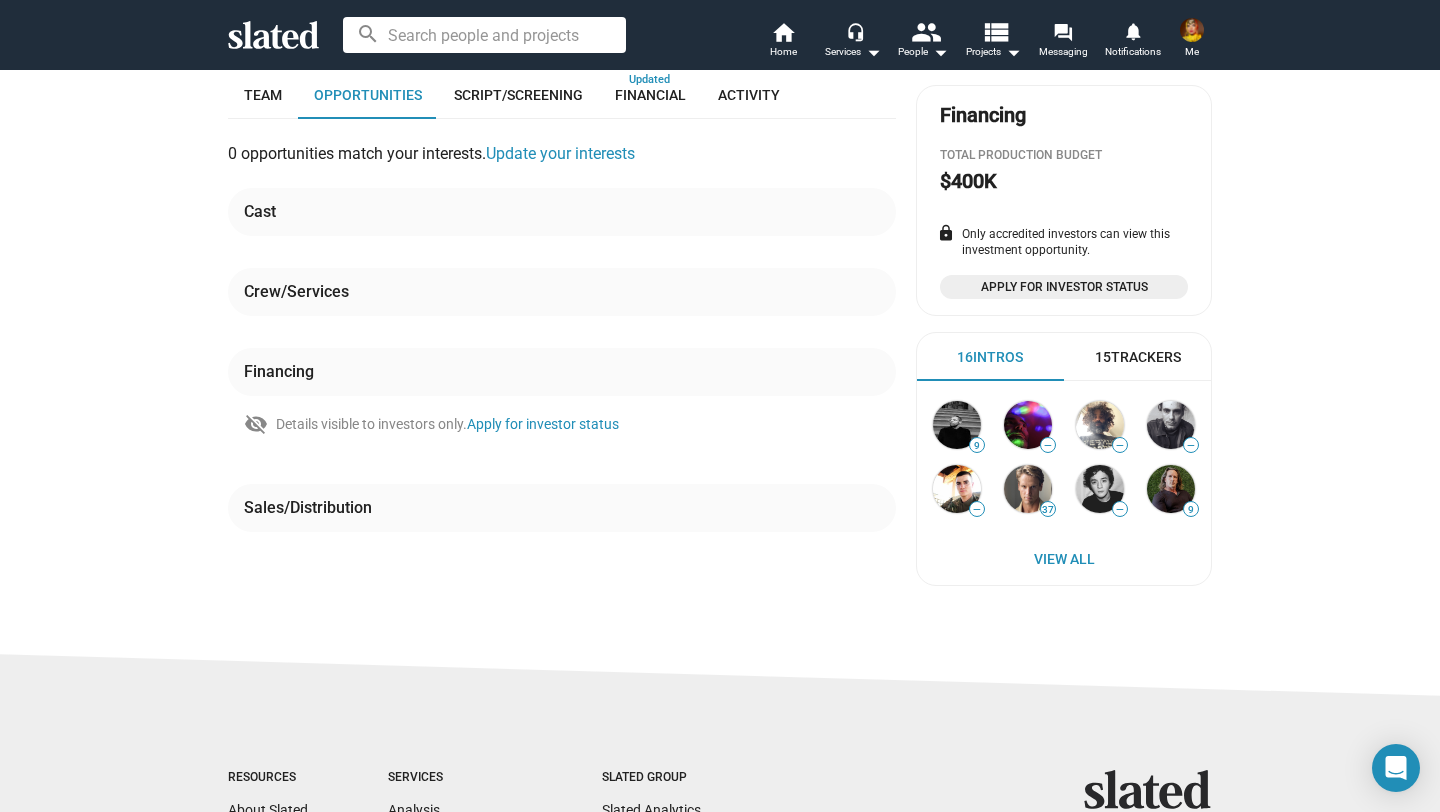 scroll, scrollTop: 478, scrollLeft: 0, axis: vertical 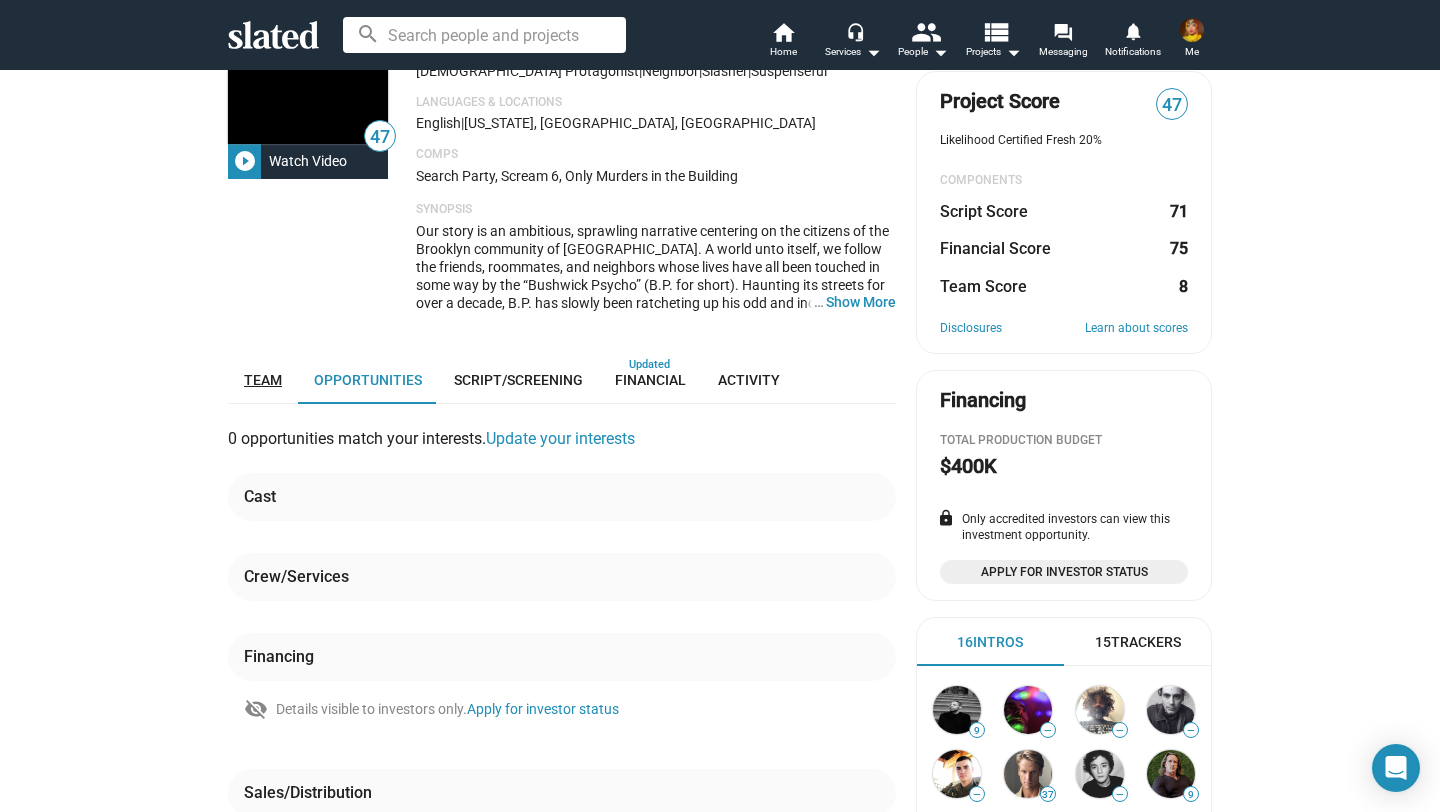 click on "Team" at bounding box center [263, 380] 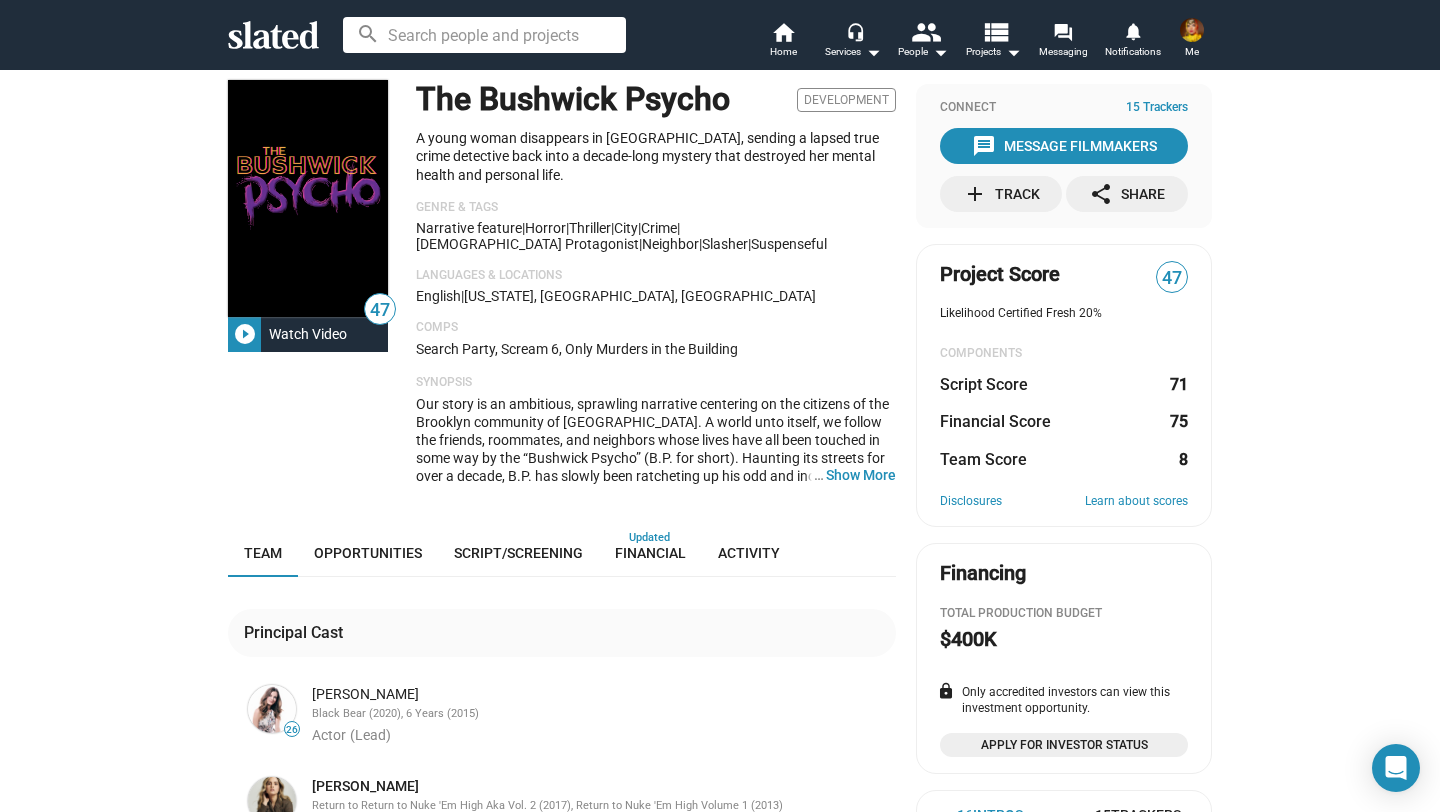 scroll, scrollTop: 0, scrollLeft: 0, axis: both 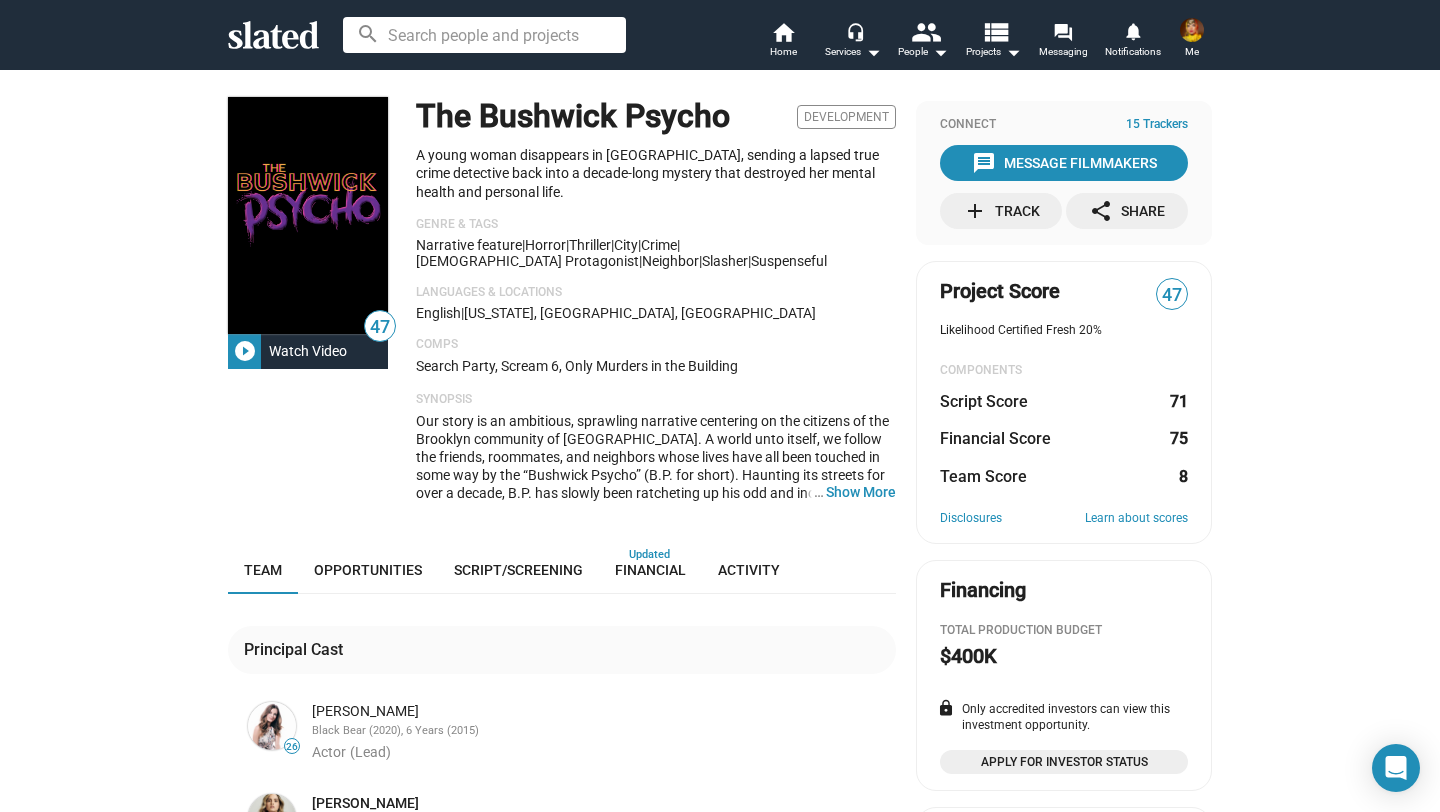 click on "Watch Video" 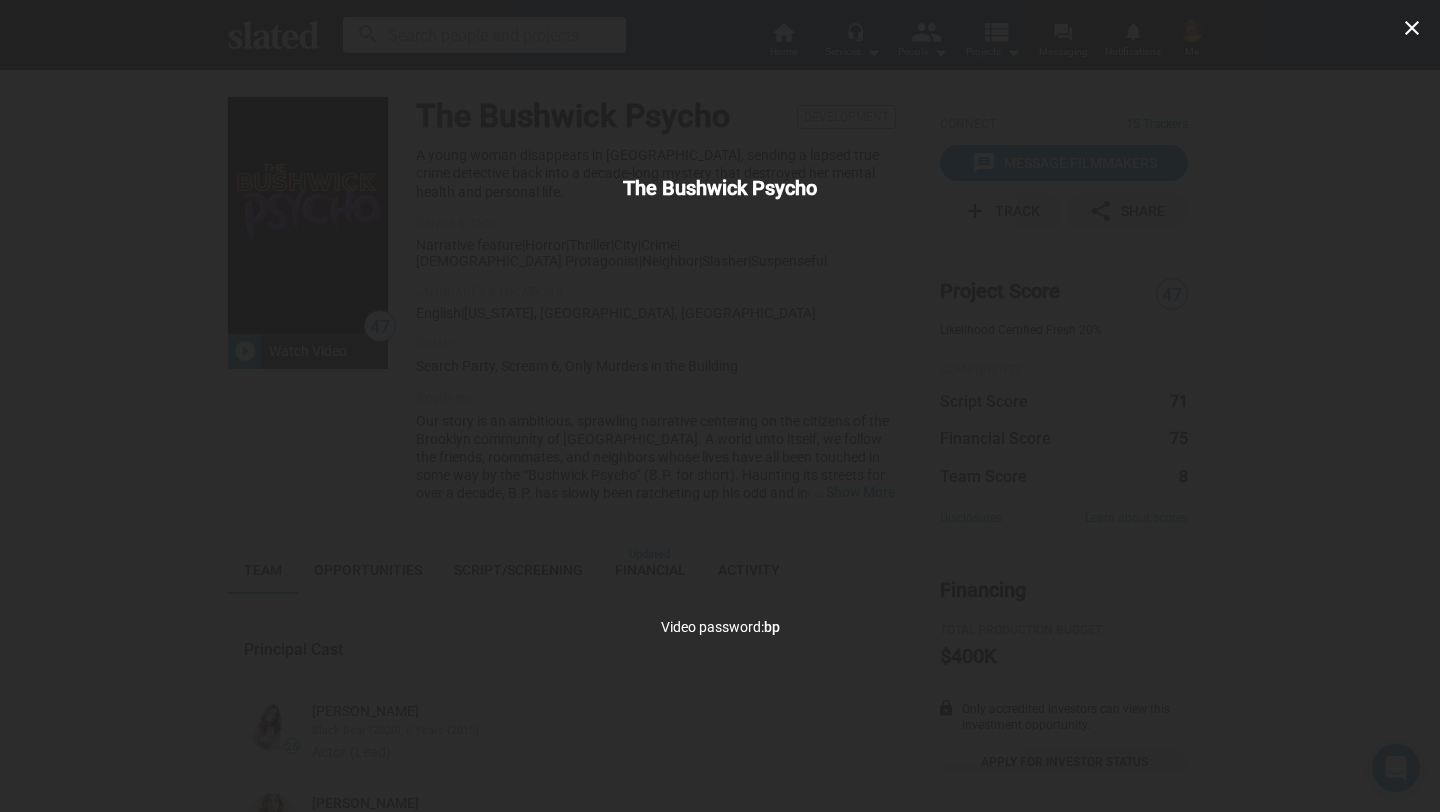 click on "close The Bushwick Psycho Video password:  bp" at bounding box center [720, 406] 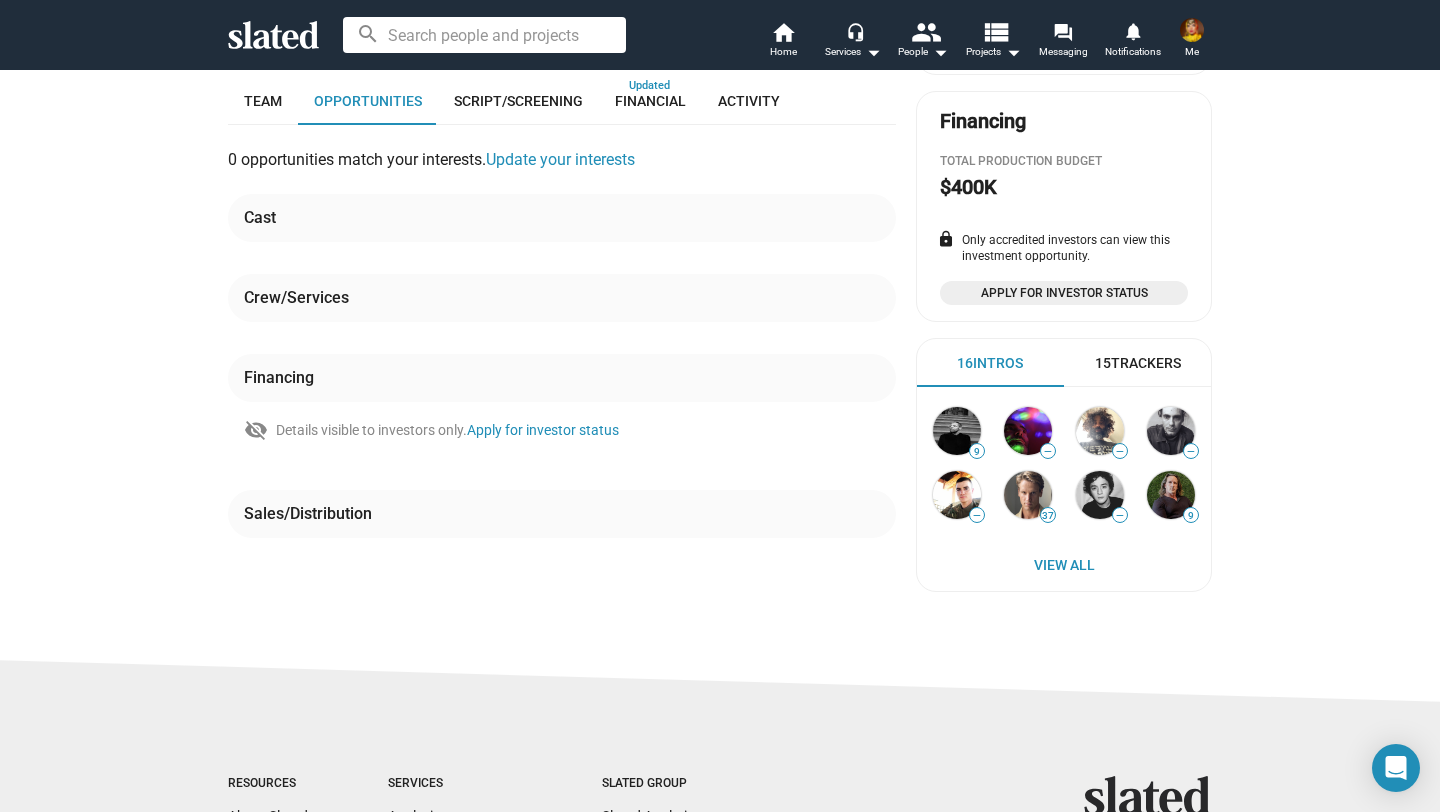 scroll, scrollTop: 478, scrollLeft: 0, axis: vertical 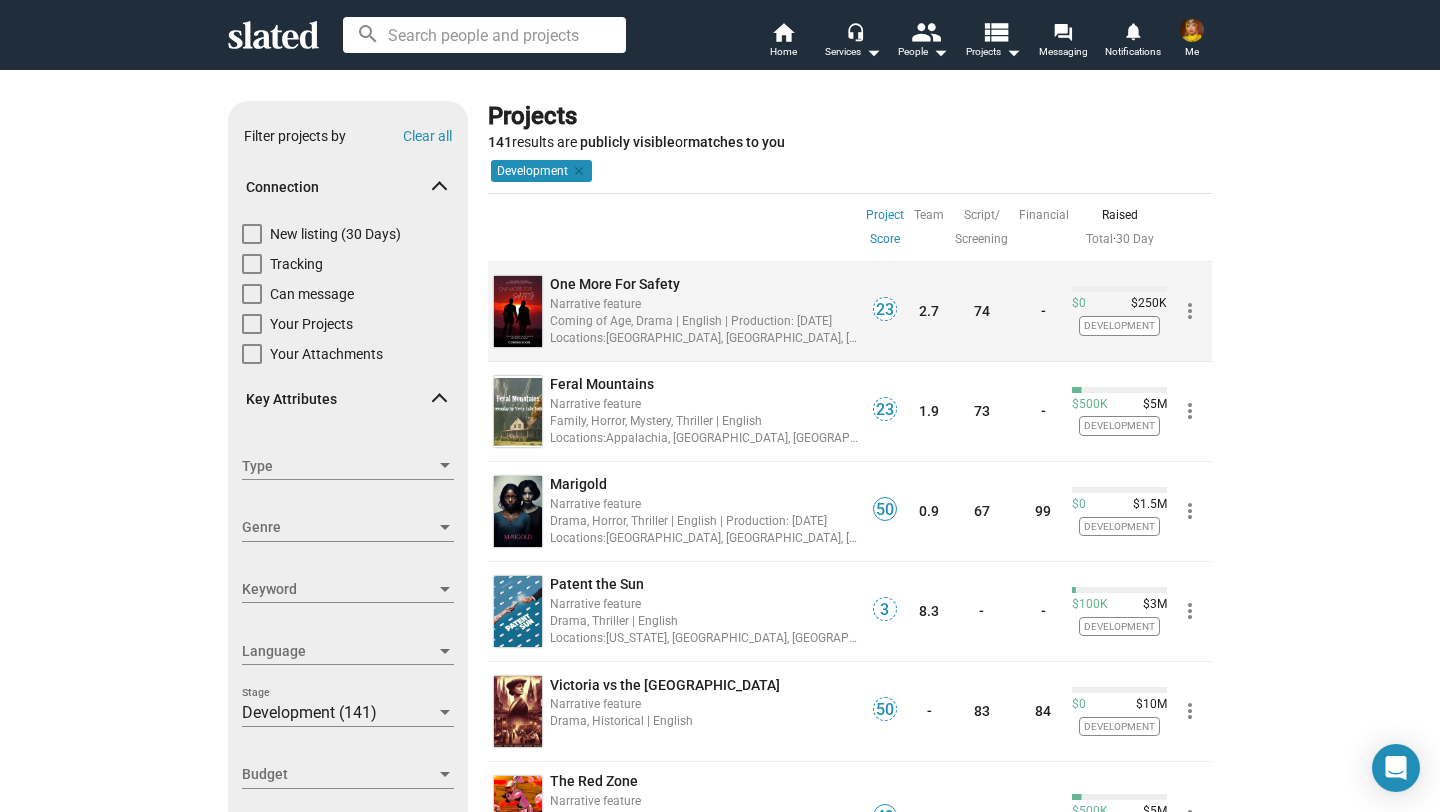 click on "Coming of Age, Drama | English | Production: Jun, 2026" 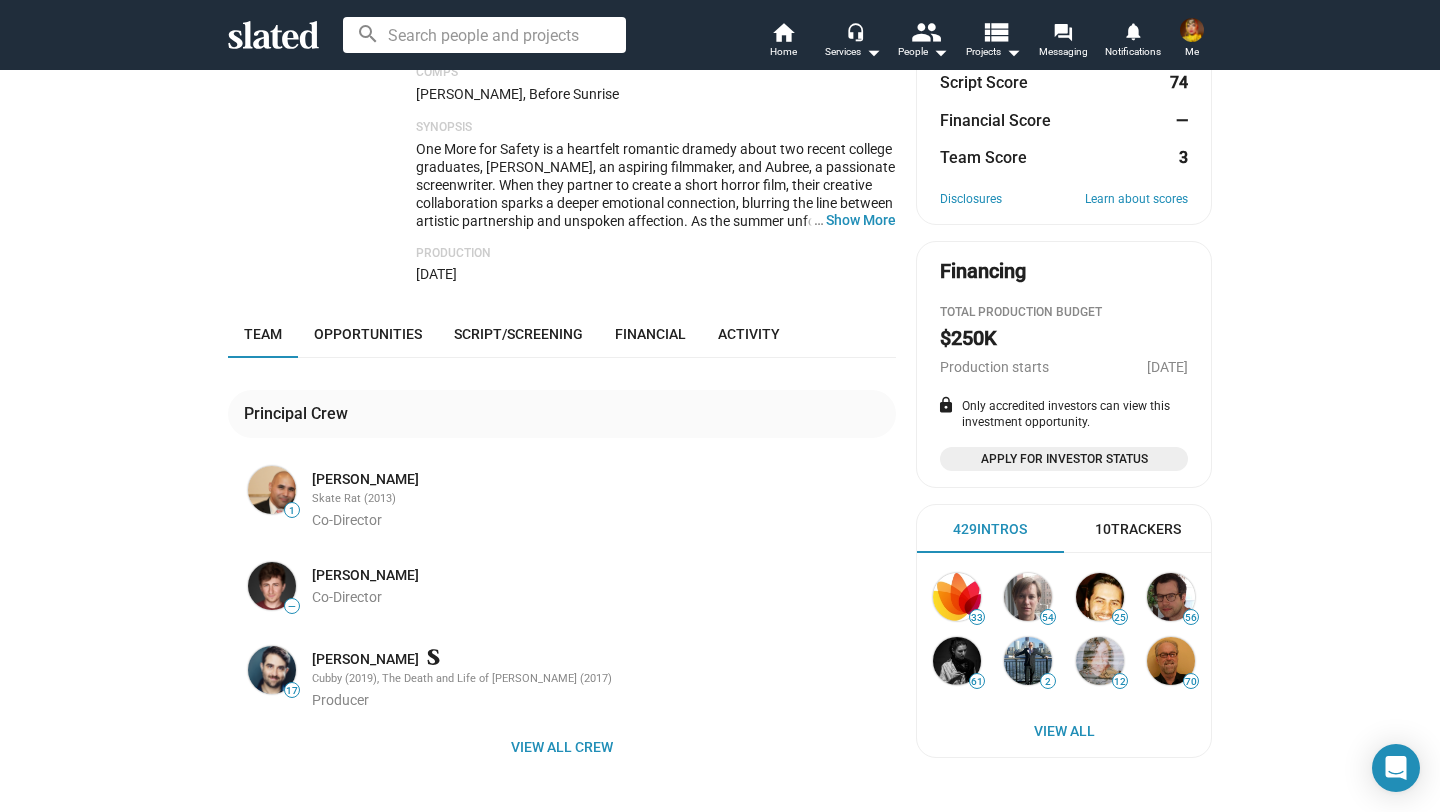 scroll, scrollTop: 0, scrollLeft: 0, axis: both 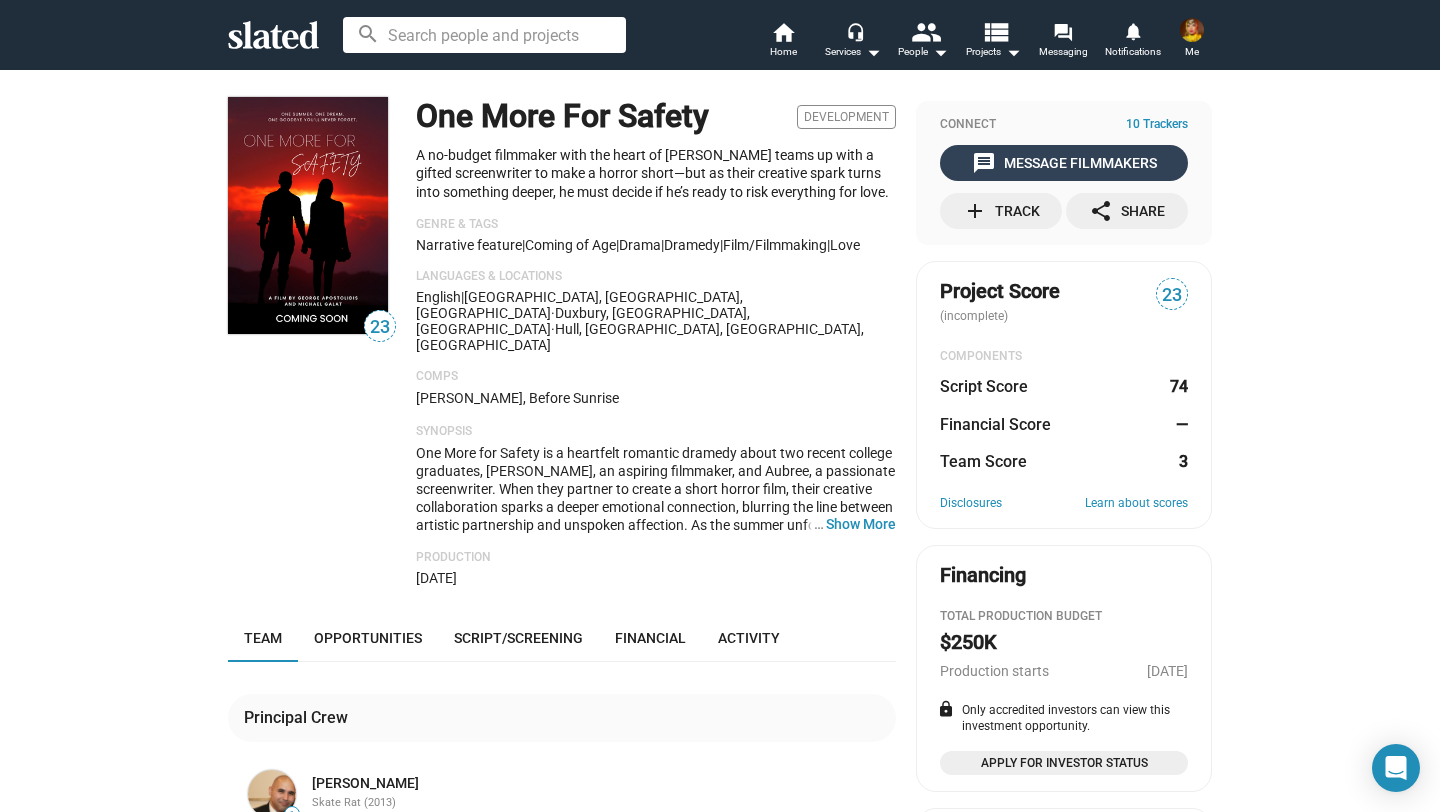 click on "message  Message Filmmakers" 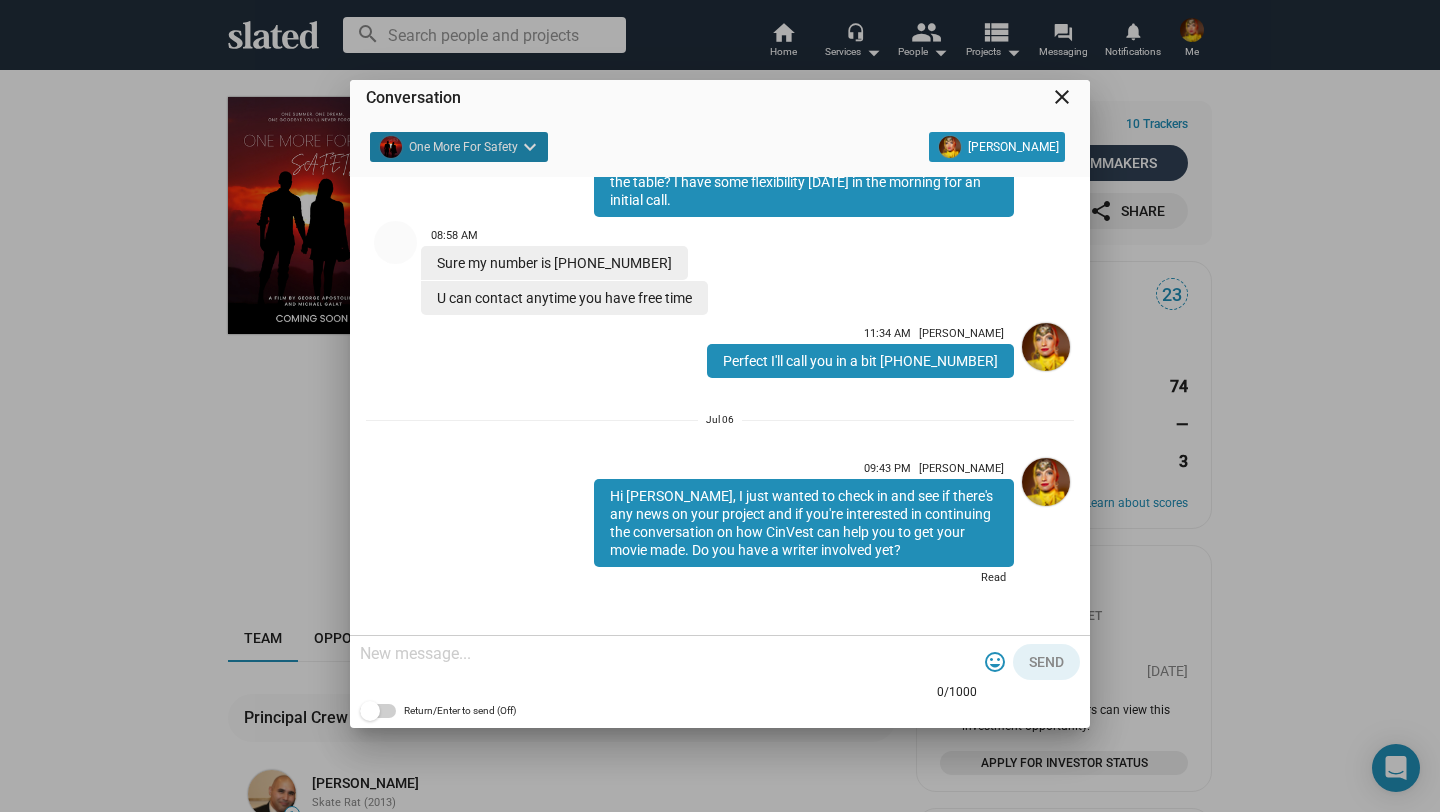 scroll, scrollTop: 400, scrollLeft: 0, axis: vertical 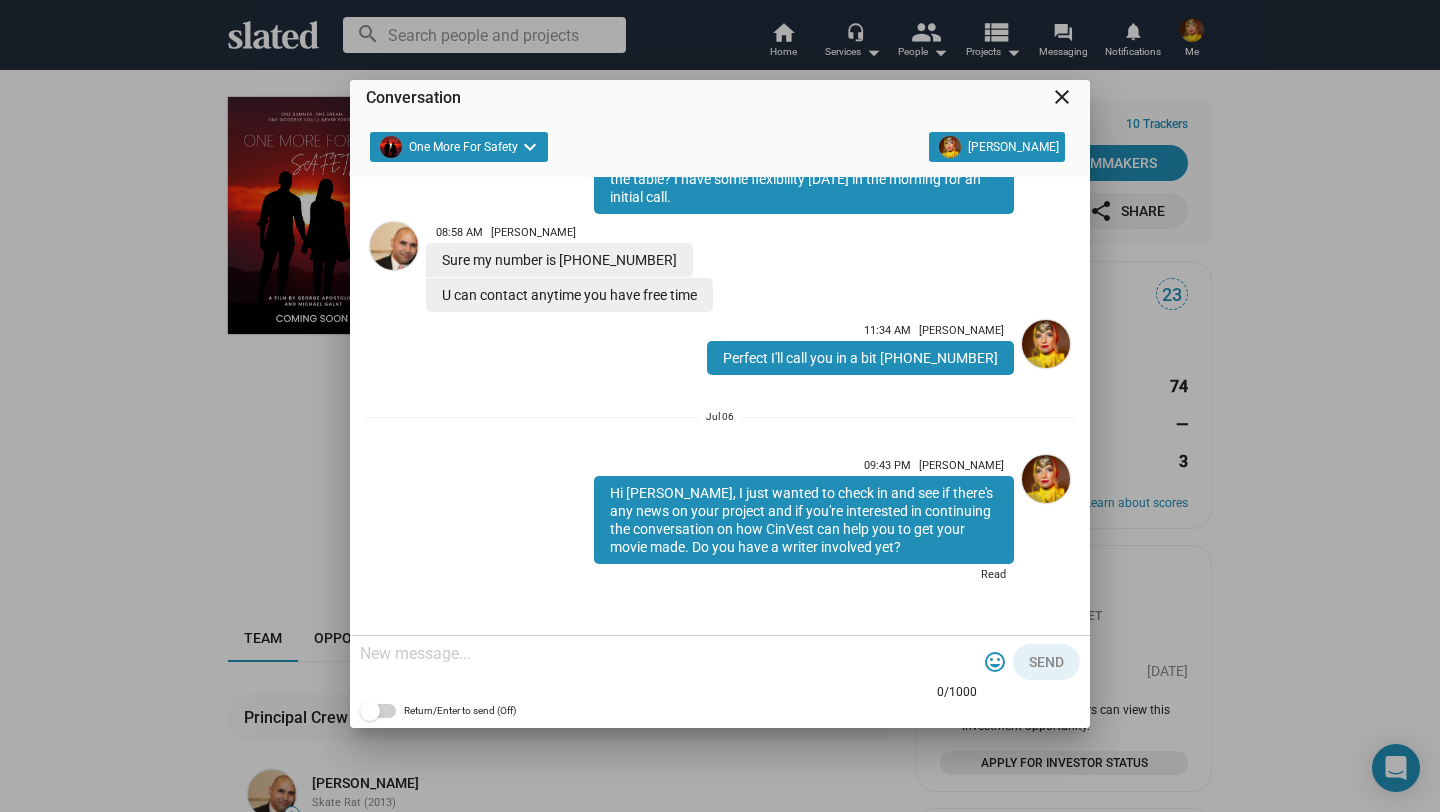 click at bounding box center (668, 654) 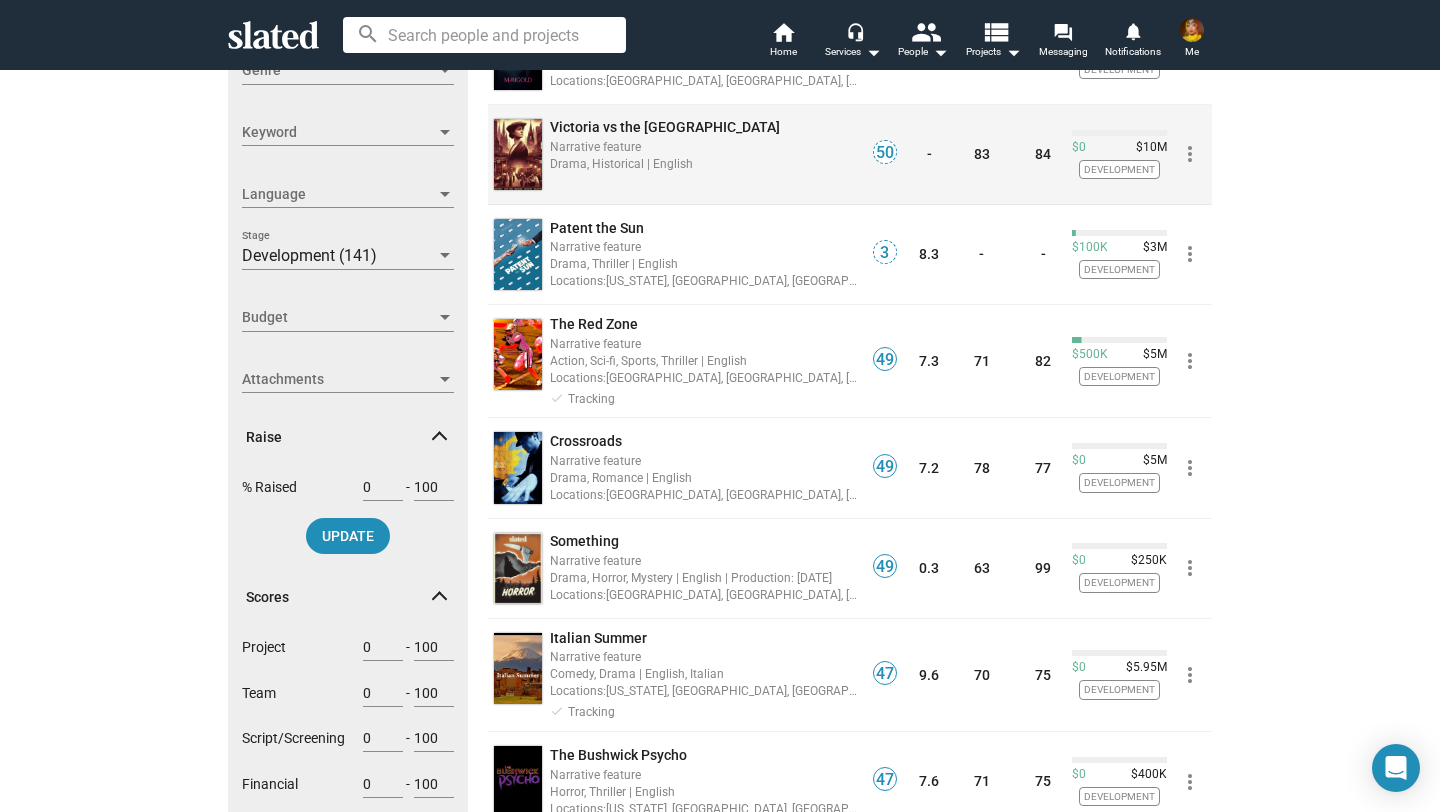scroll, scrollTop: 463, scrollLeft: 0, axis: vertical 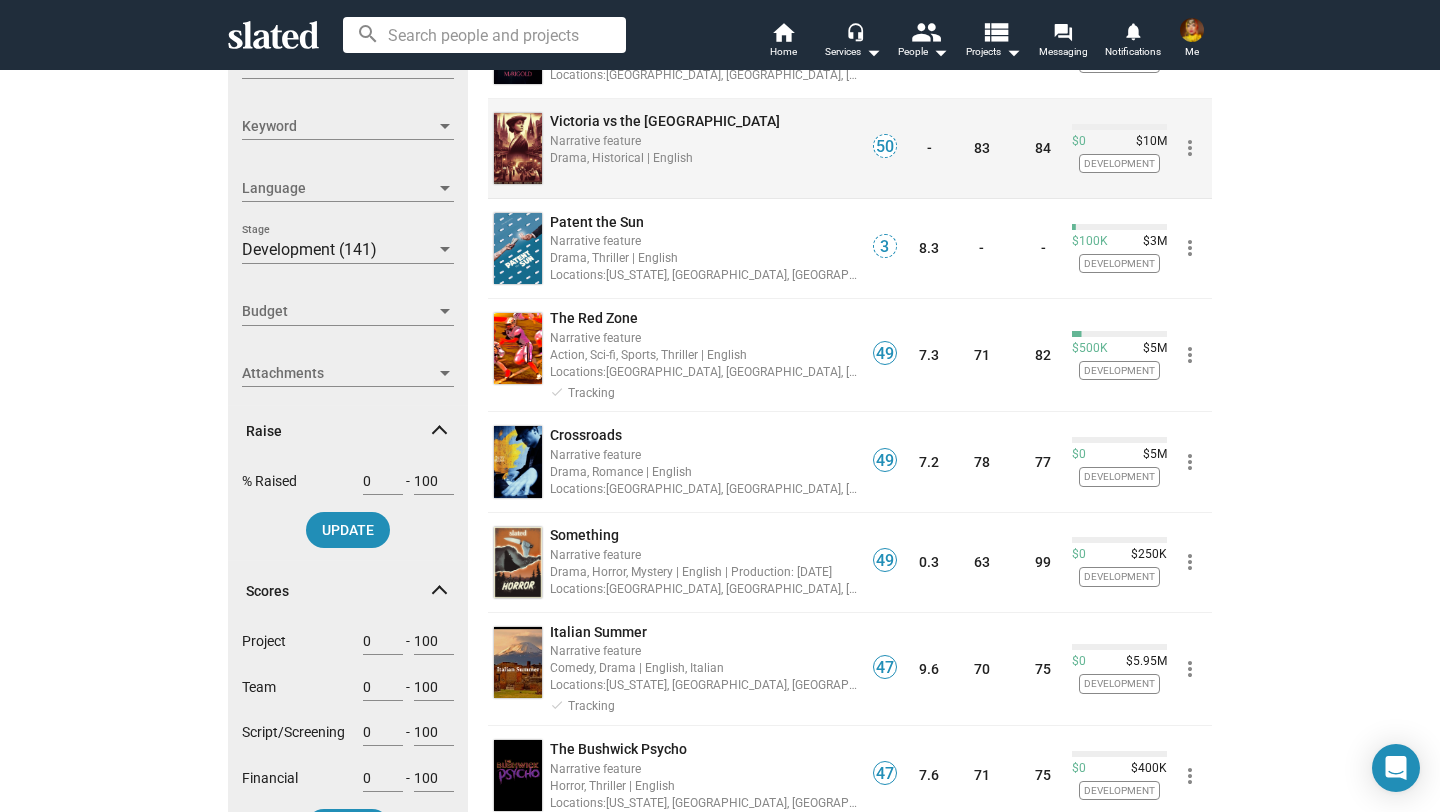 click on "Locations:  New York, NY, US, New York, US" 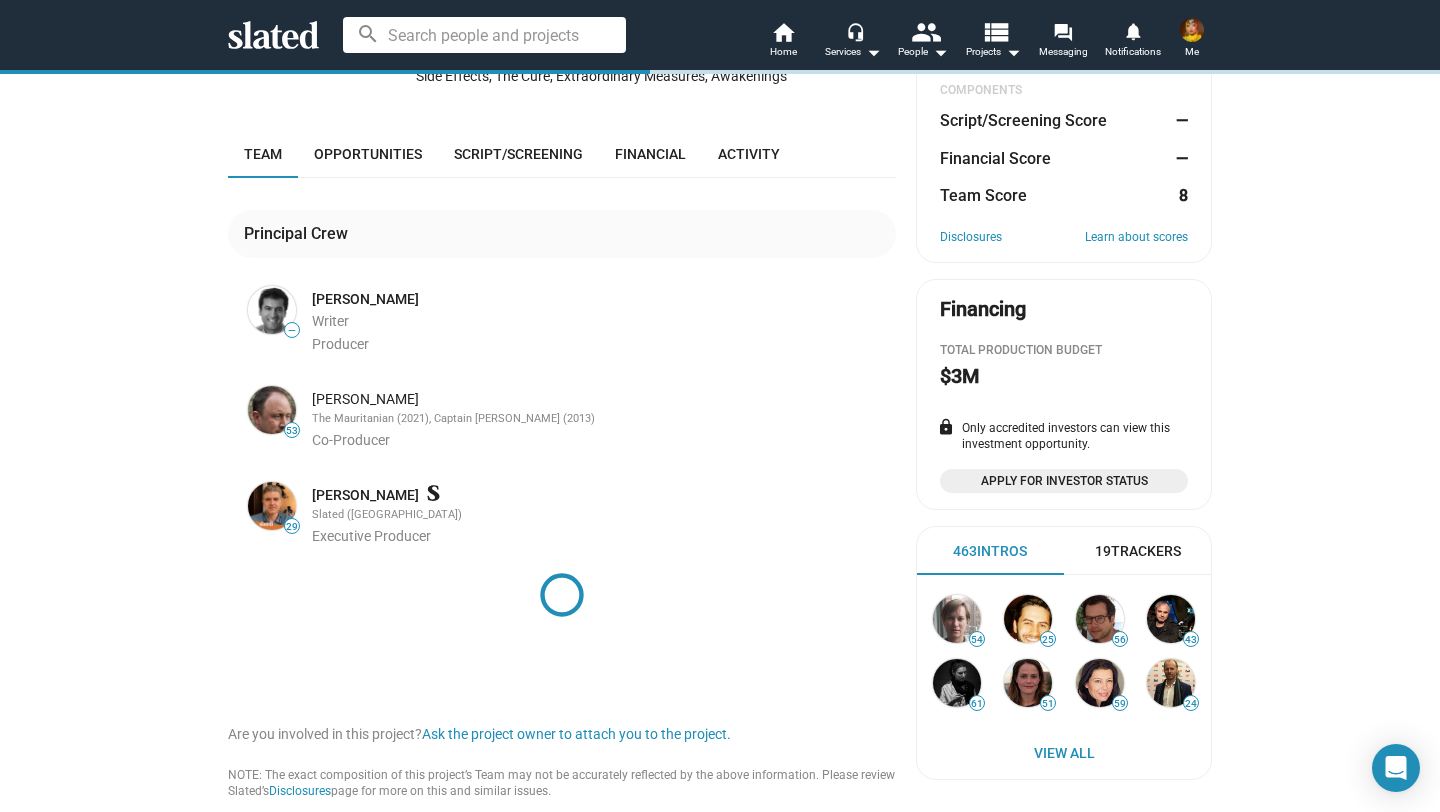 scroll, scrollTop: 0, scrollLeft: 0, axis: both 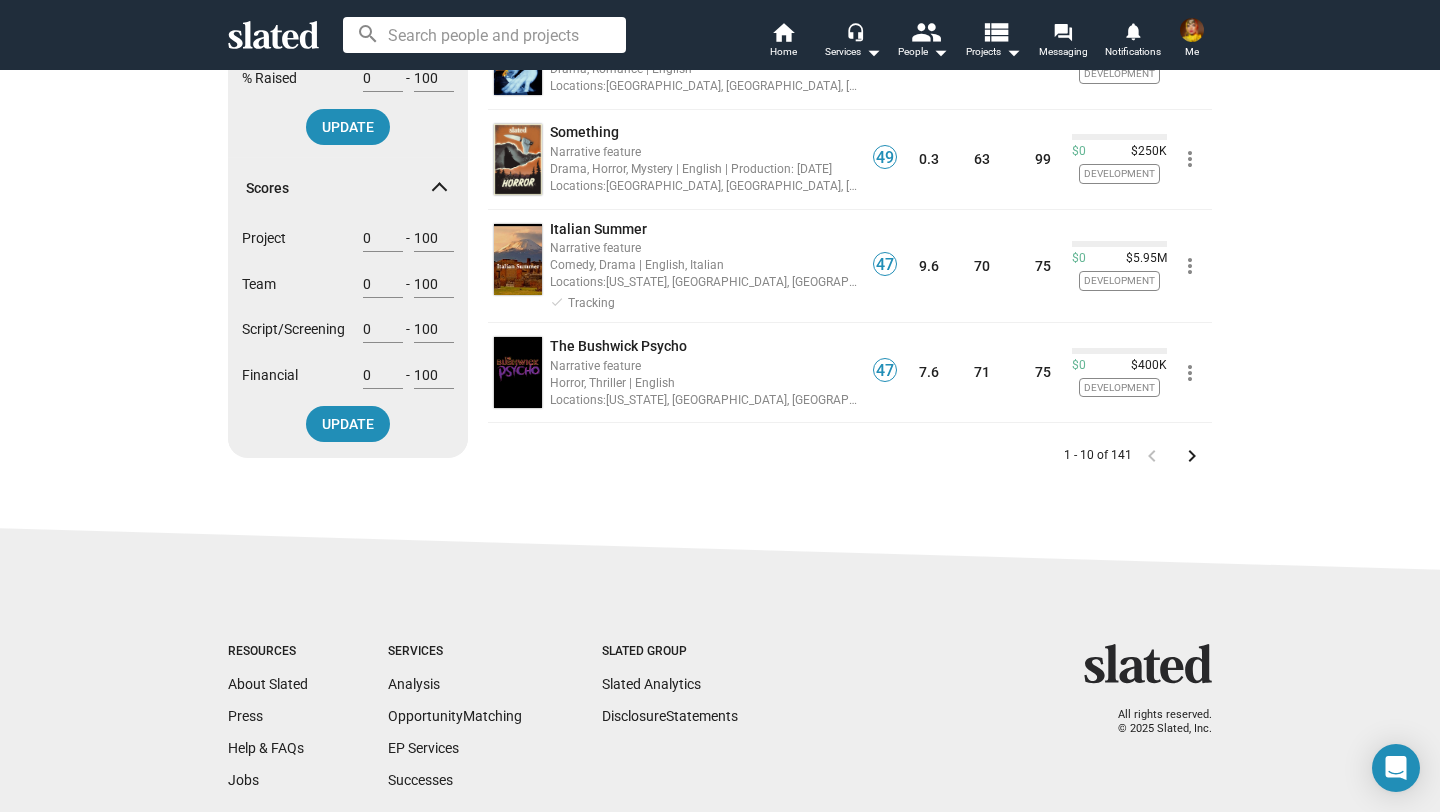 click on "keyboard_arrow_right" 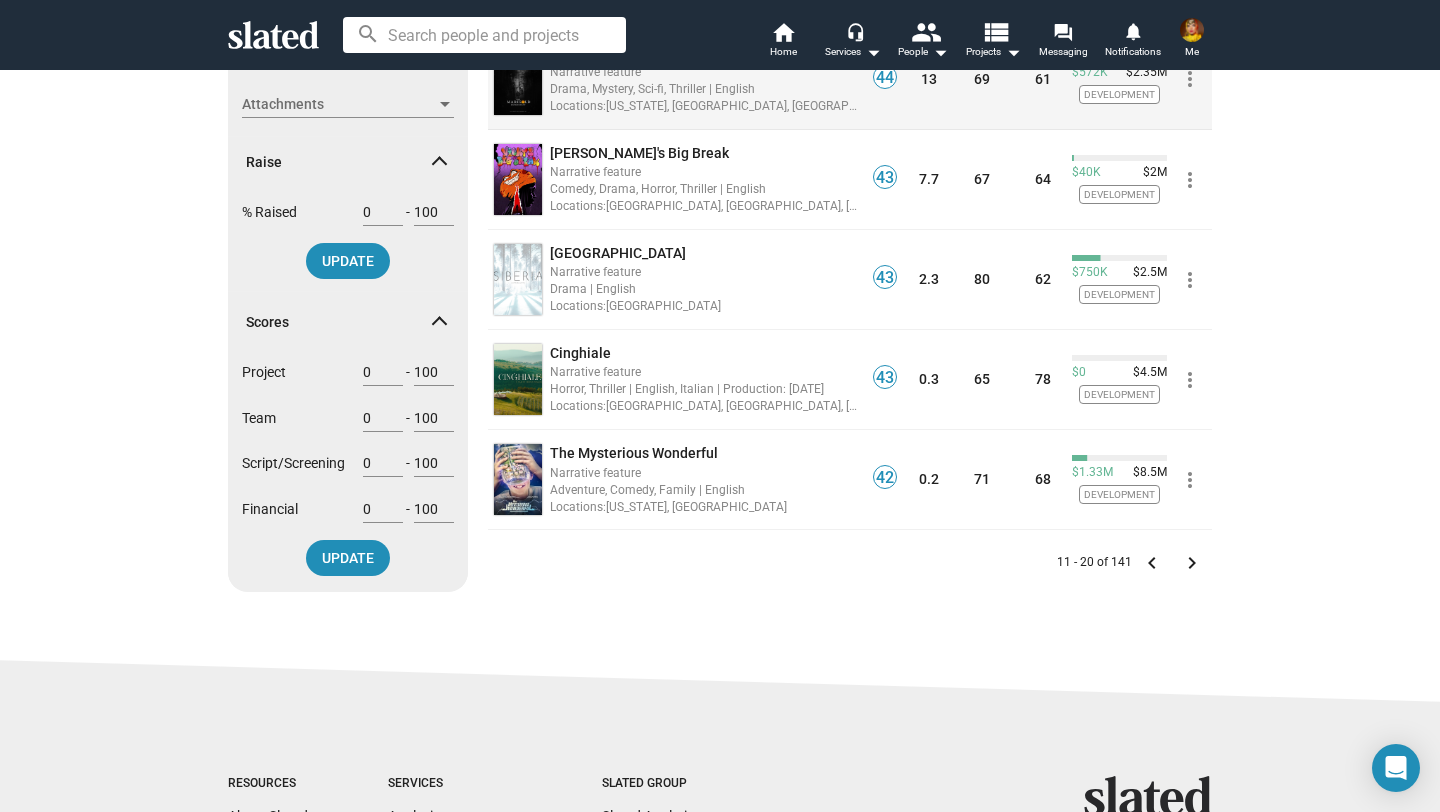 scroll, scrollTop: 735, scrollLeft: 0, axis: vertical 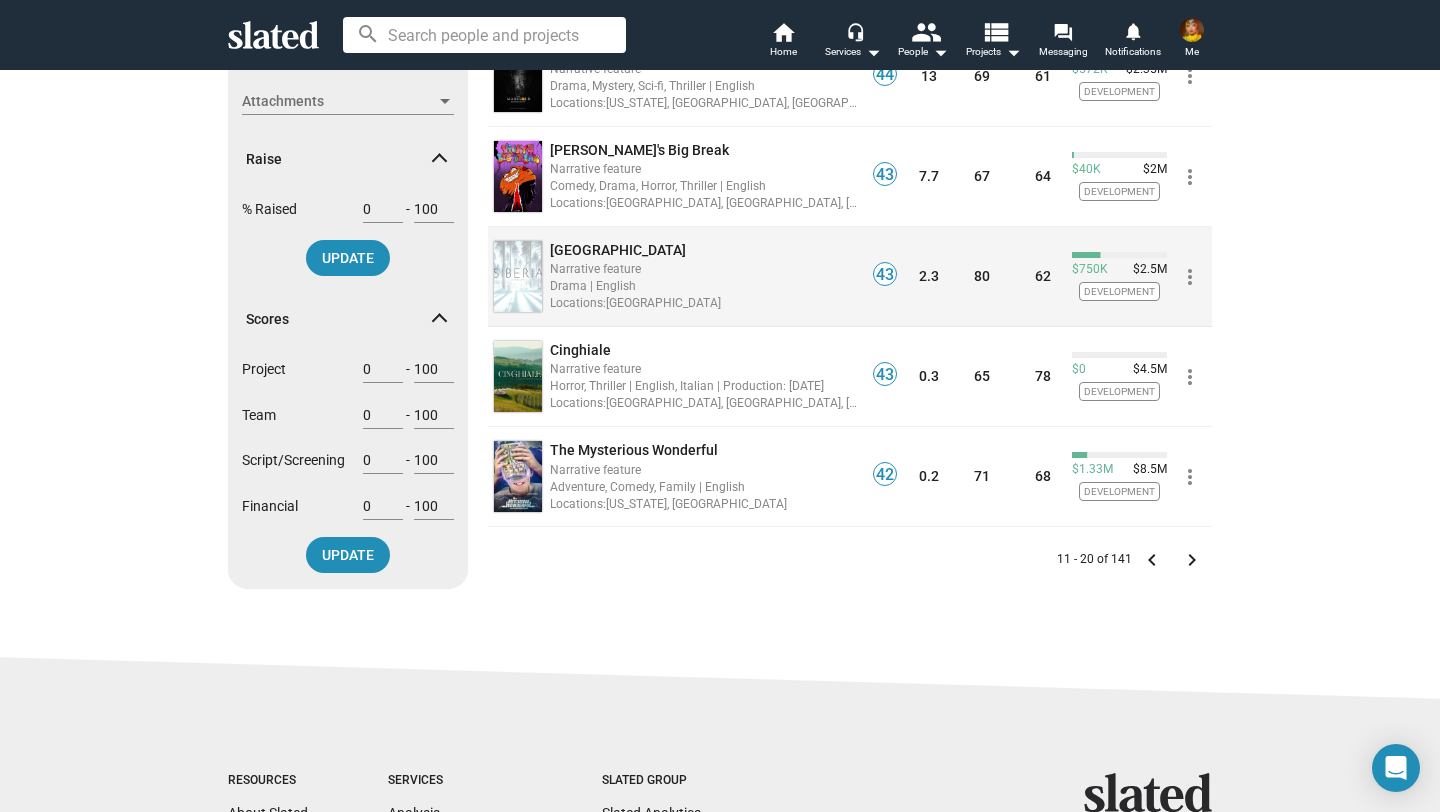 click on "Siberia  Narrative feature Drama | English Locations:  Canada" 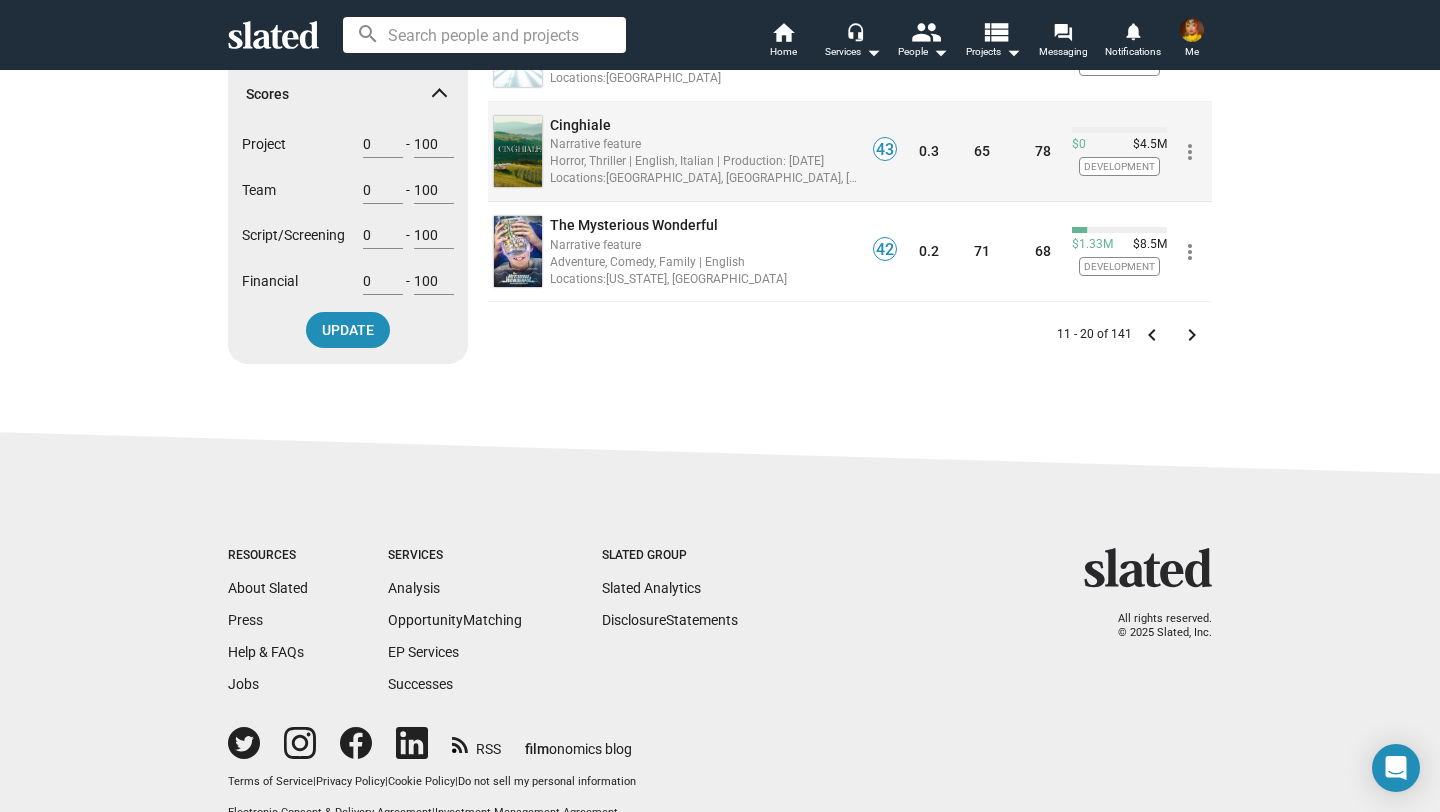 scroll, scrollTop: 964, scrollLeft: 0, axis: vertical 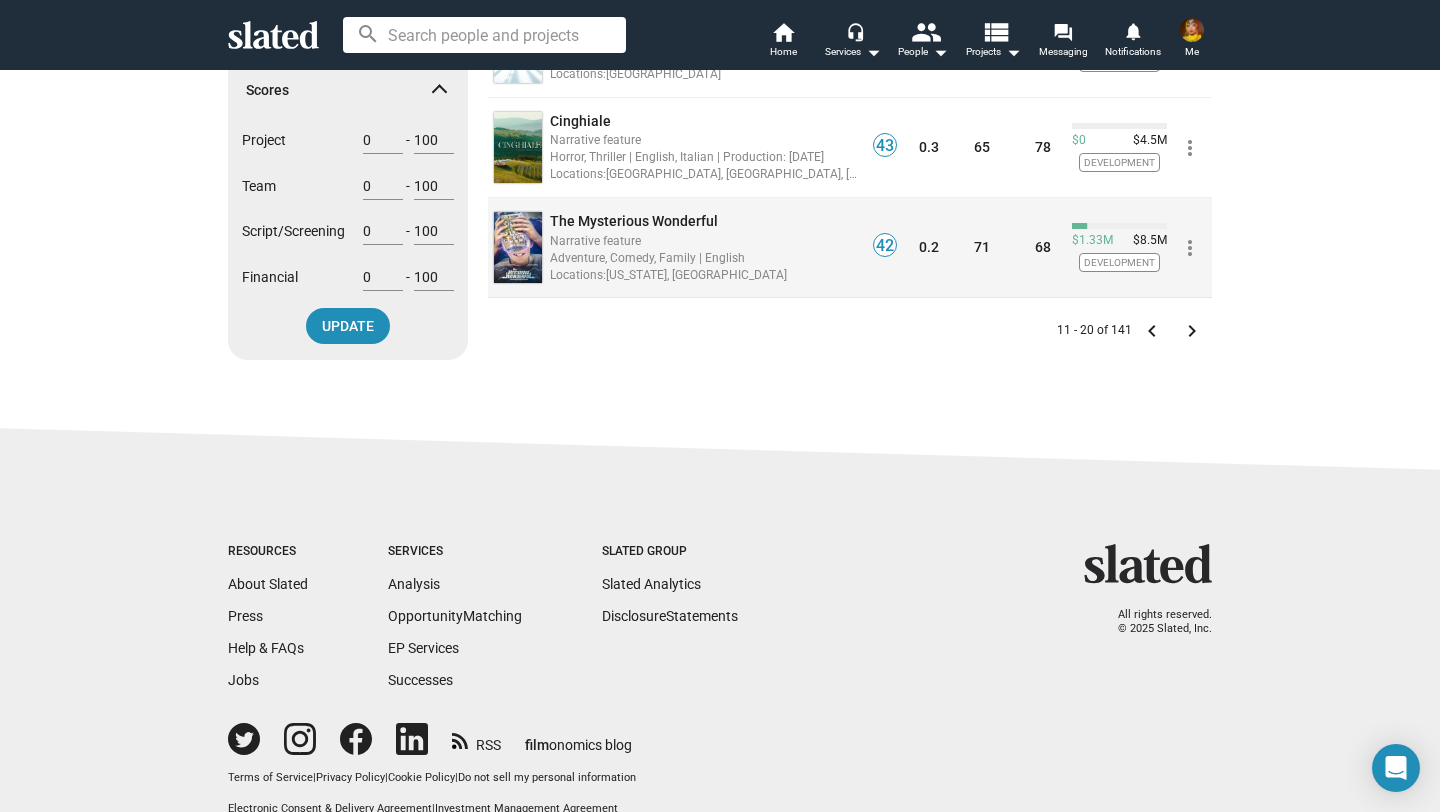 click on "Narrative feature" 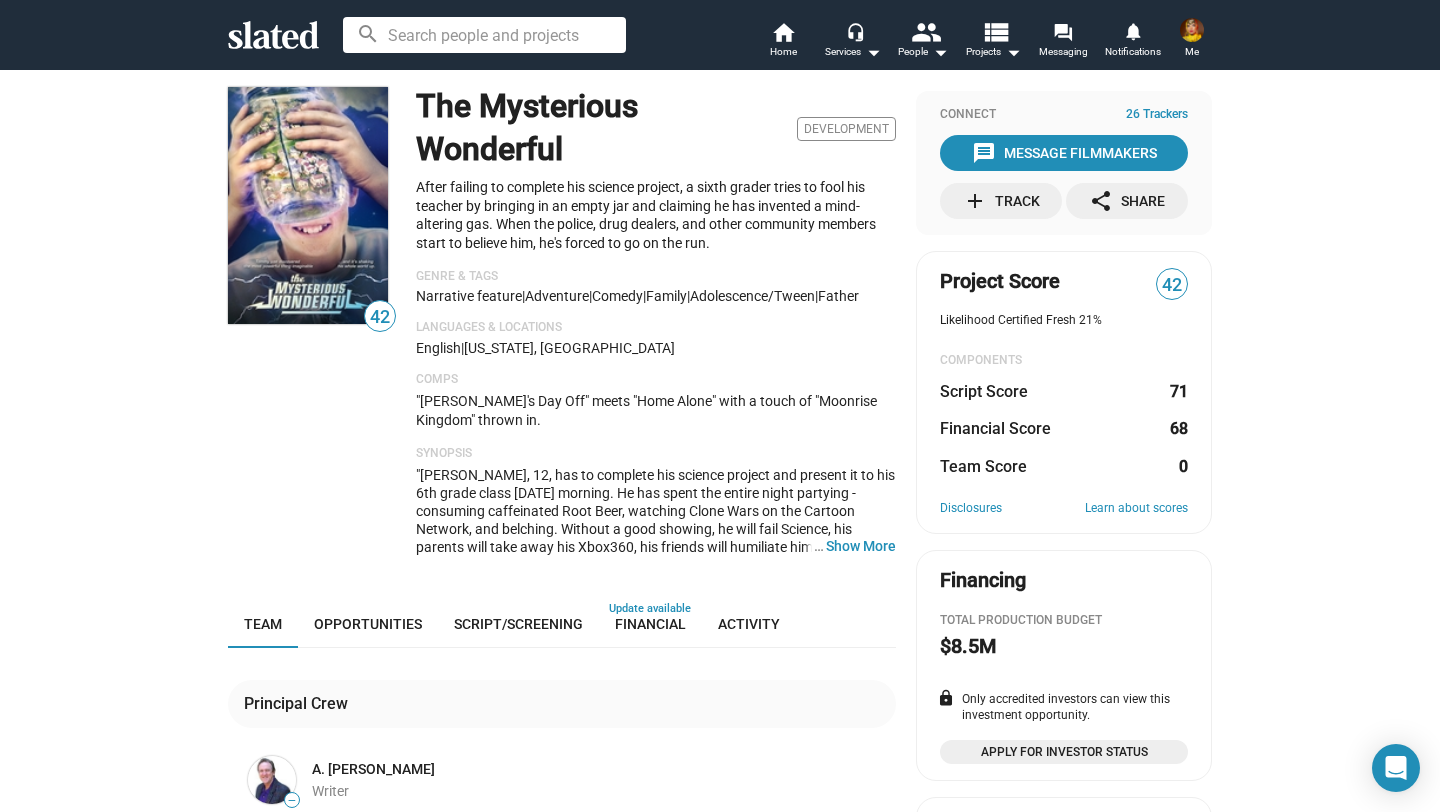 scroll, scrollTop: 0, scrollLeft: 0, axis: both 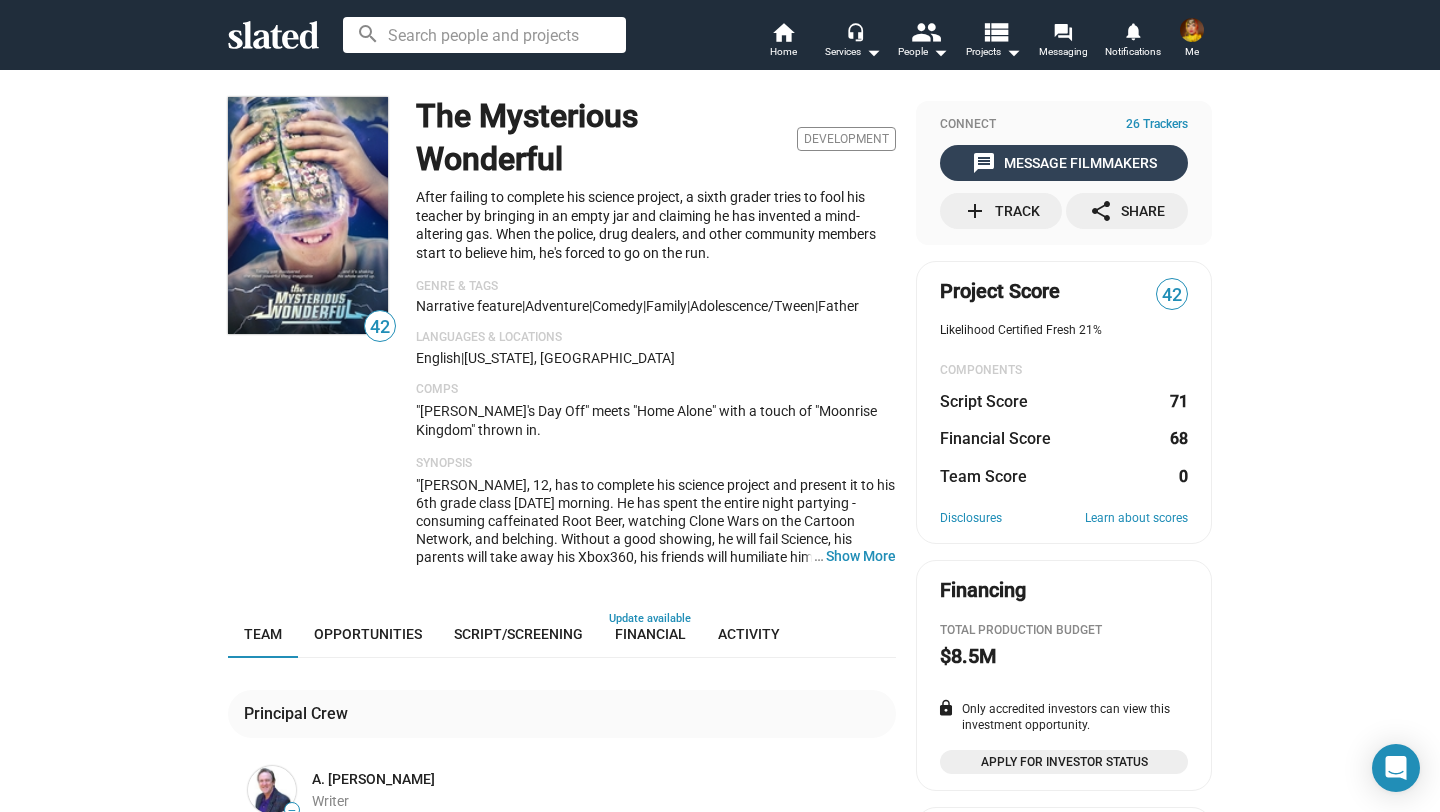 click on "message  Message Filmmakers" 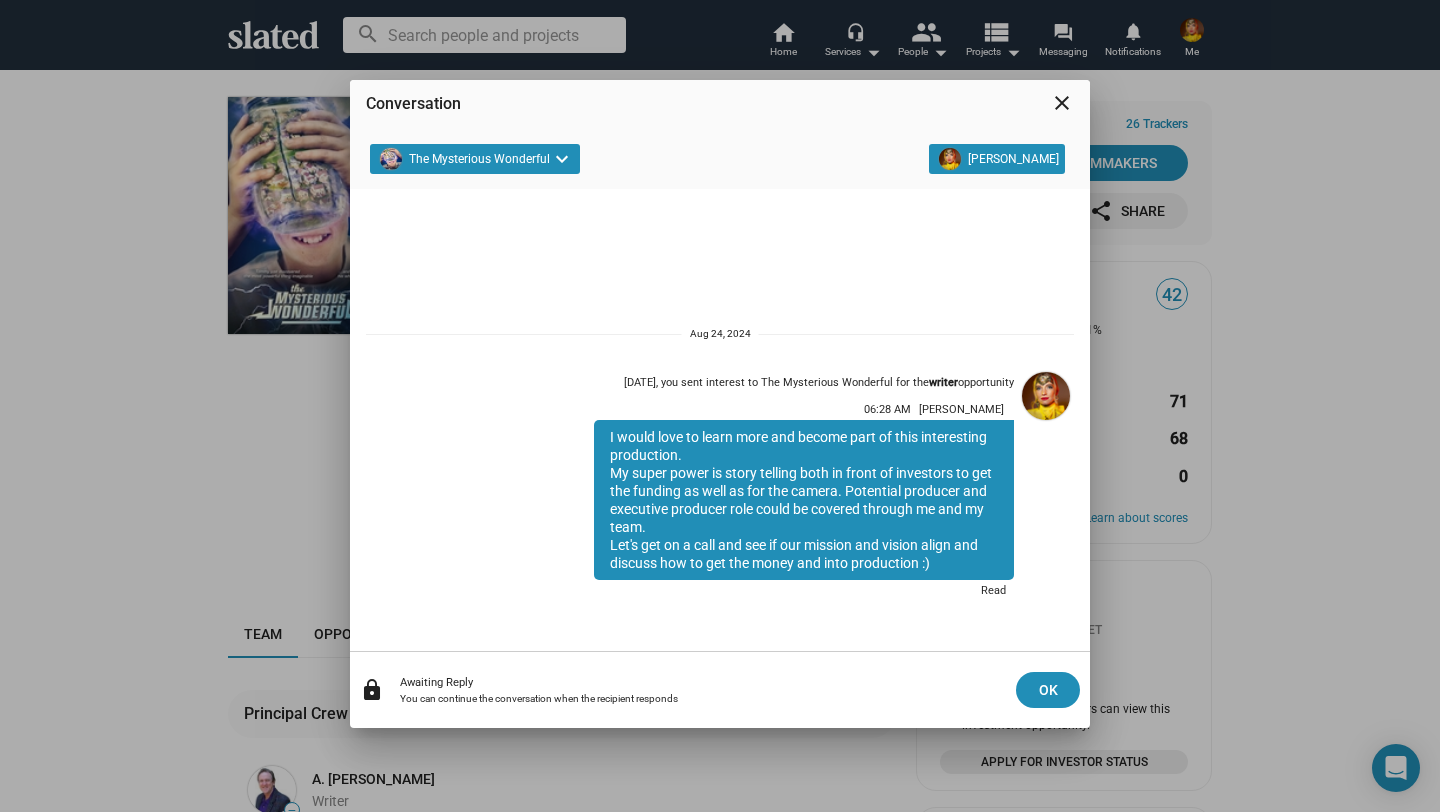 click on "close" at bounding box center [1062, 103] 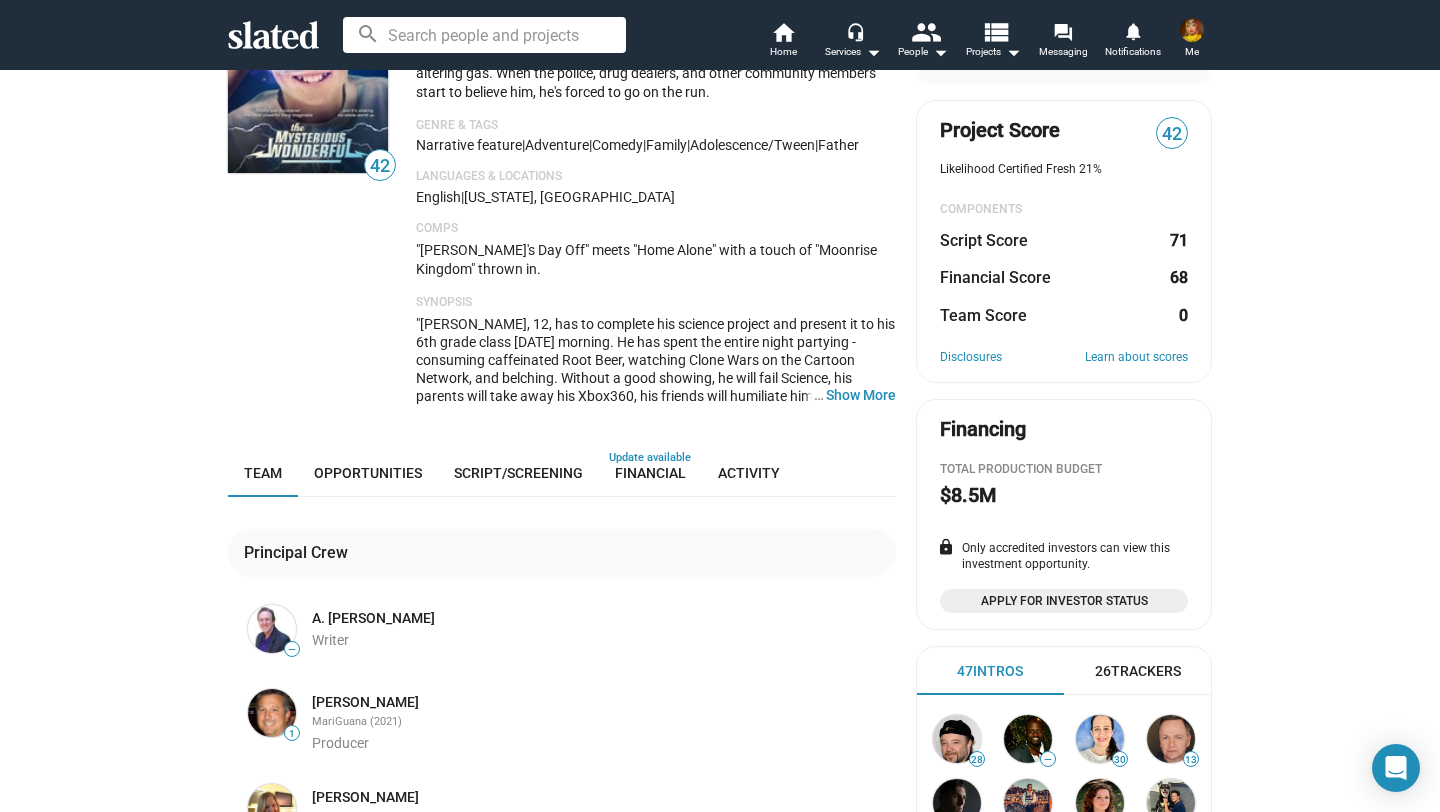 scroll, scrollTop: 154, scrollLeft: 0, axis: vertical 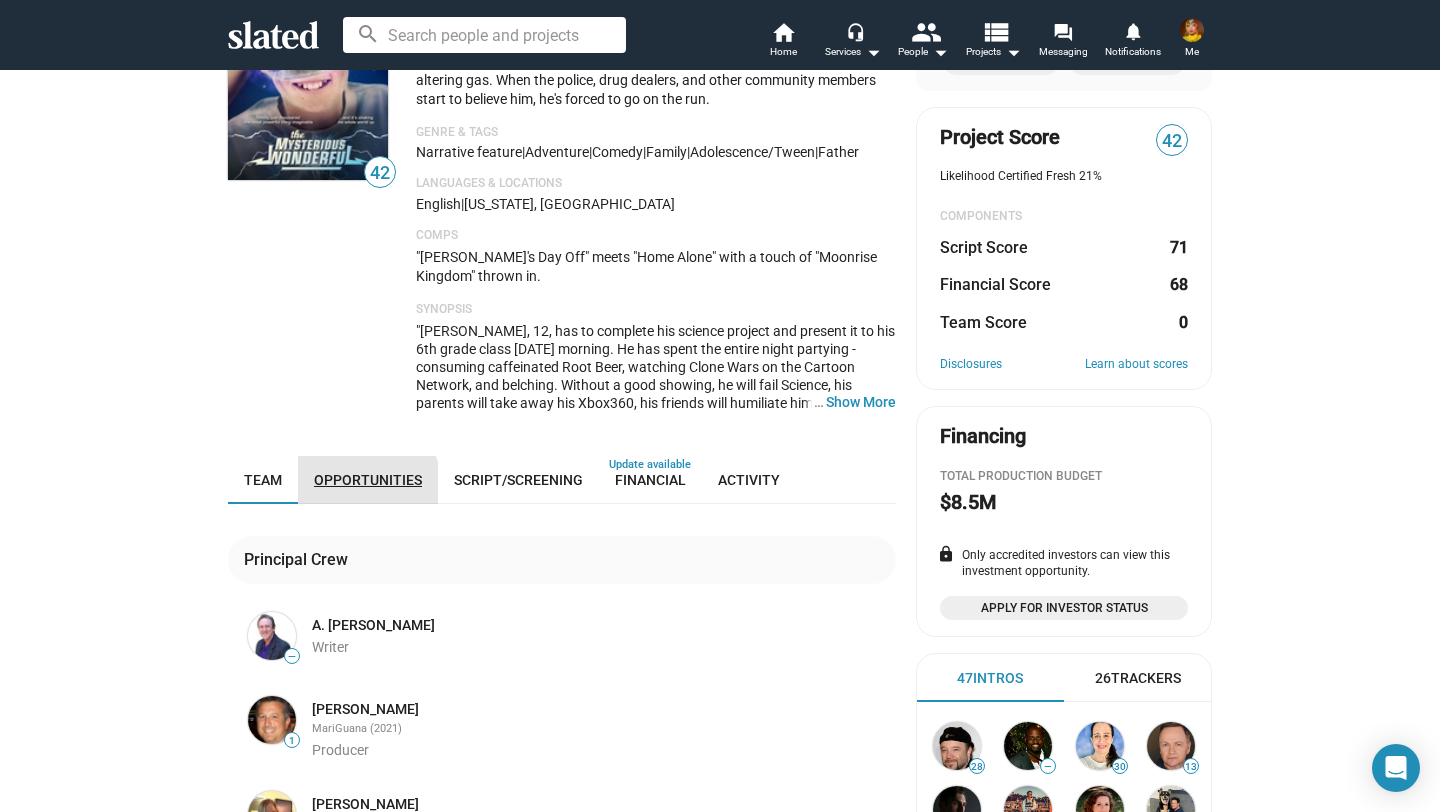 click on "Opportunities" at bounding box center (368, 480) 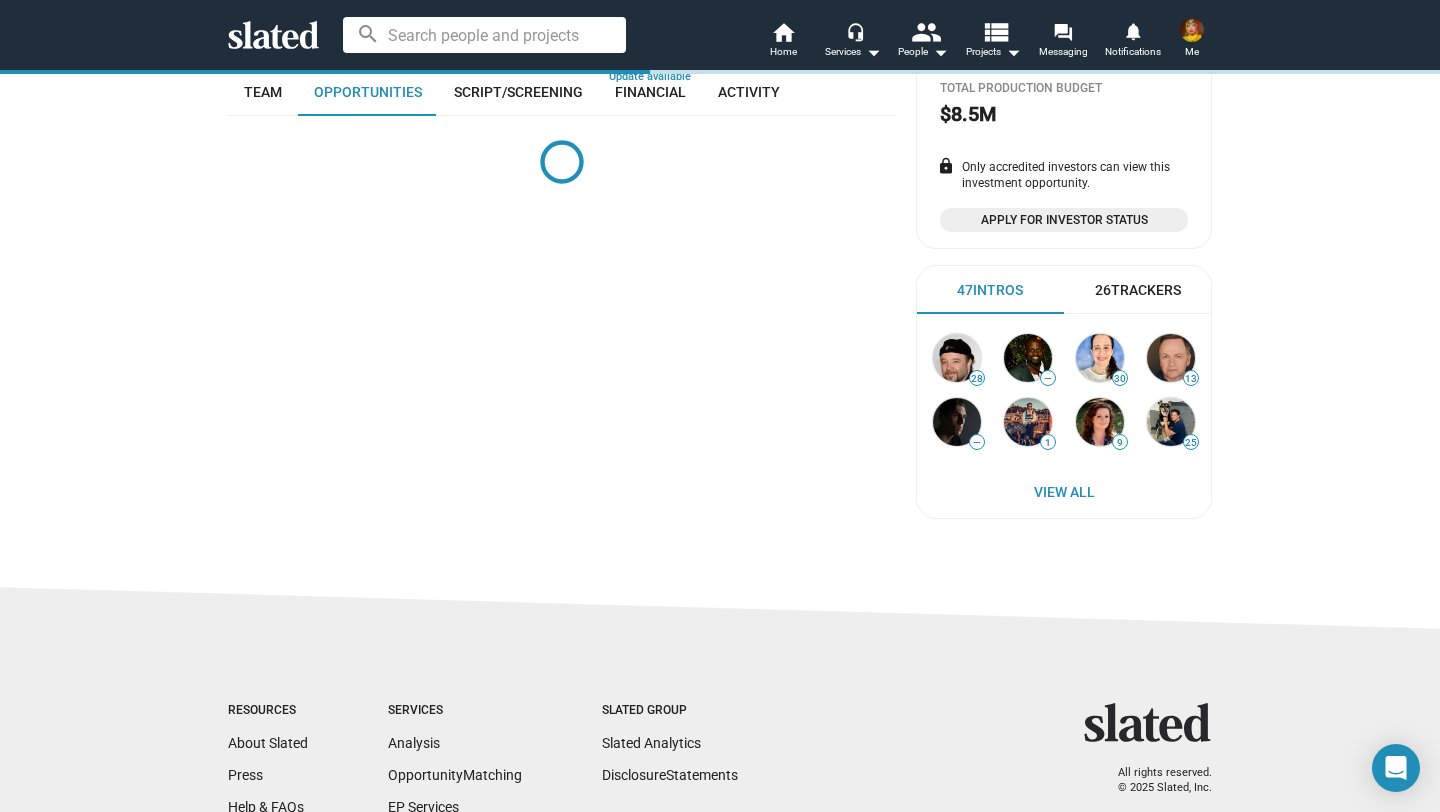 scroll, scrollTop: 542, scrollLeft: 0, axis: vertical 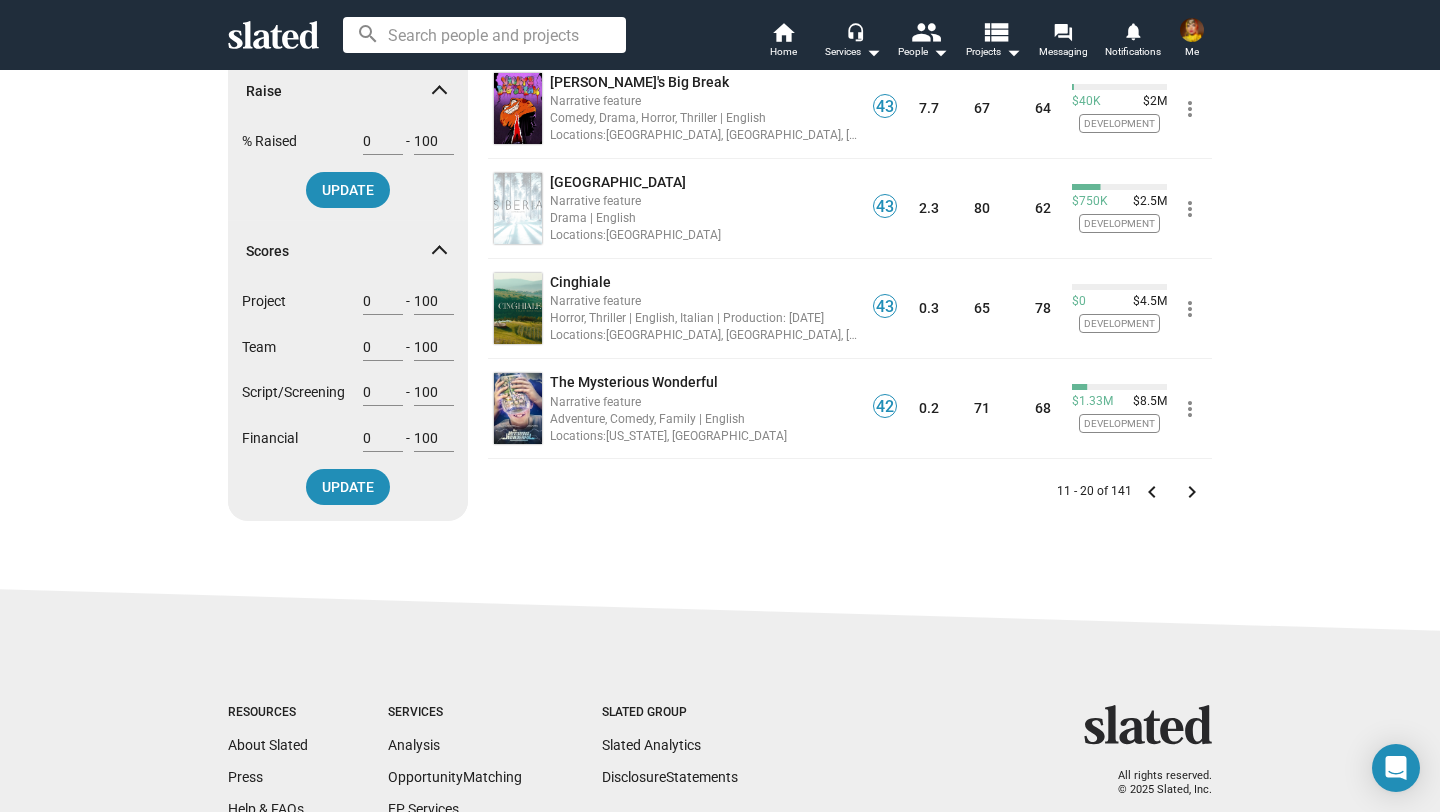 click on "keyboard_arrow_right" 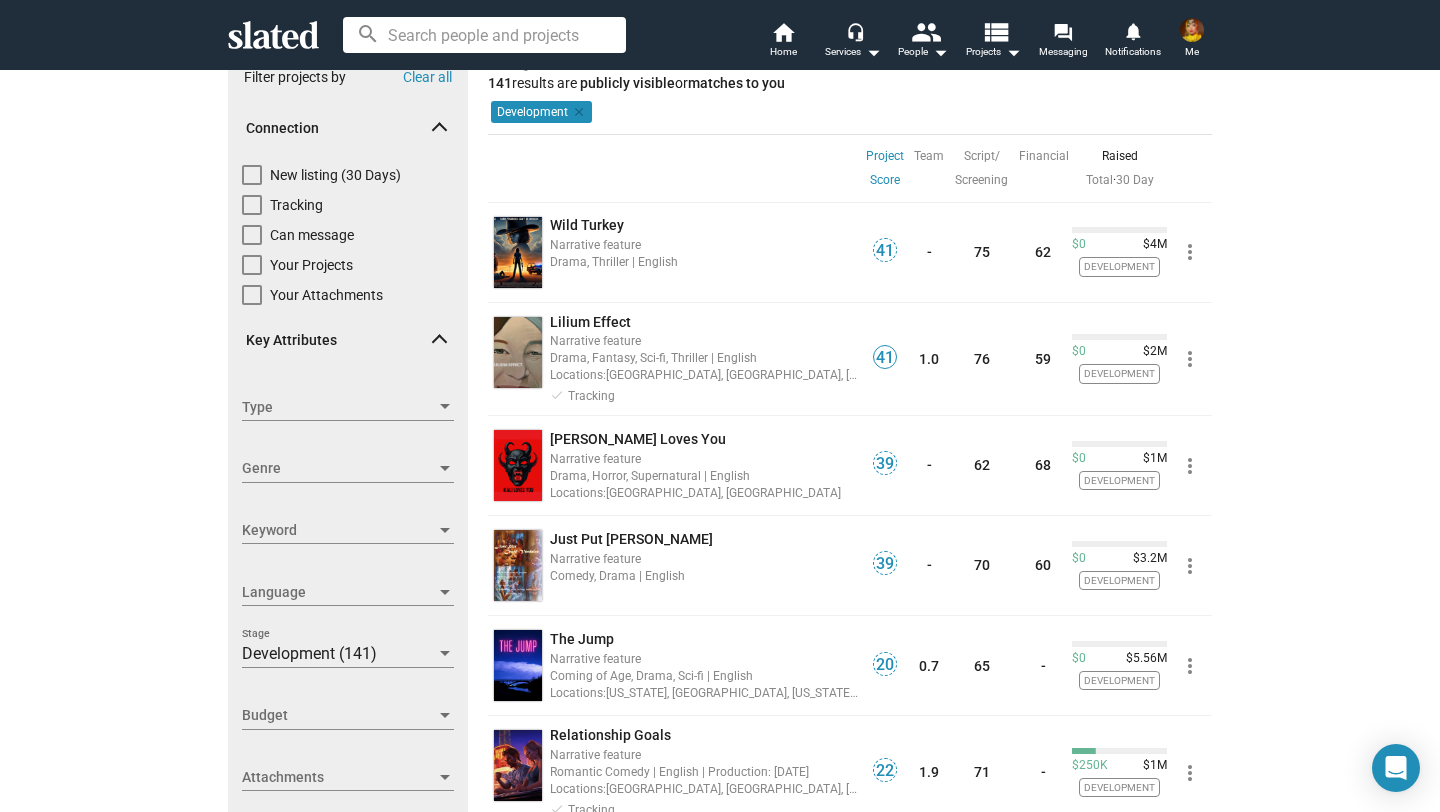 scroll, scrollTop: 60, scrollLeft: 0, axis: vertical 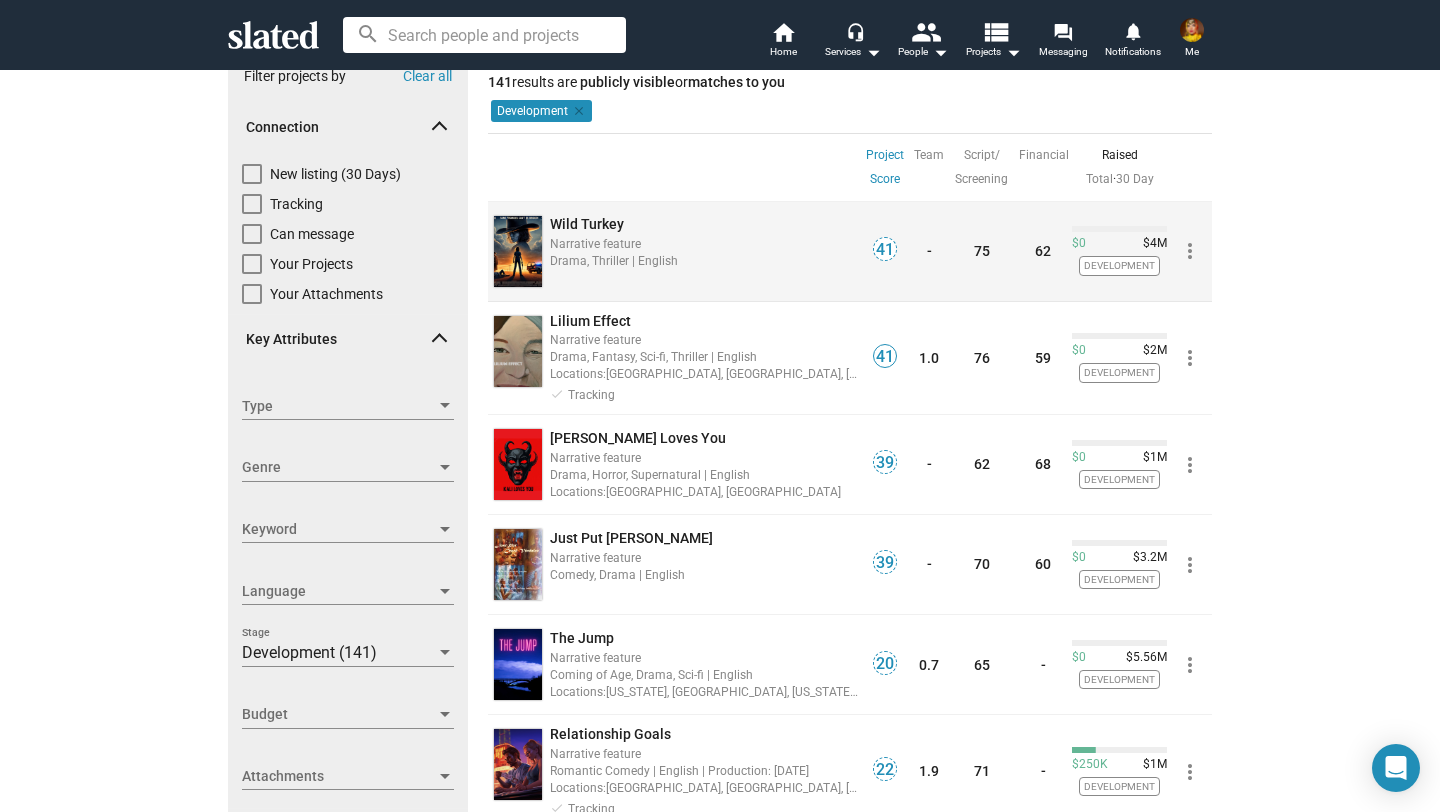click on "Drama, Thriller | English" 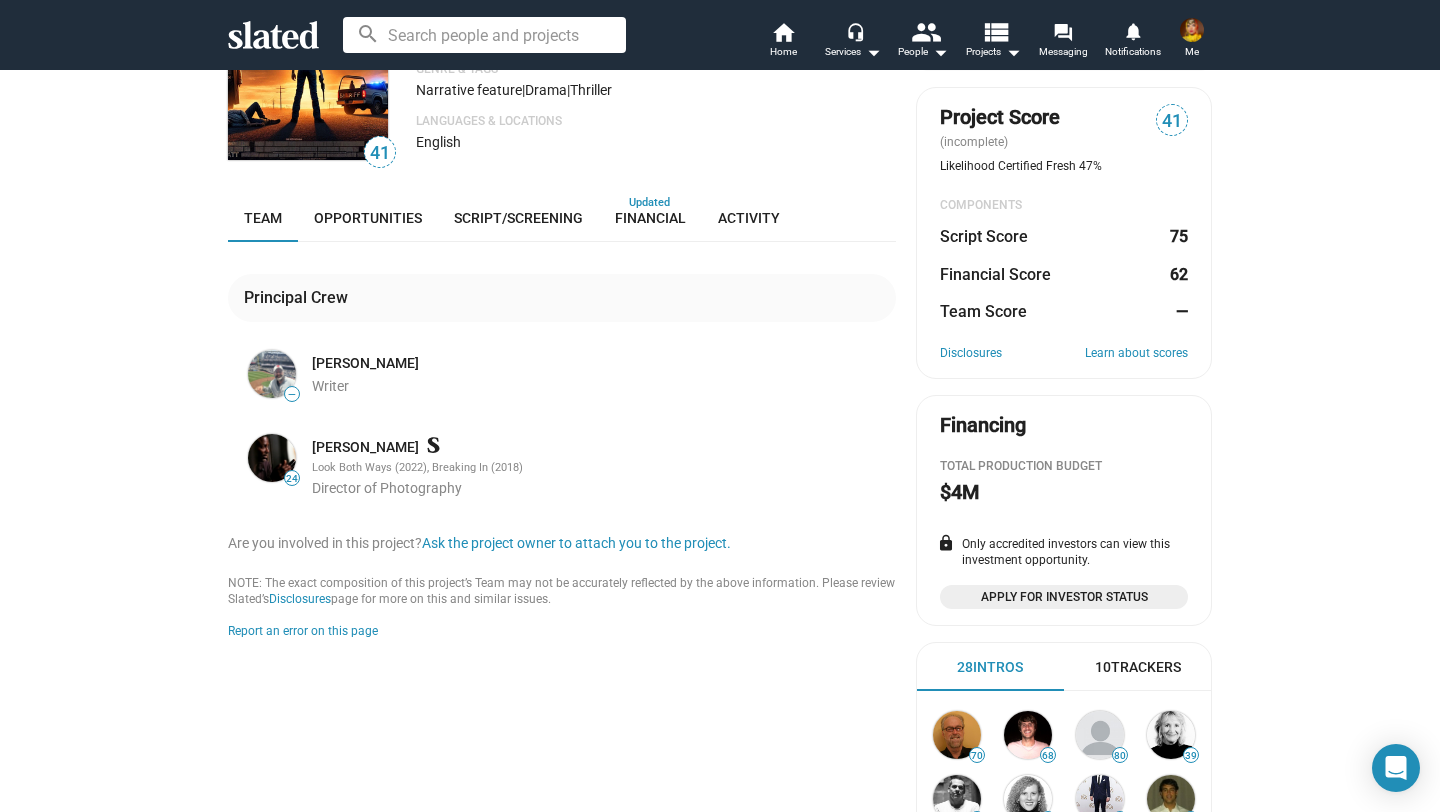 scroll, scrollTop: 135, scrollLeft: 0, axis: vertical 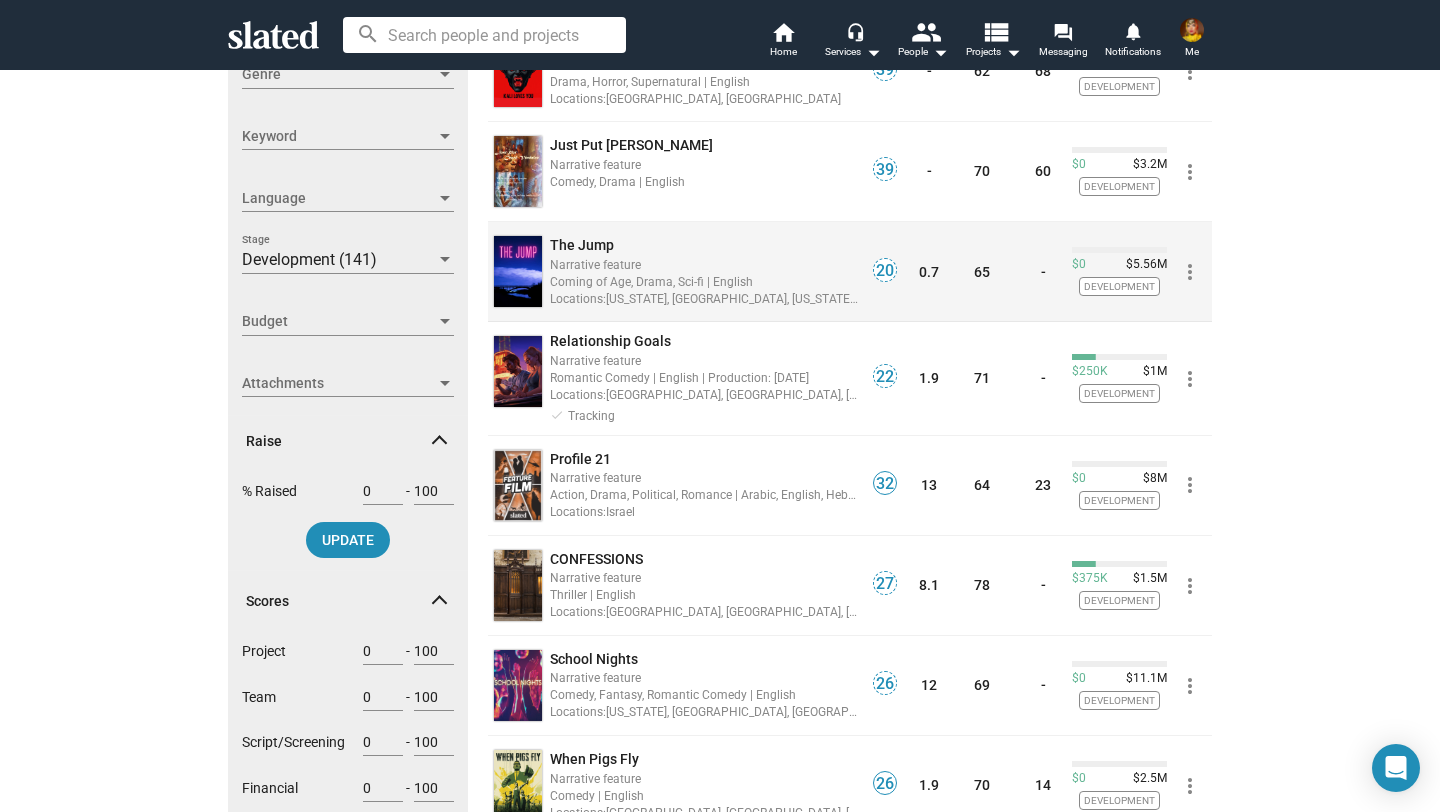 click on "Narrative feature" 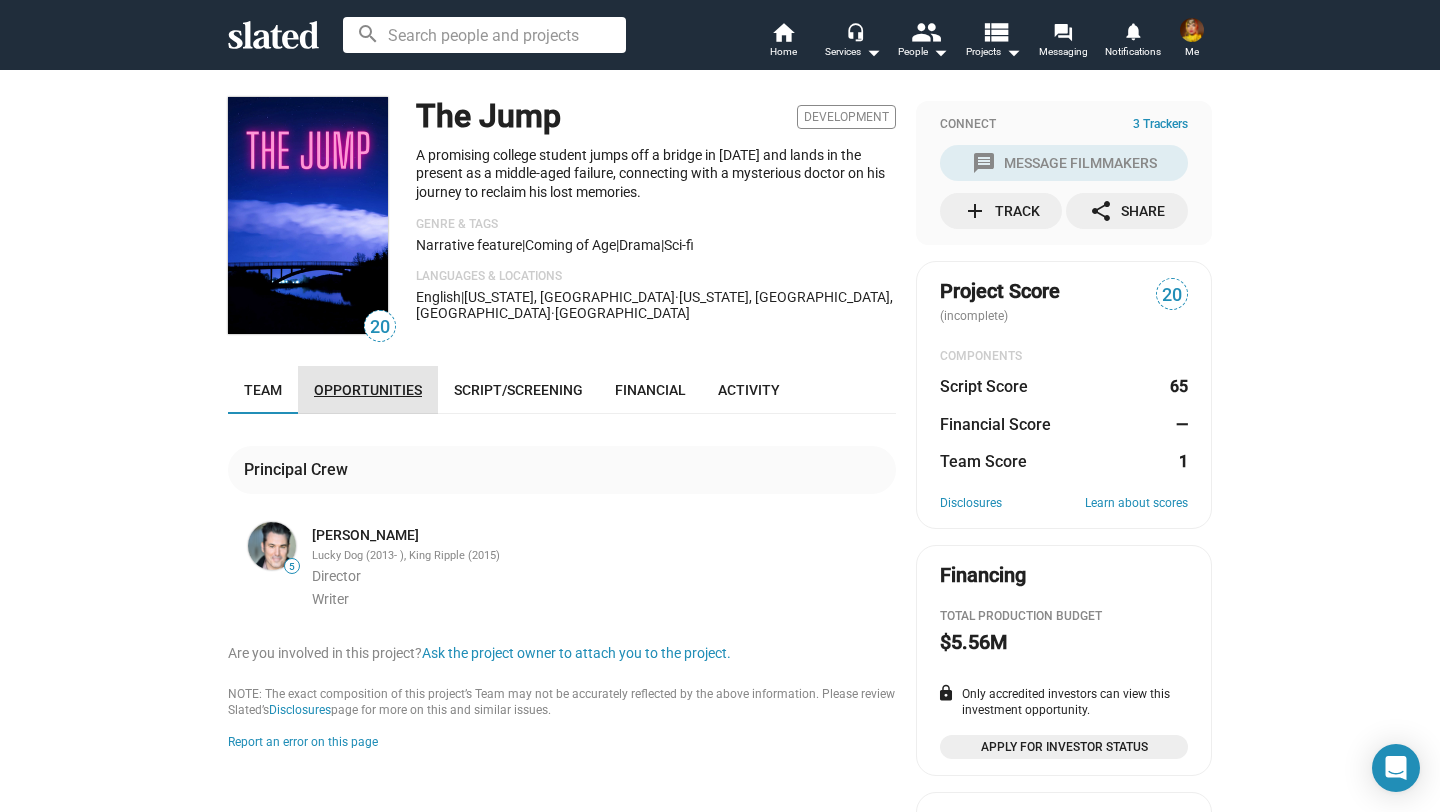 click on "Opportunities" at bounding box center [368, 390] 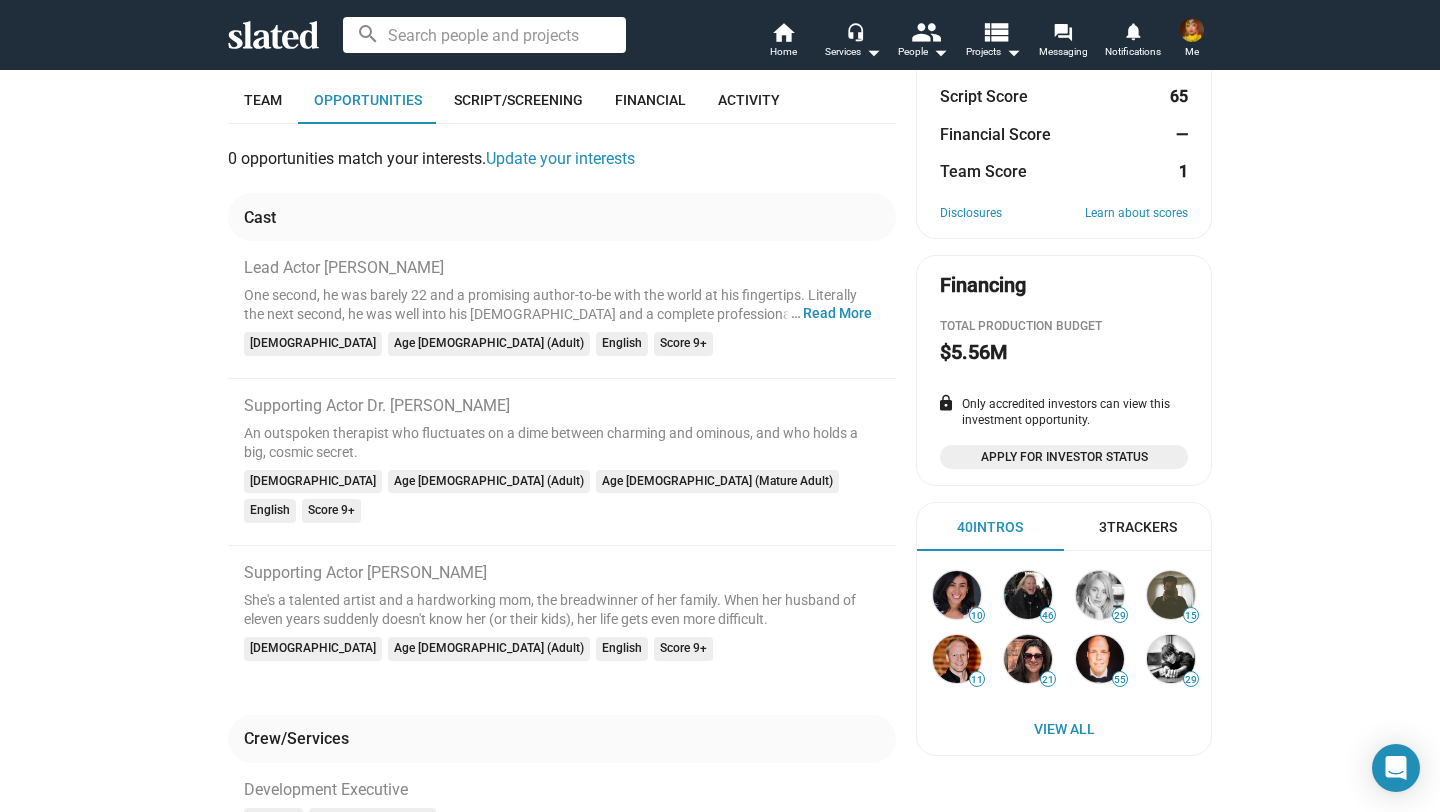 scroll, scrollTop: 0, scrollLeft: 0, axis: both 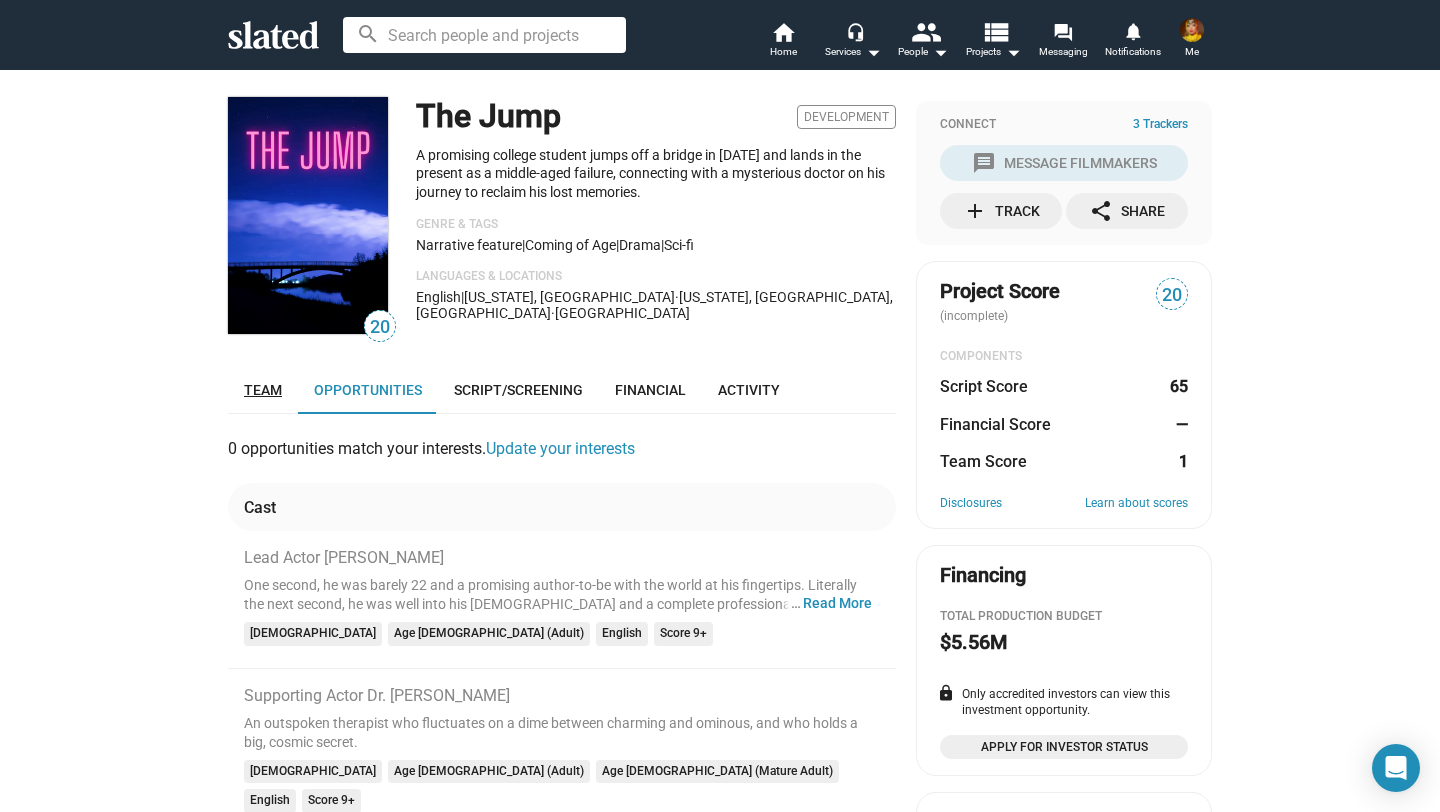 click on "Team" at bounding box center [263, 390] 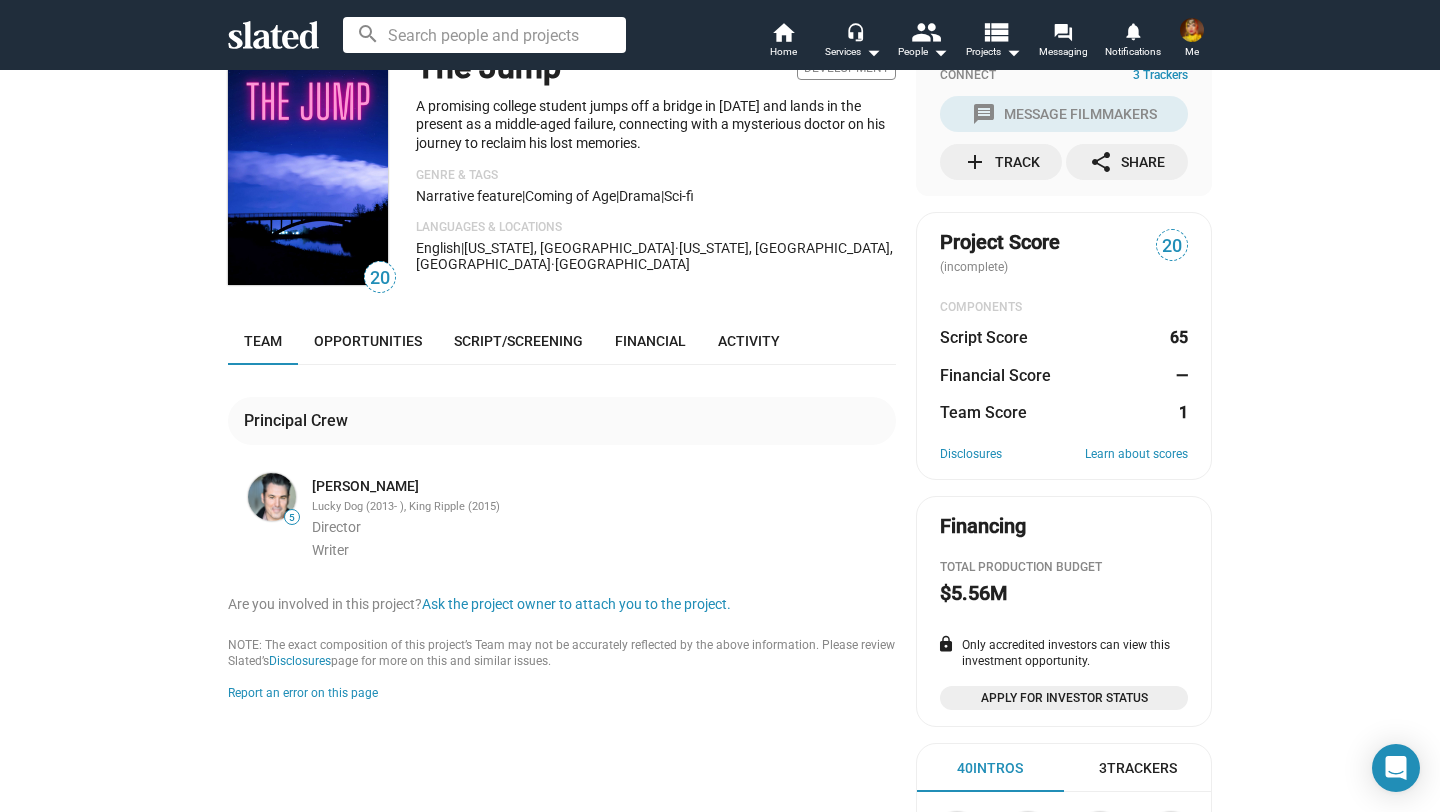 scroll, scrollTop: 0, scrollLeft: 0, axis: both 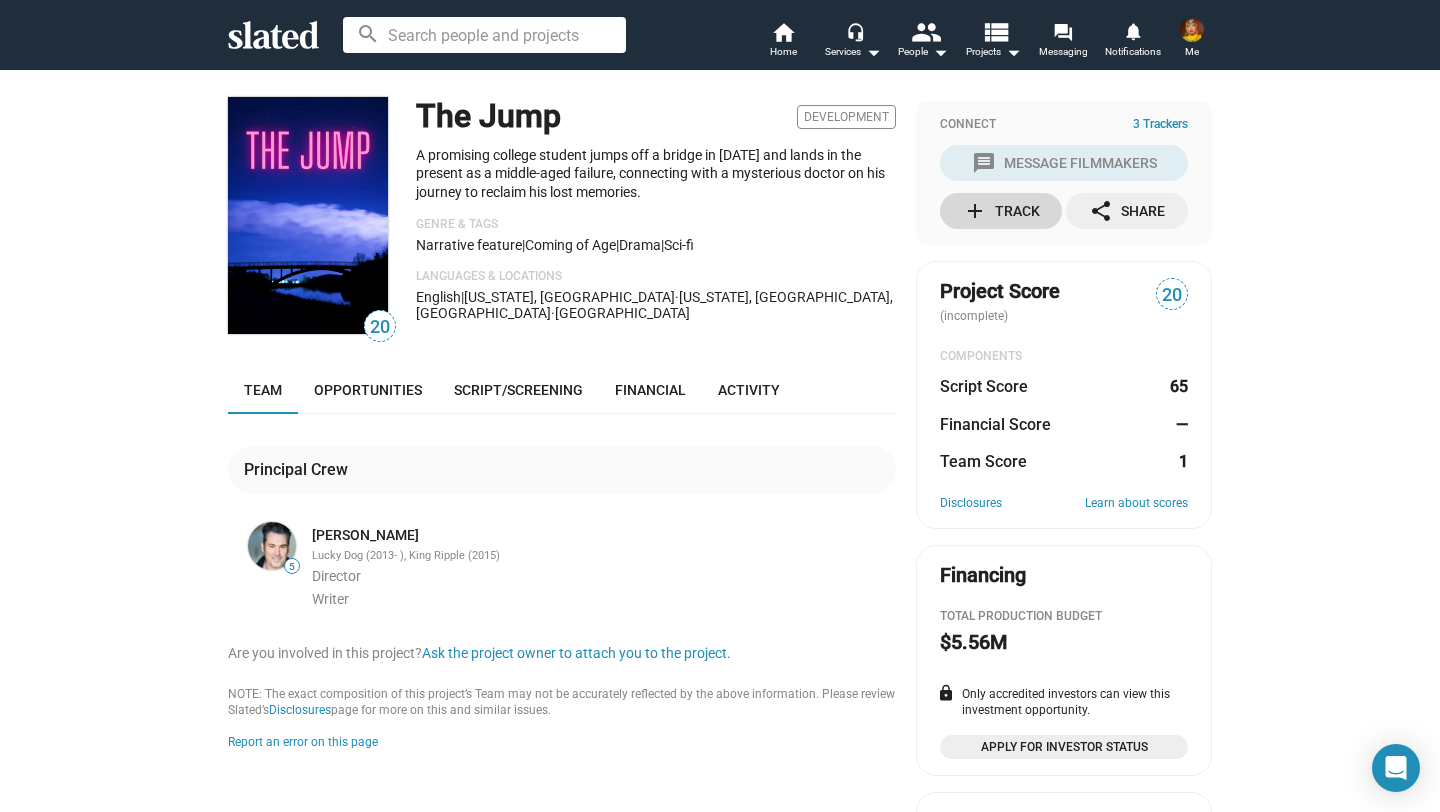 click on "add  Track" 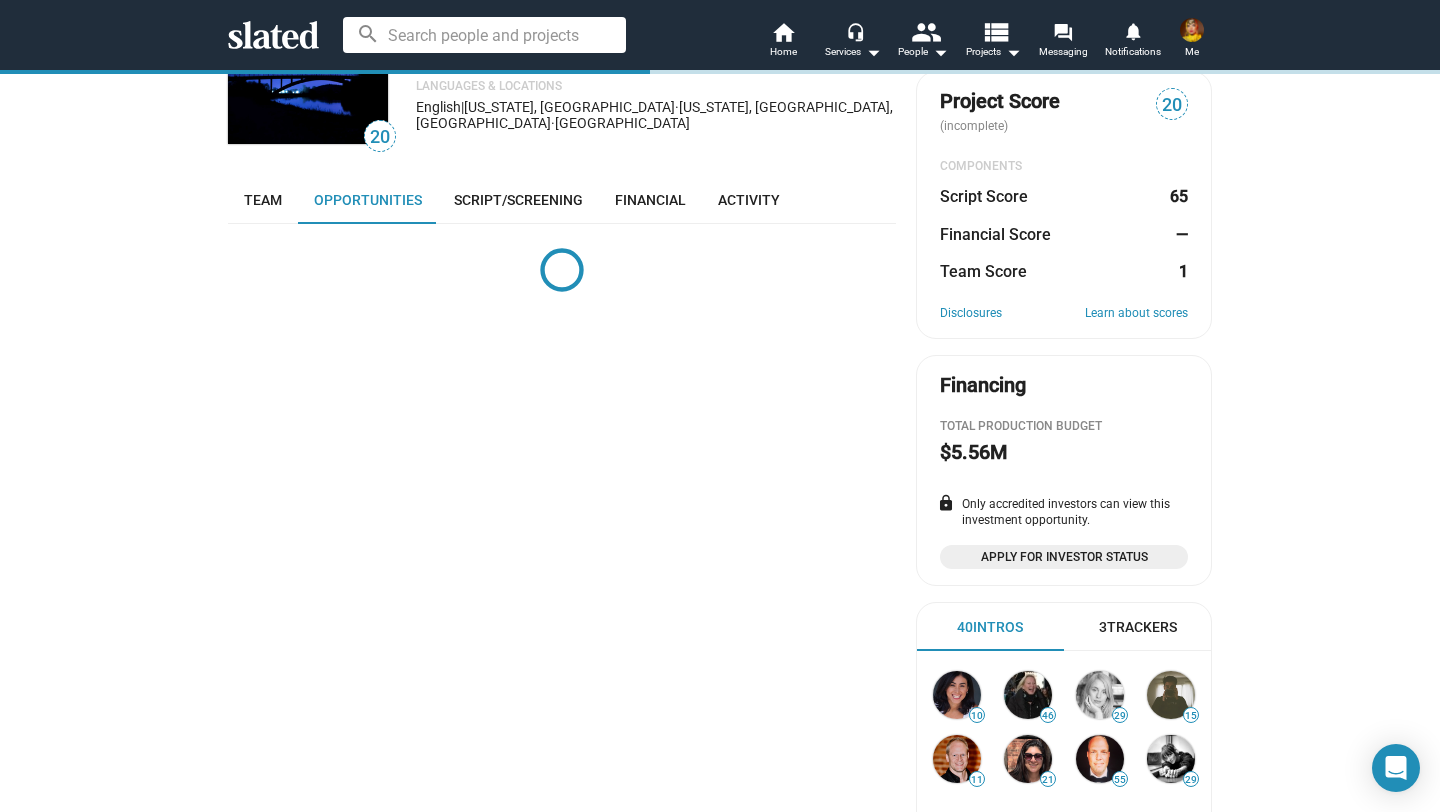 scroll, scrollTop: 297, scrollLeft: 0, axis: vertical 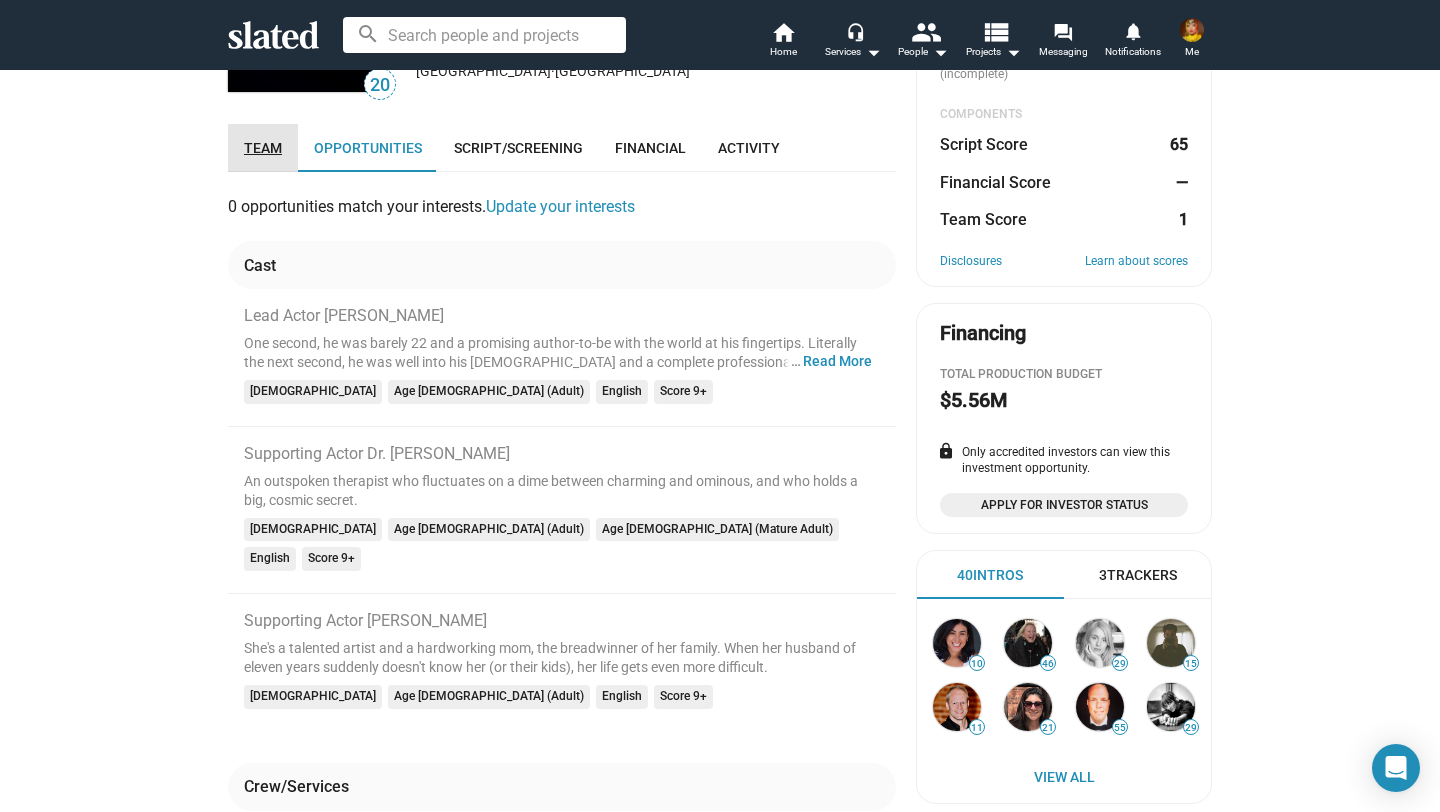 click on "Team" at bounding box center [263, 148] 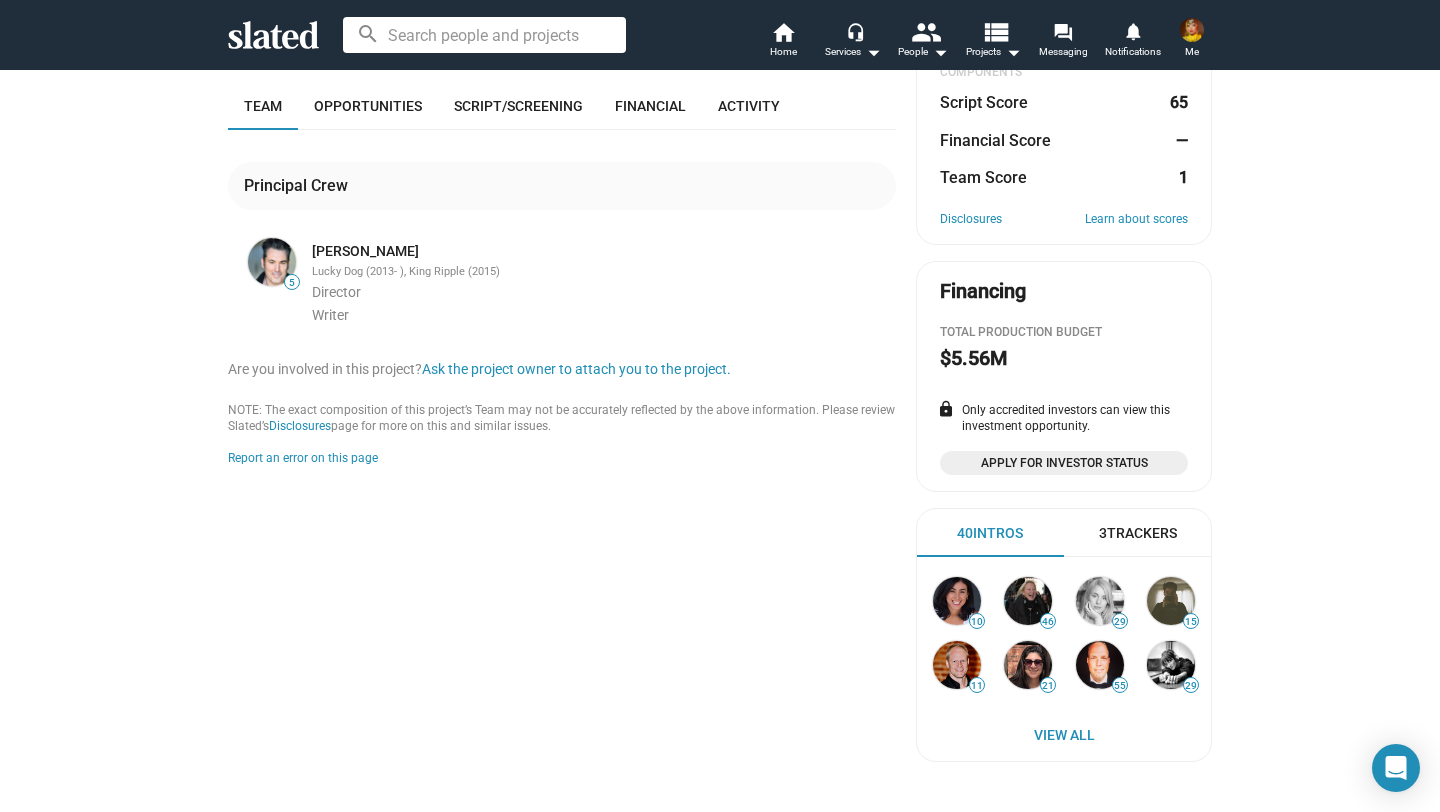 scroll, scrollTop: 297, scrollLeft: 0, axis: vertical 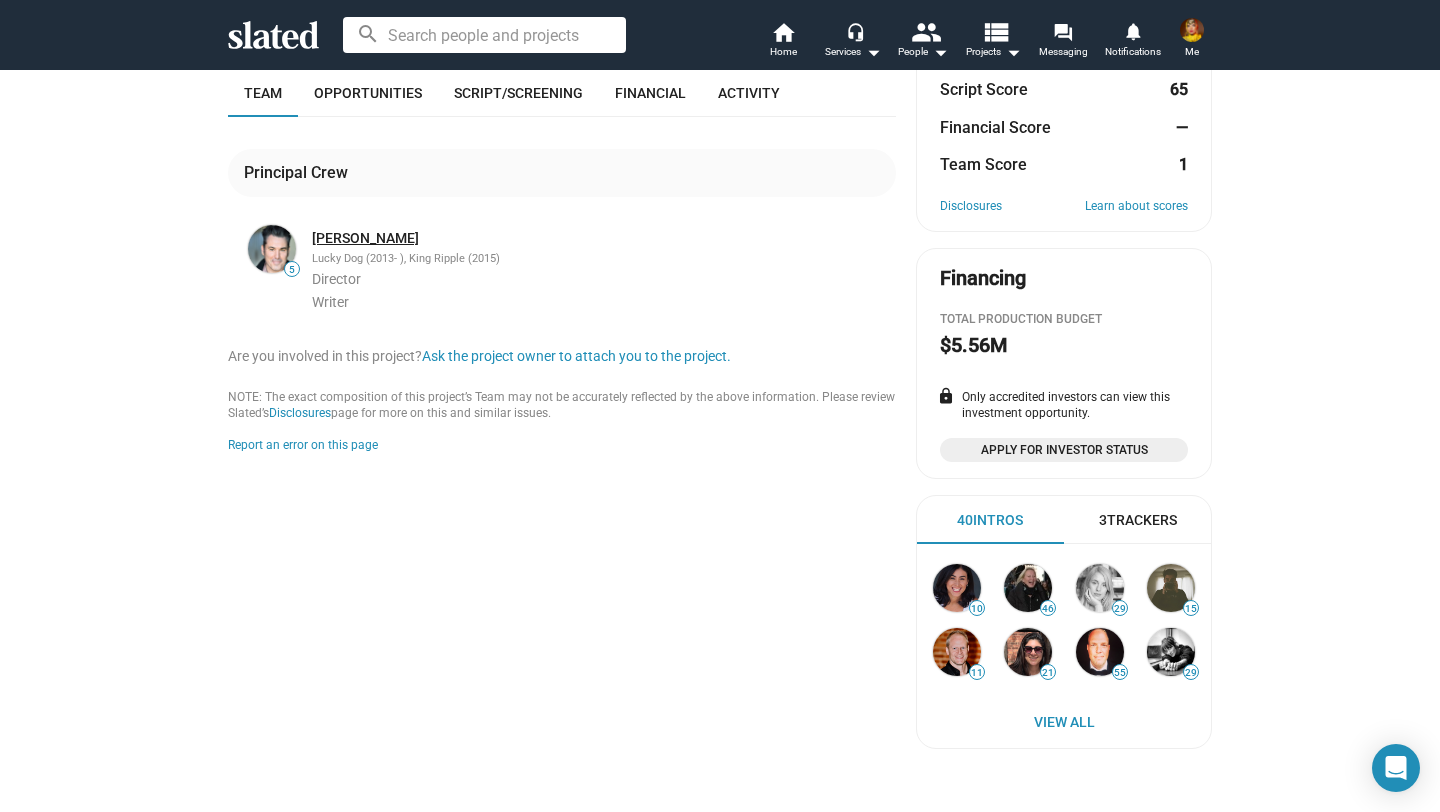 click on "John Killoran" 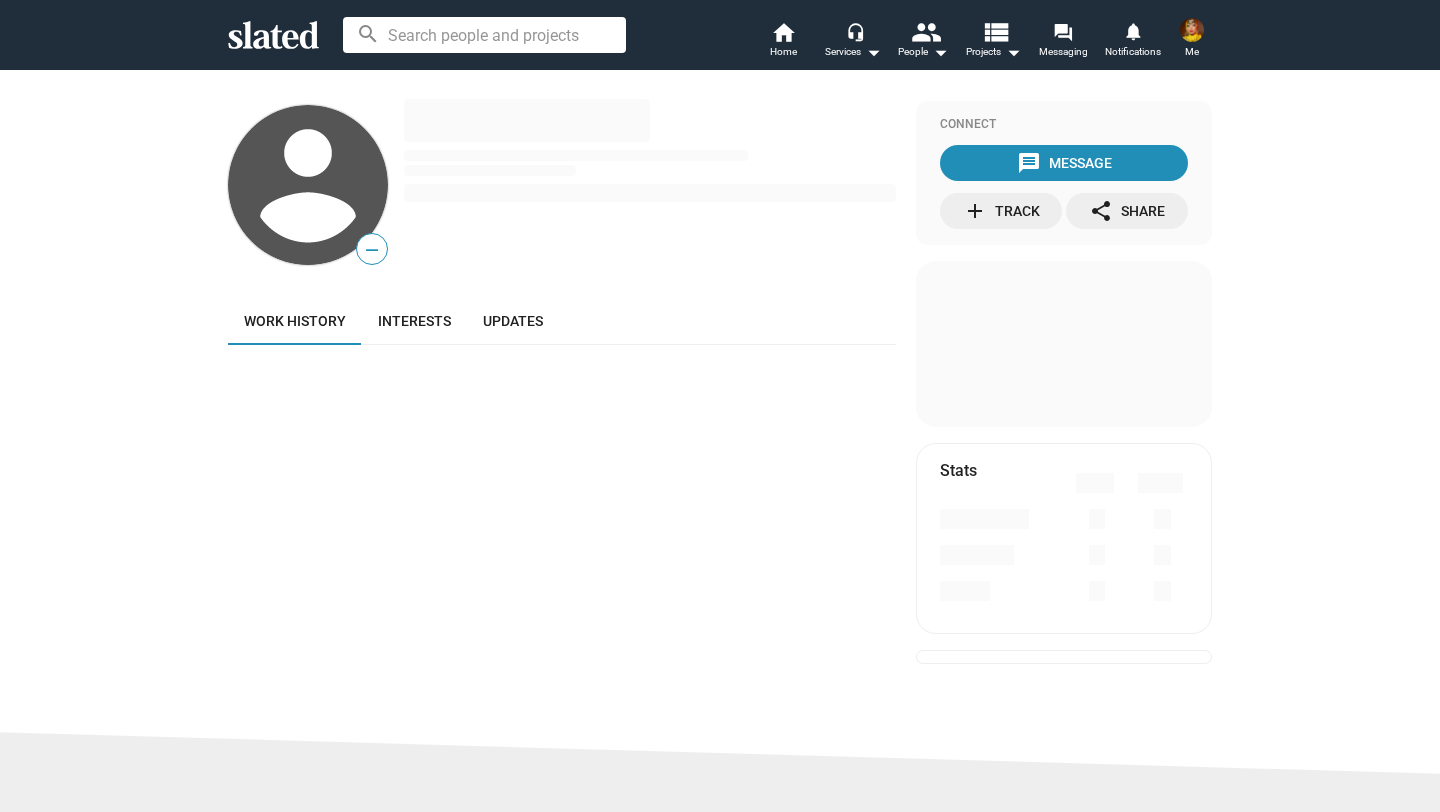 scroll, scrollTop: 0, scrollLeft: 0, axis: both 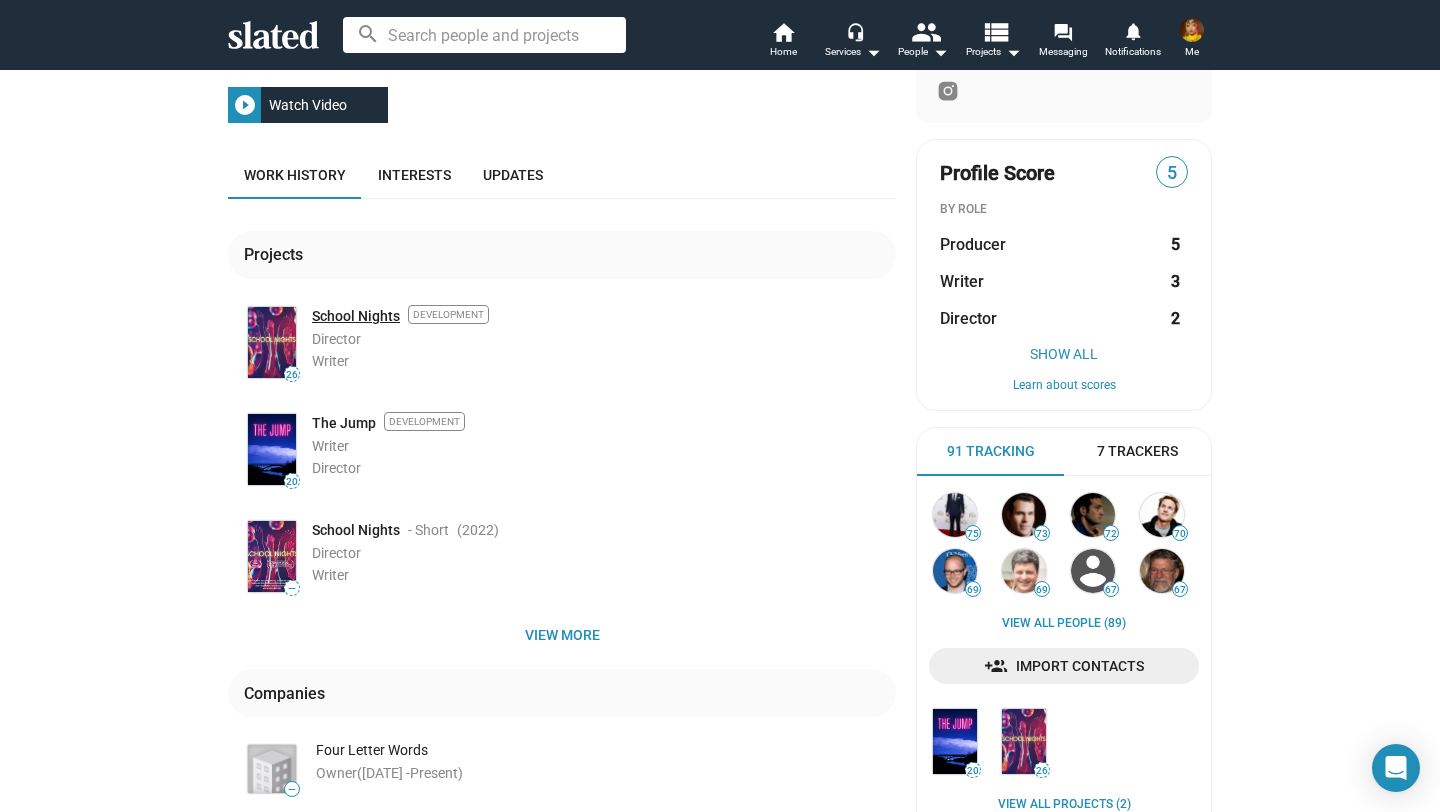 click on "School Nights" 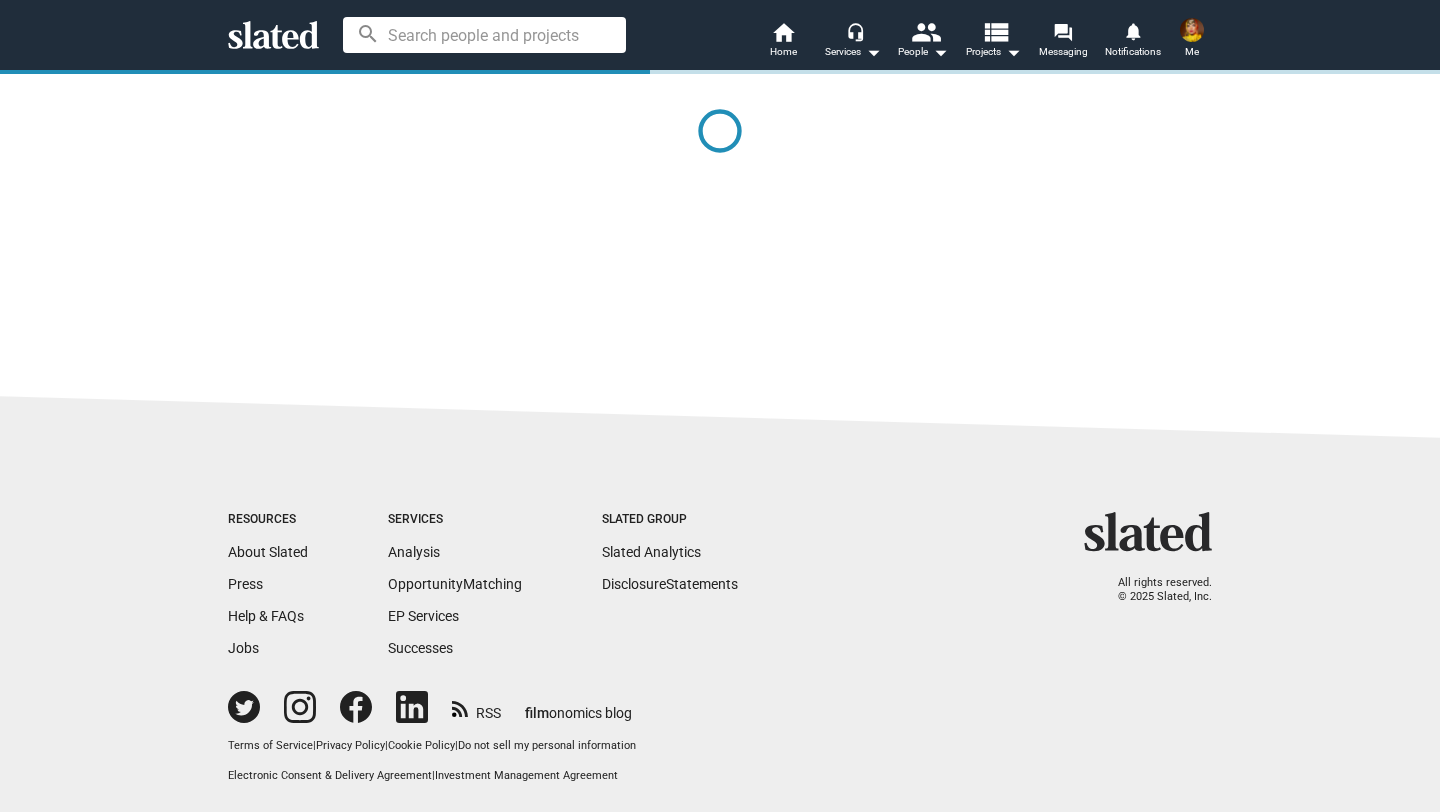 scroll, scrollTop: 0, scrollLeft: 0, axis: both 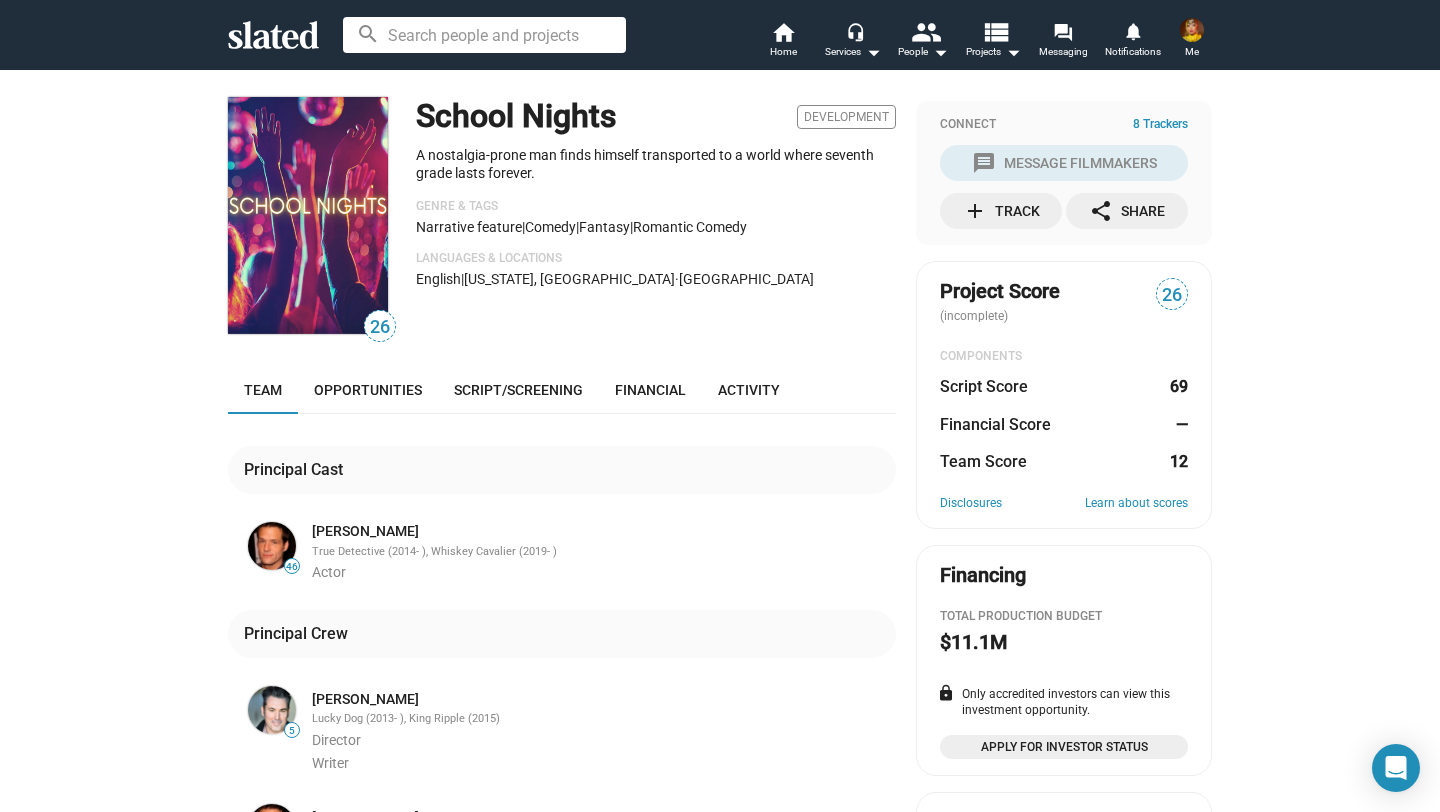 click on "add  Track" 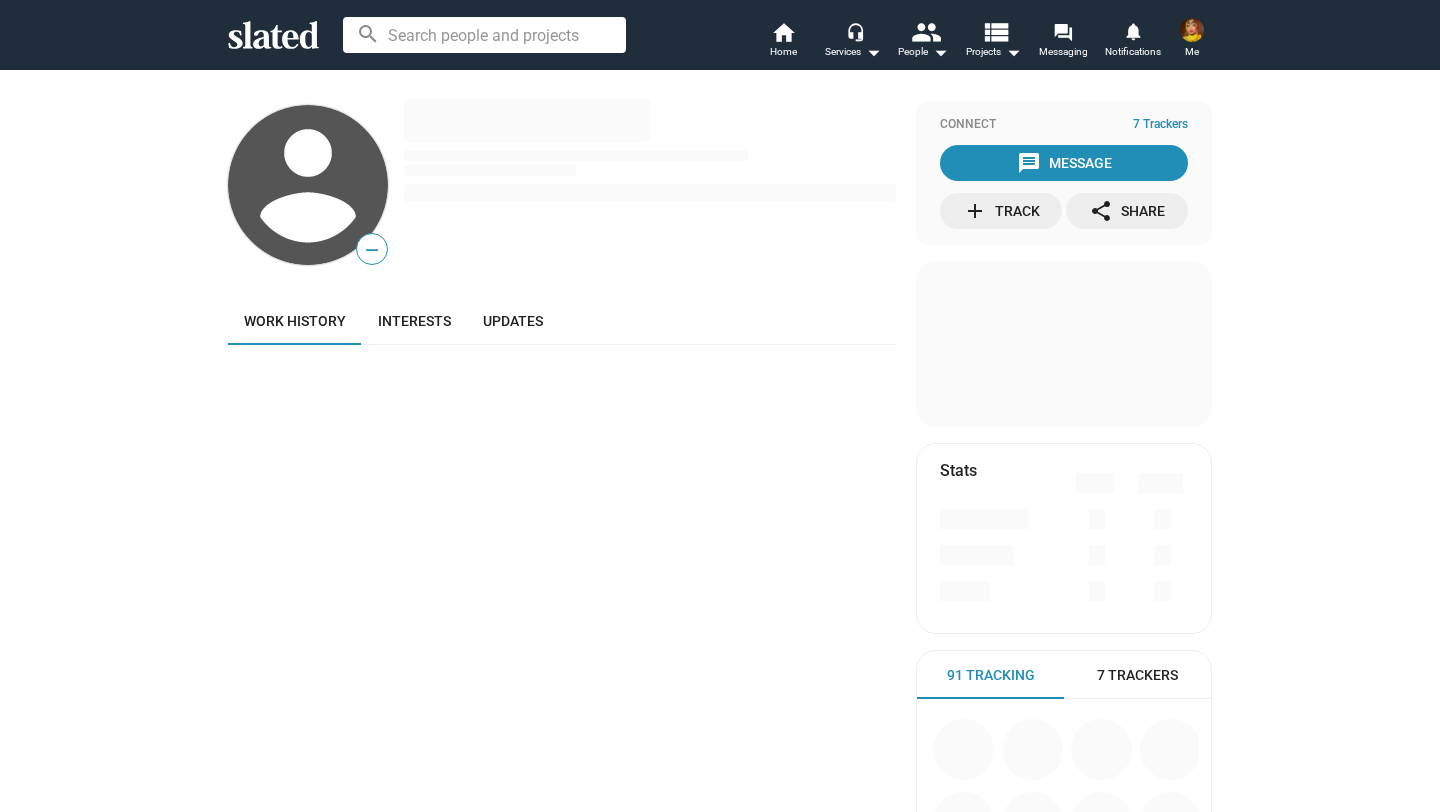 scroll, scrollTop: 0, scrollLeft: 0, axis: both 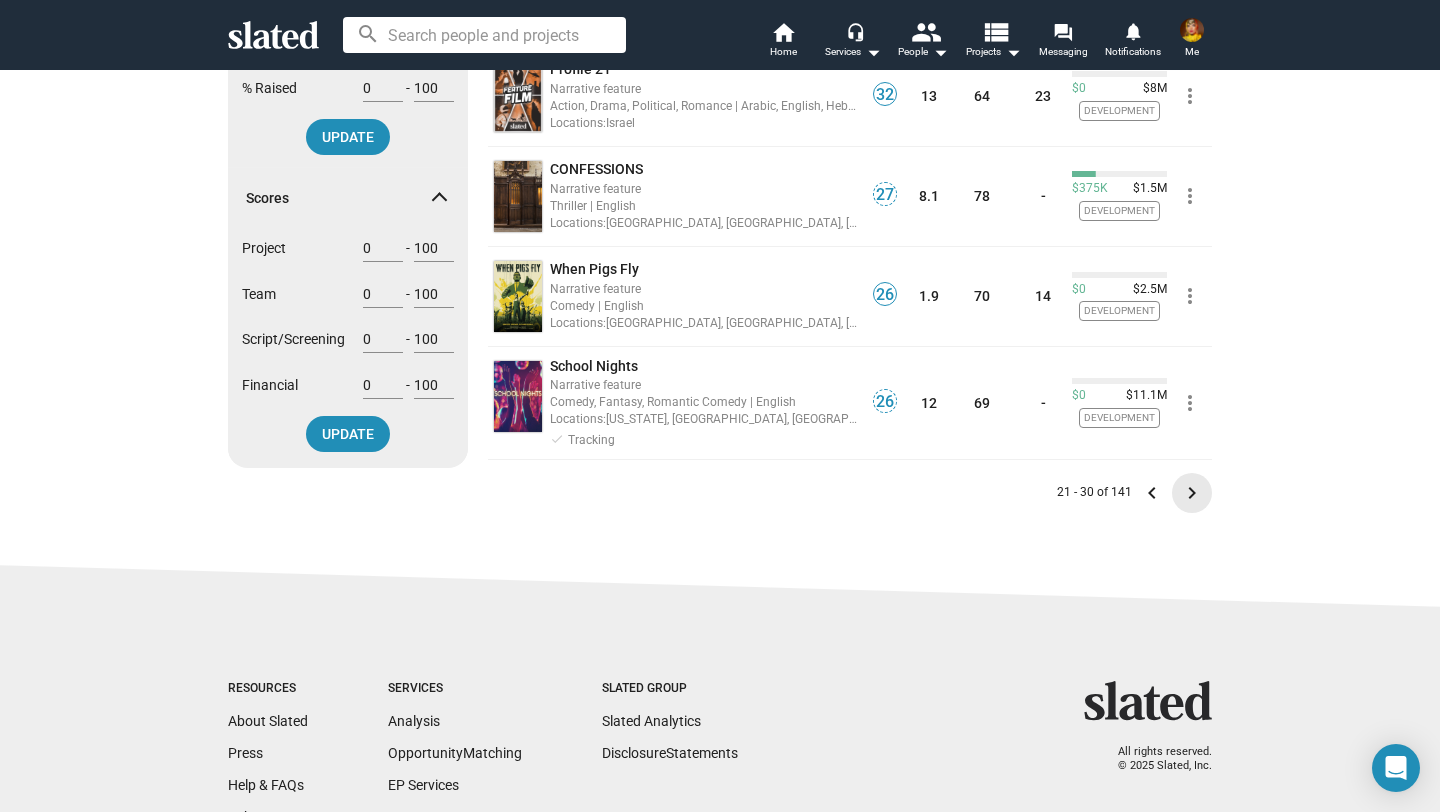 click on "keyboard_arrow_right" 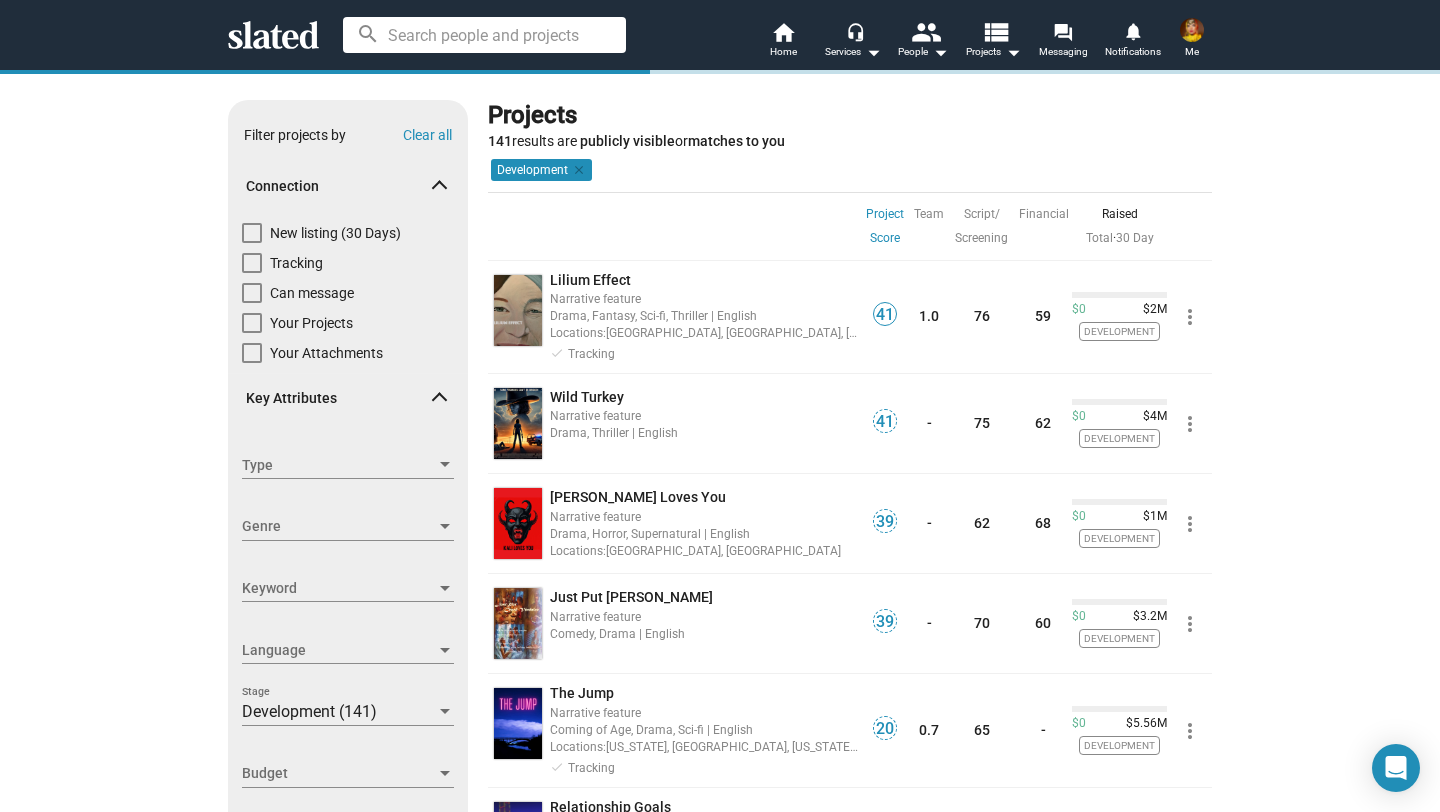 scroll, scrollTop: 0, scrollLeft: 0, axis: both 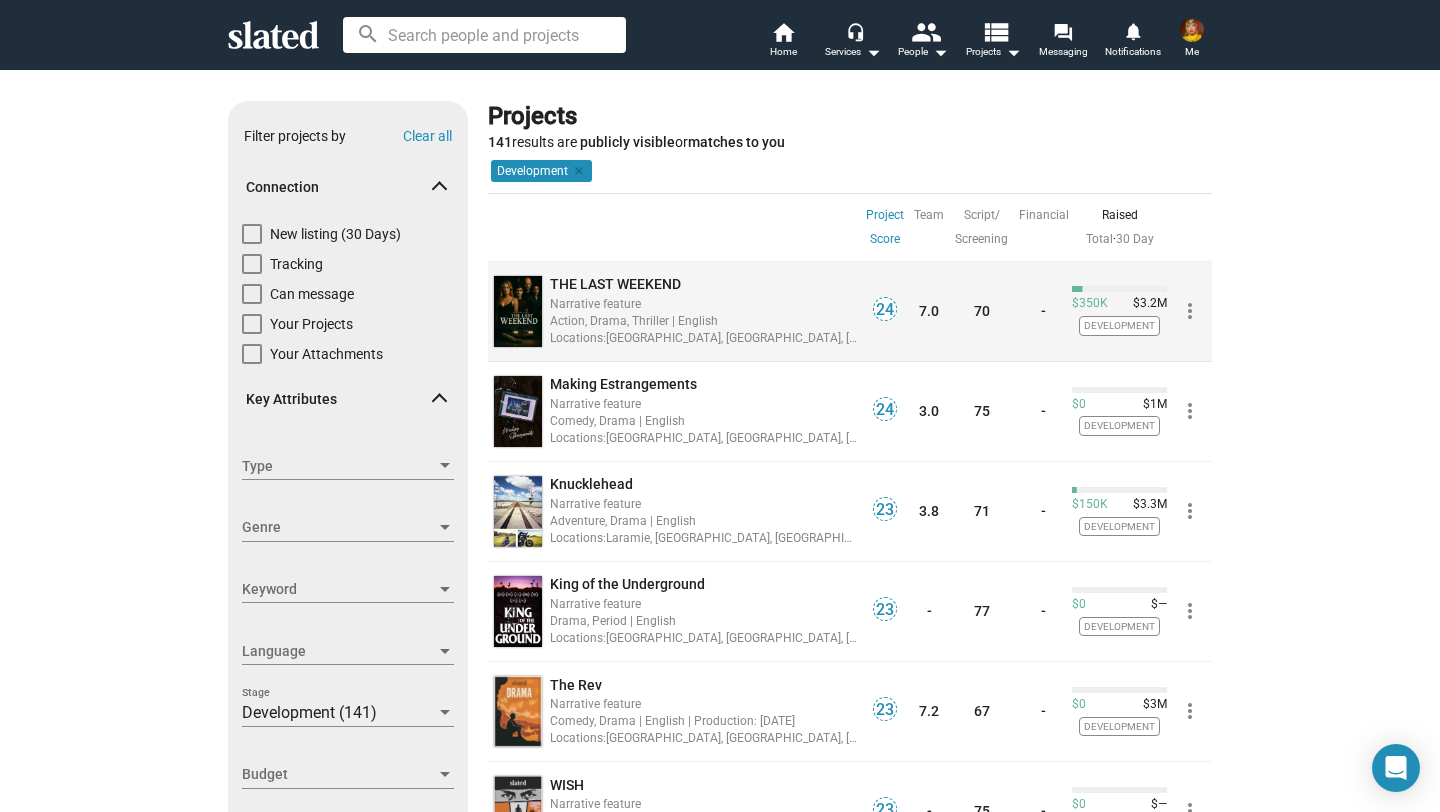 click on "THE LAST WEEKEND" 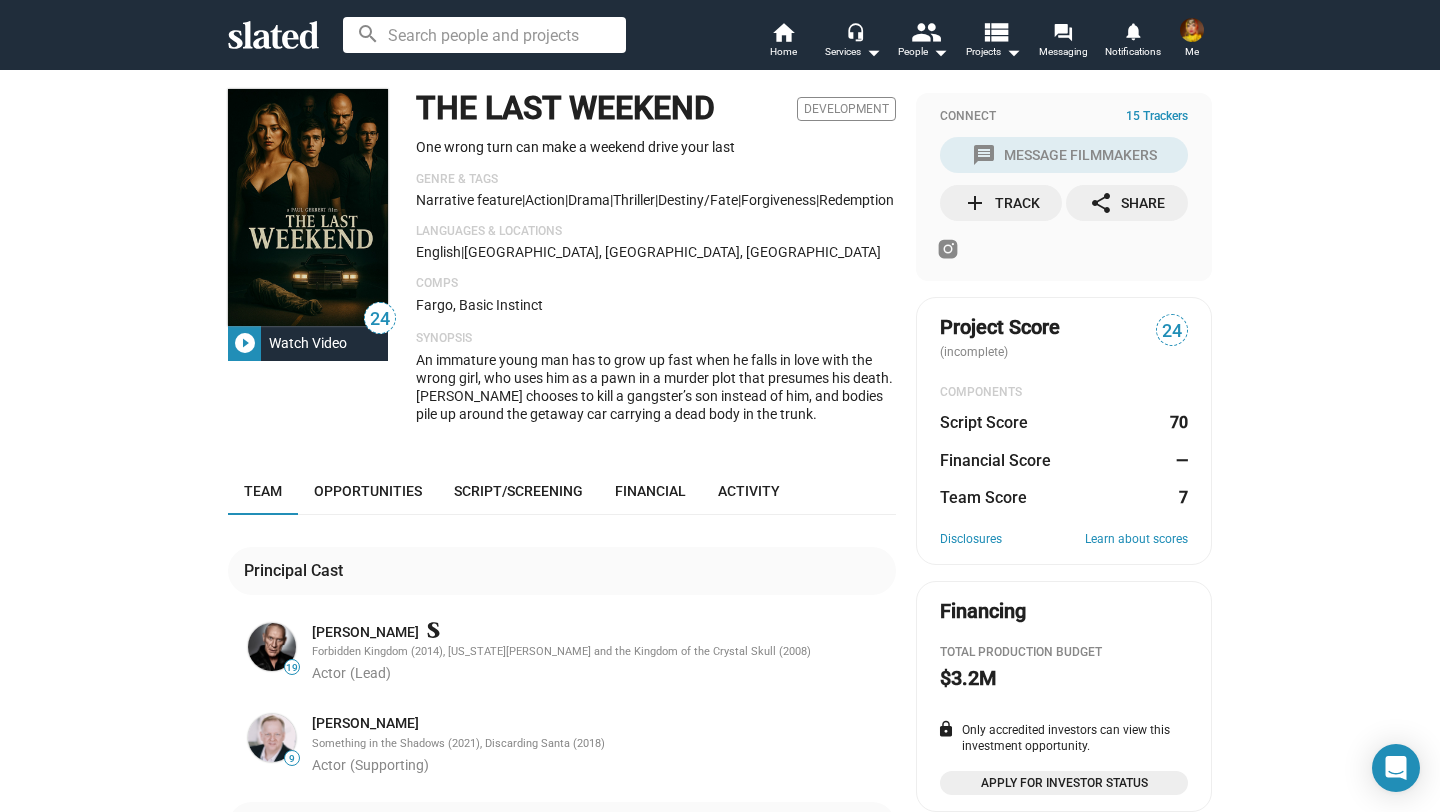 scroll, scrollTop: 0, scrollLeft: 0, axis: both 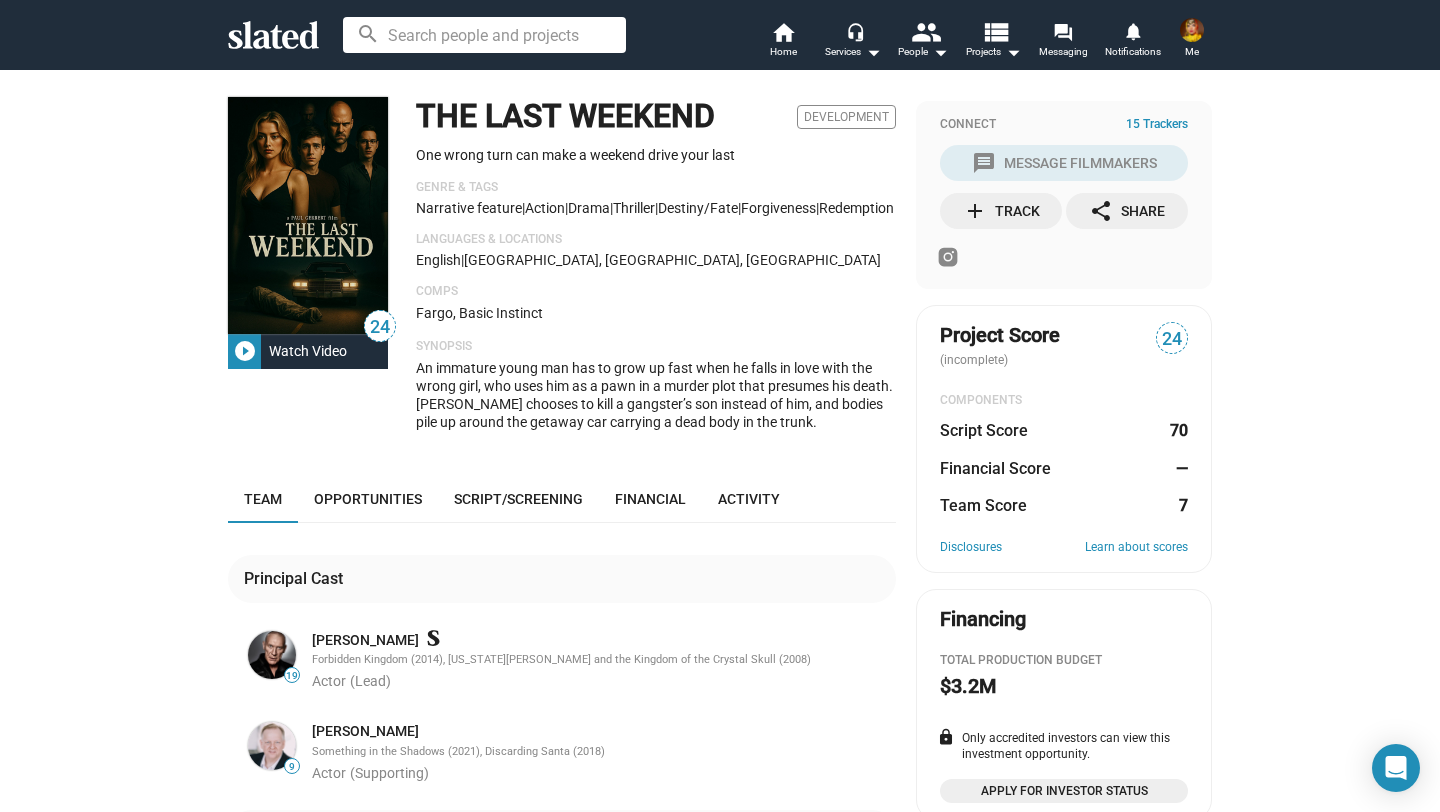 click on "add  Track" 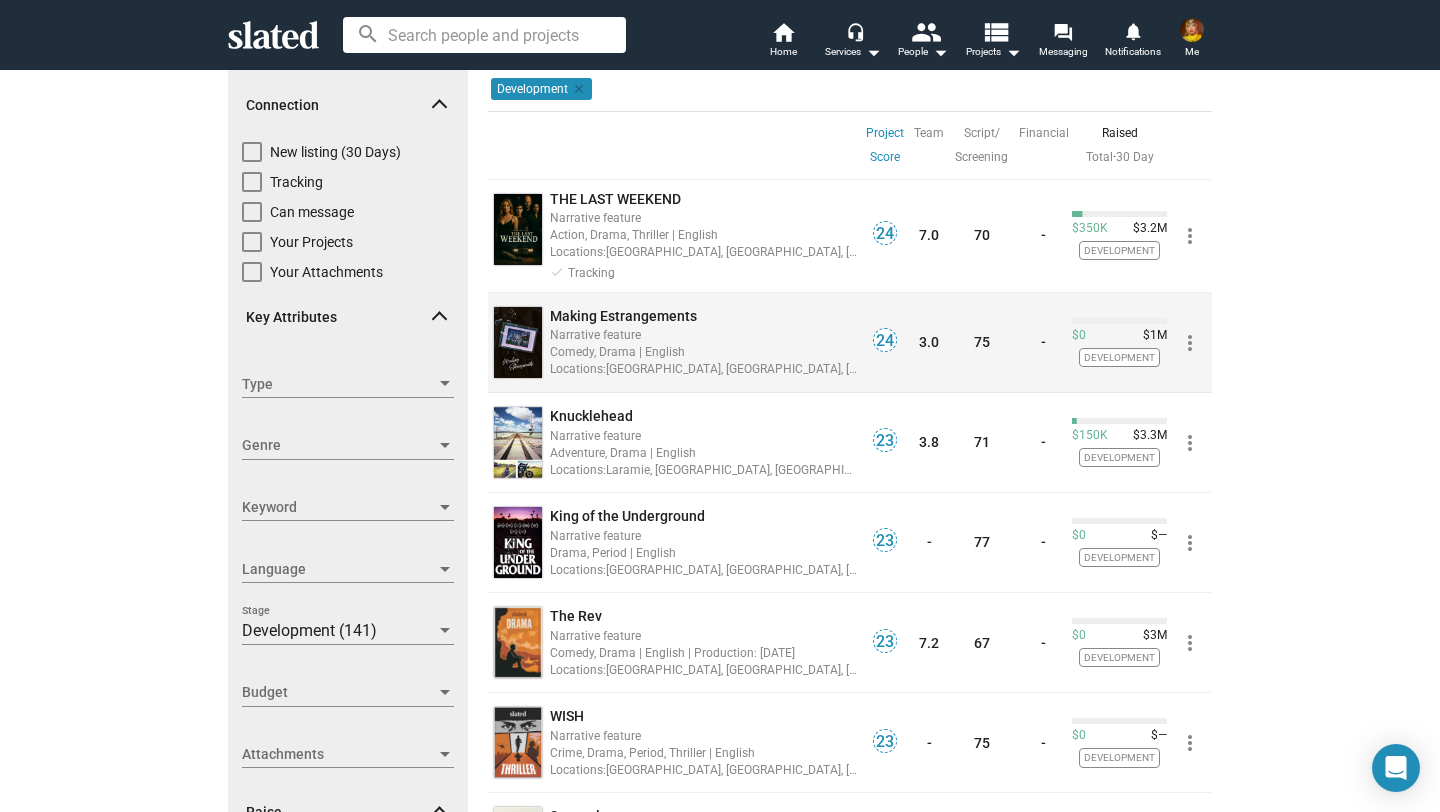 scroll, scrollTop: 89, scrollLeft: 0, axis: vertical 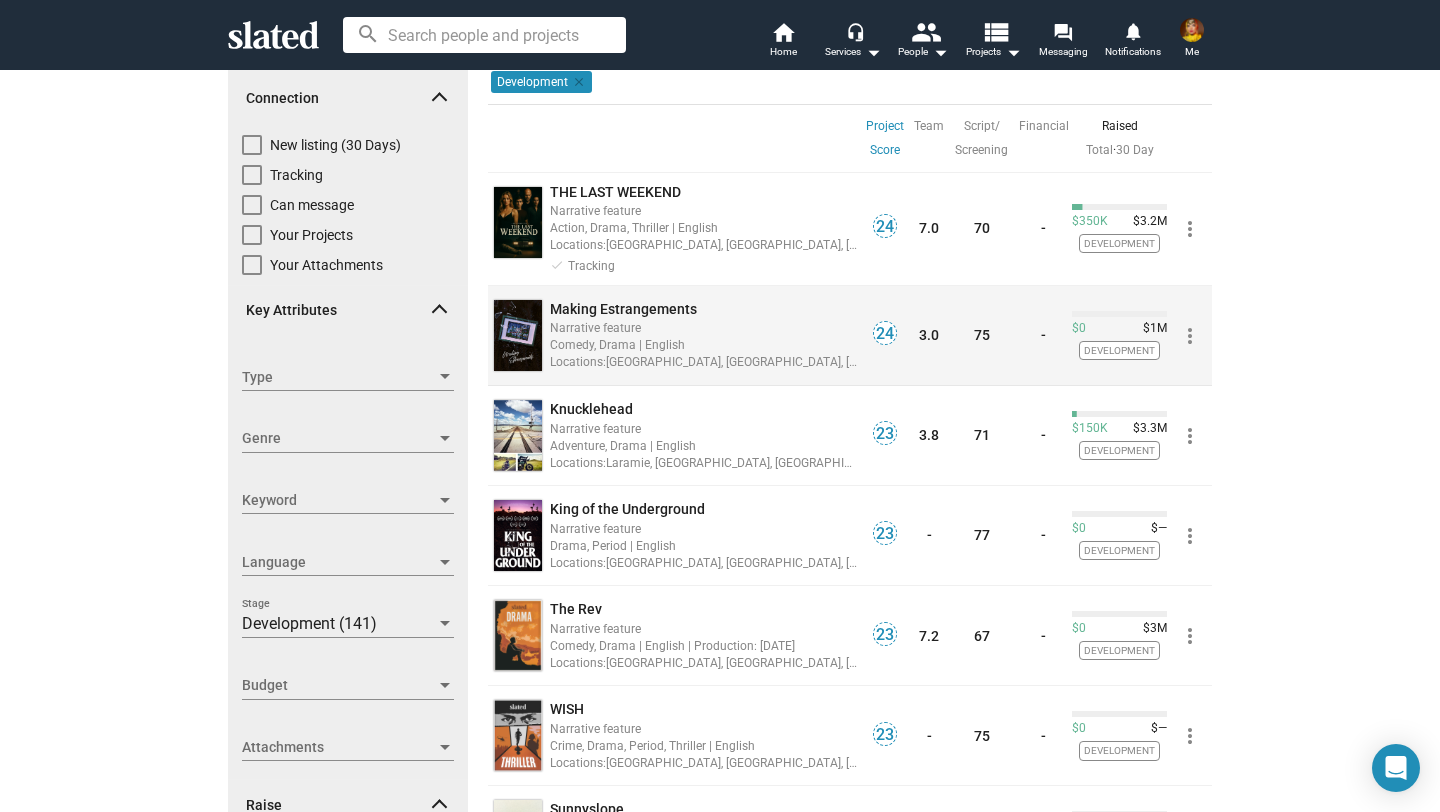 click on "Making Estrangements" 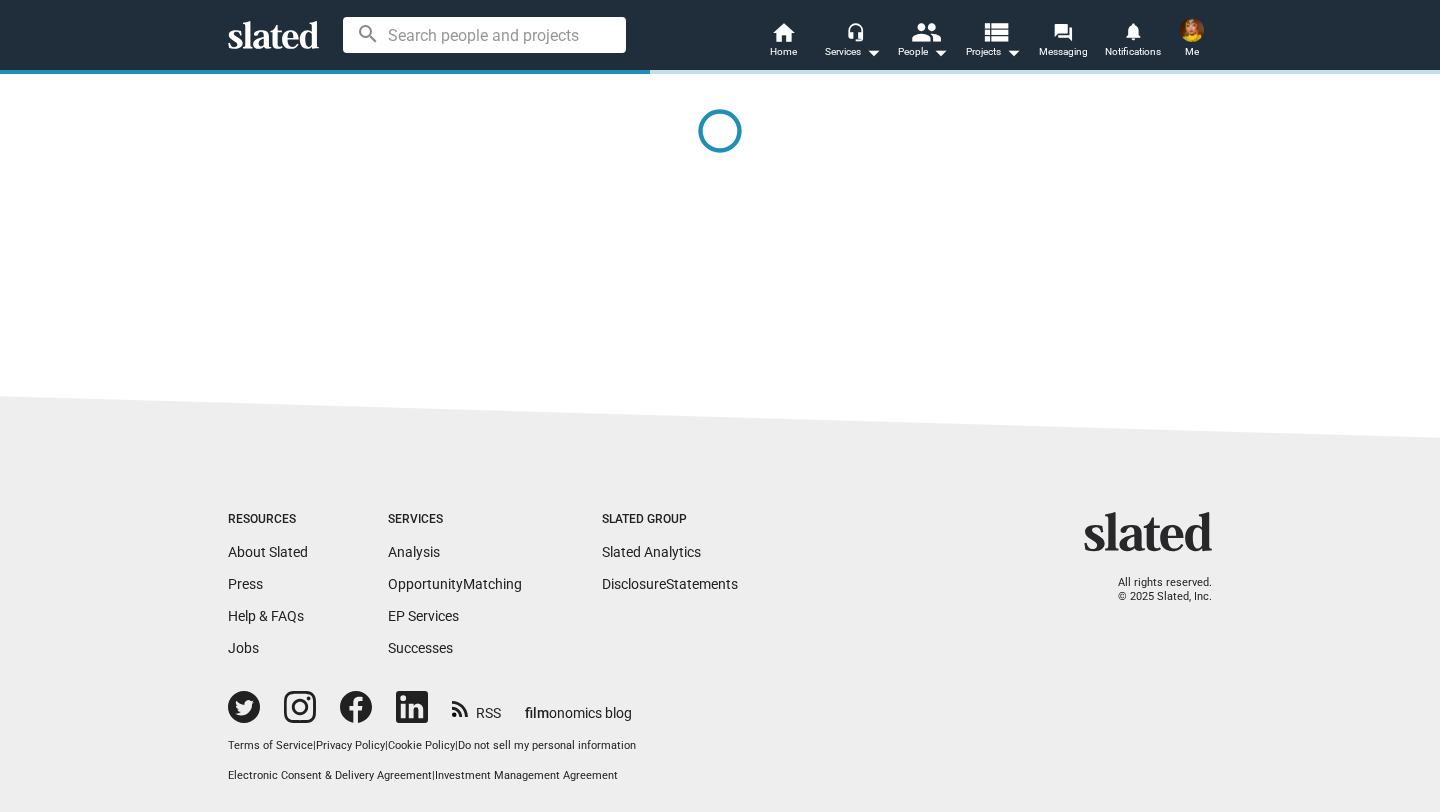 scroll, scrollTop: 0, scrollLeft: 0, axis: both 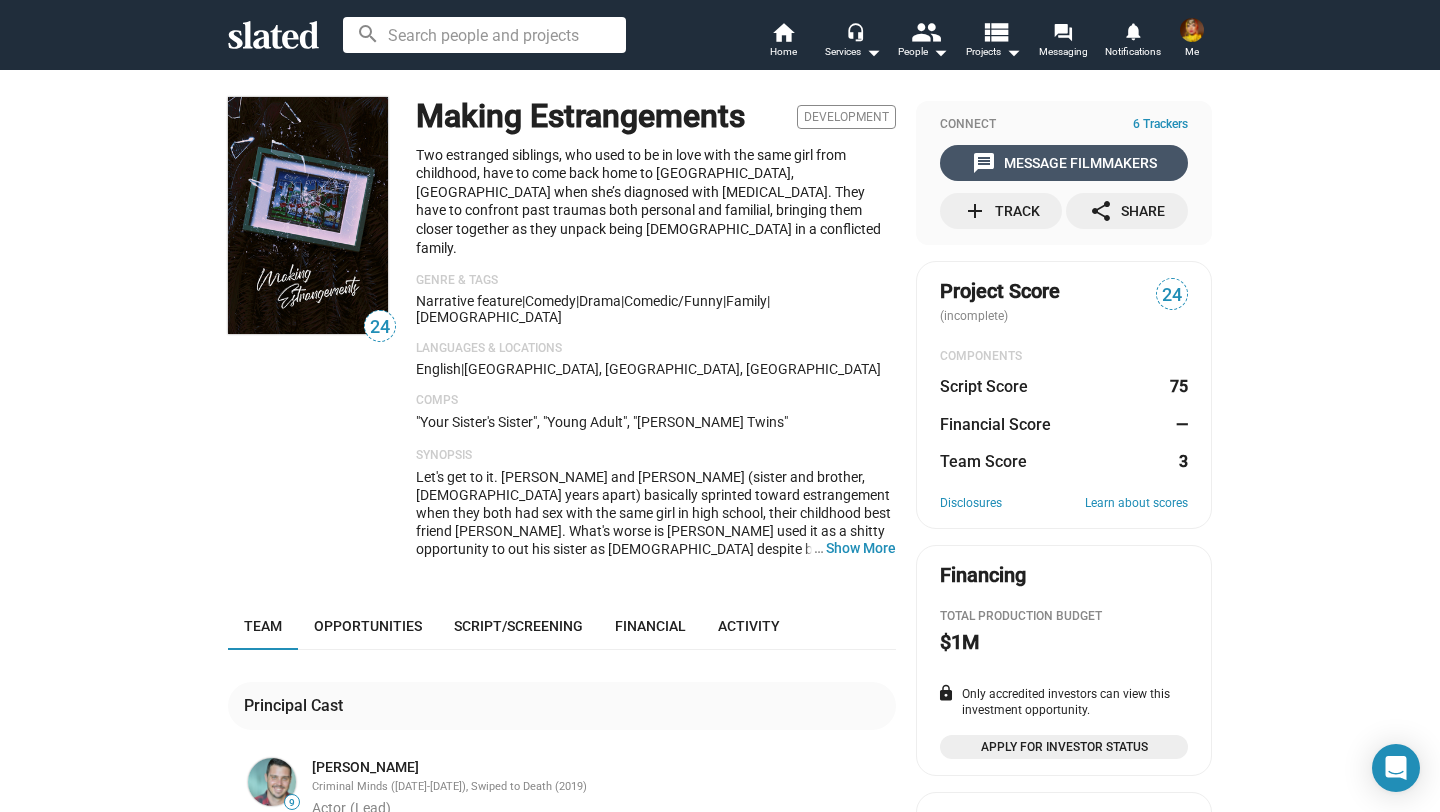 click on "message  Message Filmmakers" 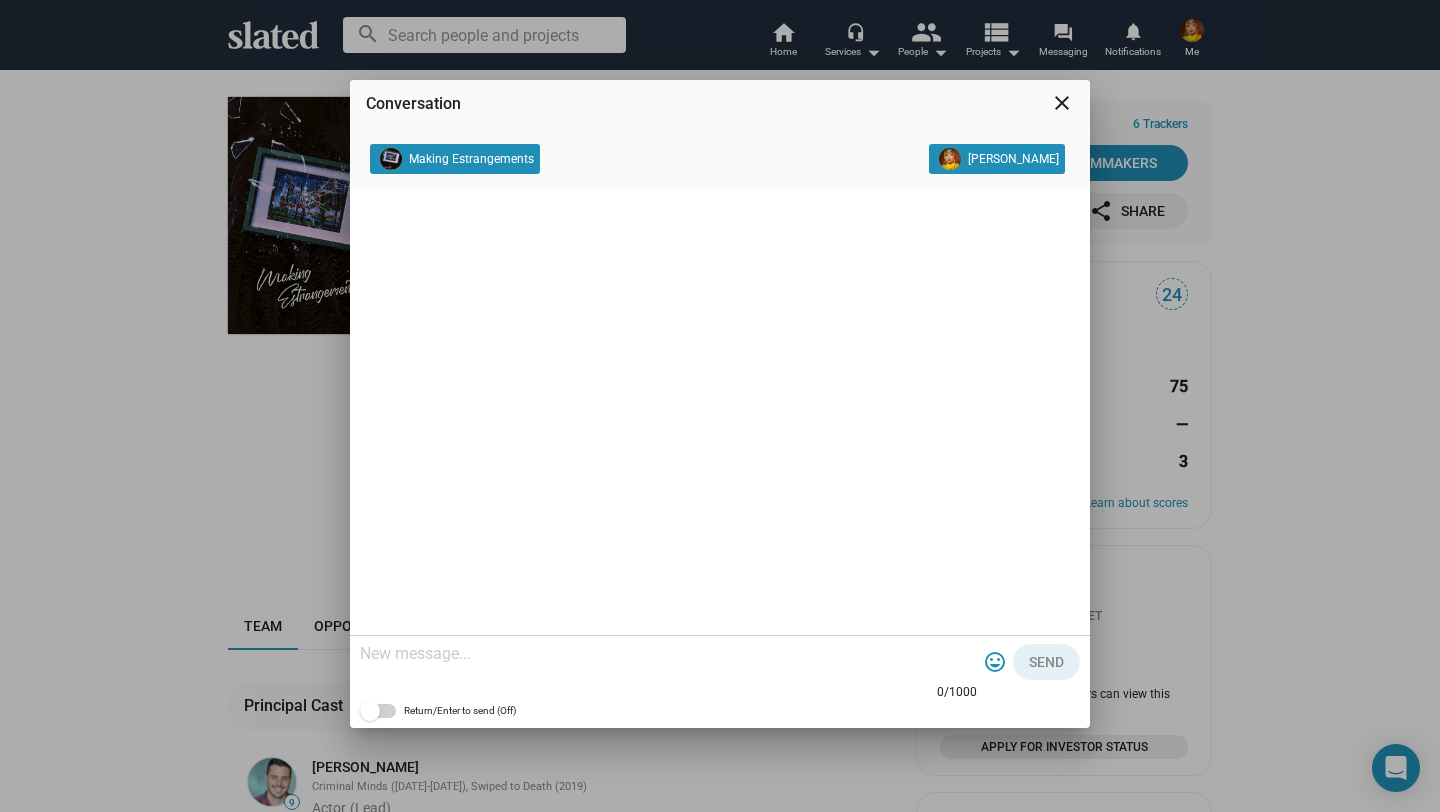 click at bounding box center (668, 654) 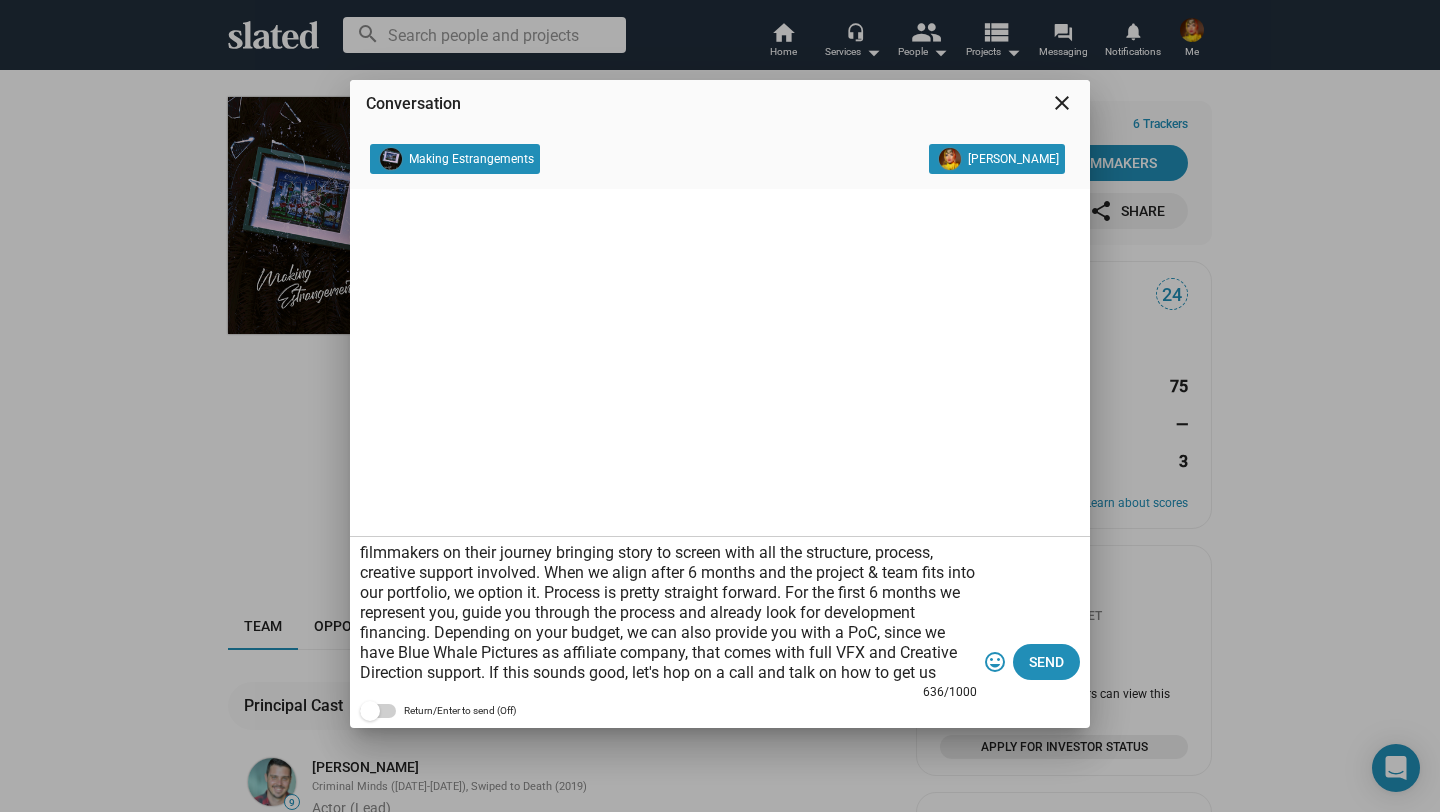 scroll, scrollTop: 80, scrollLeft: 0, axis: vertical 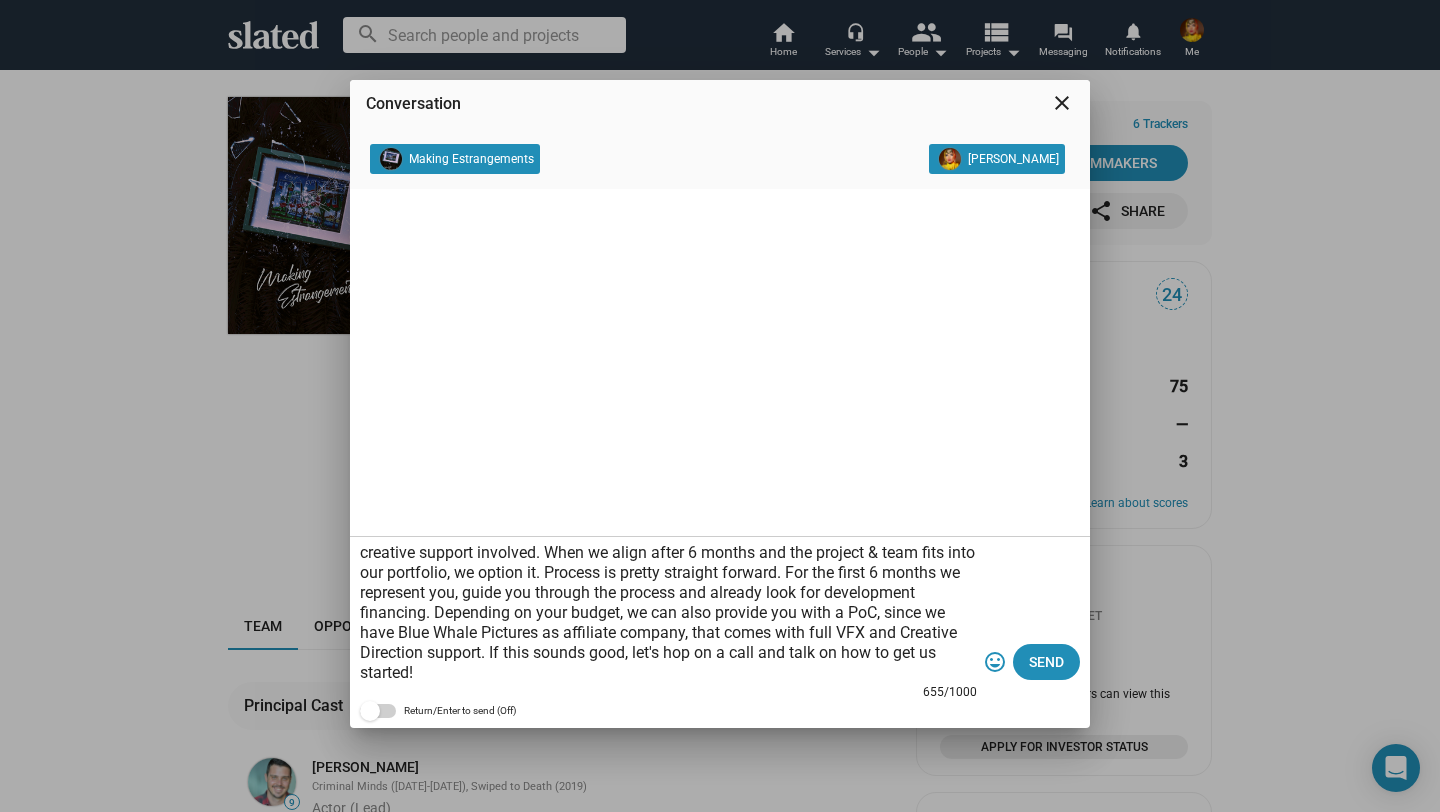 click on "Hi,
Super interested. I'm Danny and happy to support you on your journey. I'm founder and CEO of CinVest, LLC trustfund & incubator. My team and I support aspiring filmmakers on their journey bringing story to screen with all the structure, process, creative support involved. When we align after 6 months and the project & team fits into our portfolio, we option it. Process is pretty straight forward. For the first 6 months we represent you, guide you through the process and already look for development financing. Depending on your budget, we can also provide you with a PoC, since we have Blue Whale Pictures as affiliate company, that comes with full VFX and Creative Direction support. If this sounds good, let's hop on a call and talk on how to get us started!
With gratitude, Danny" at bounding box center [668, 613] 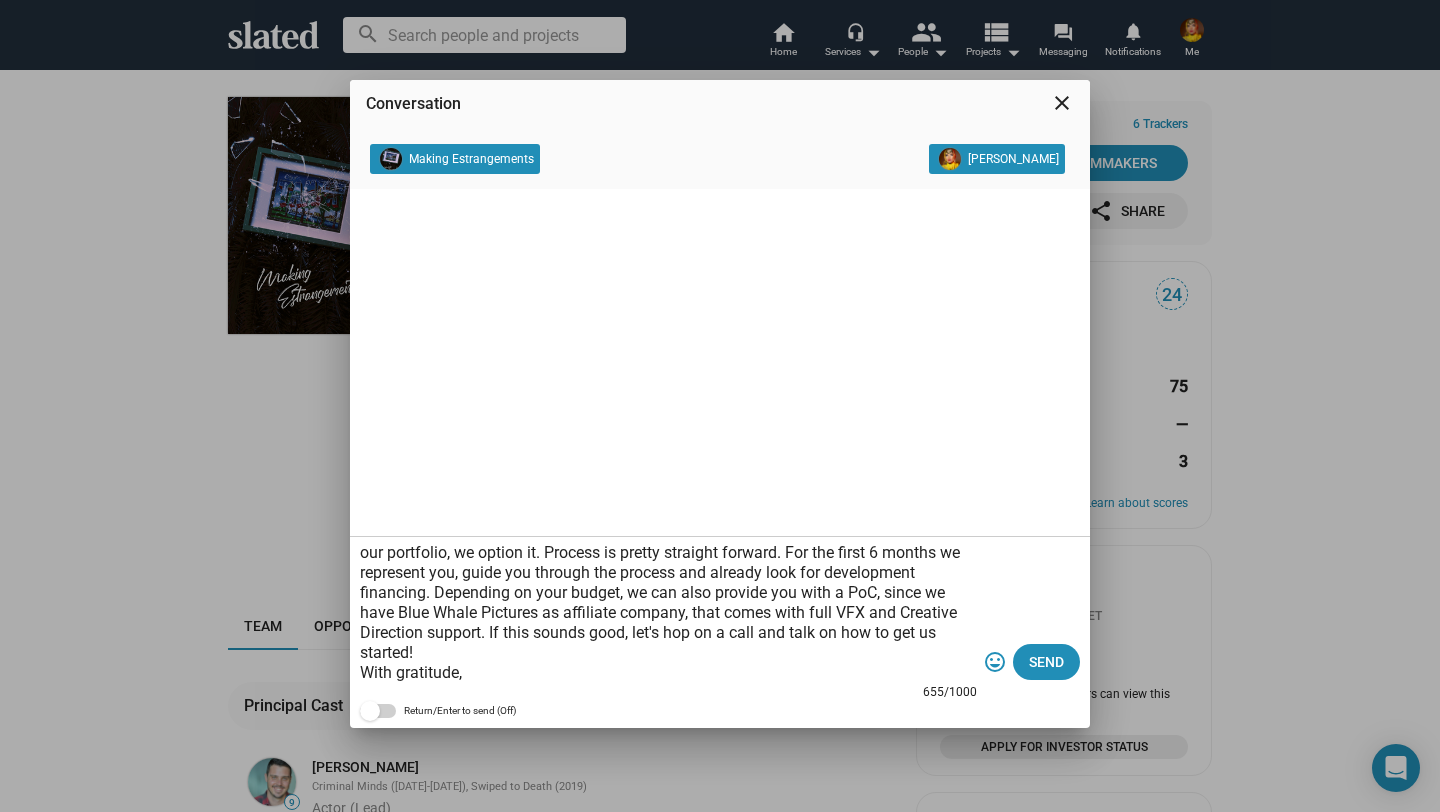 scroll, scrollTop: 0, scrollLeft: 0, axis: both 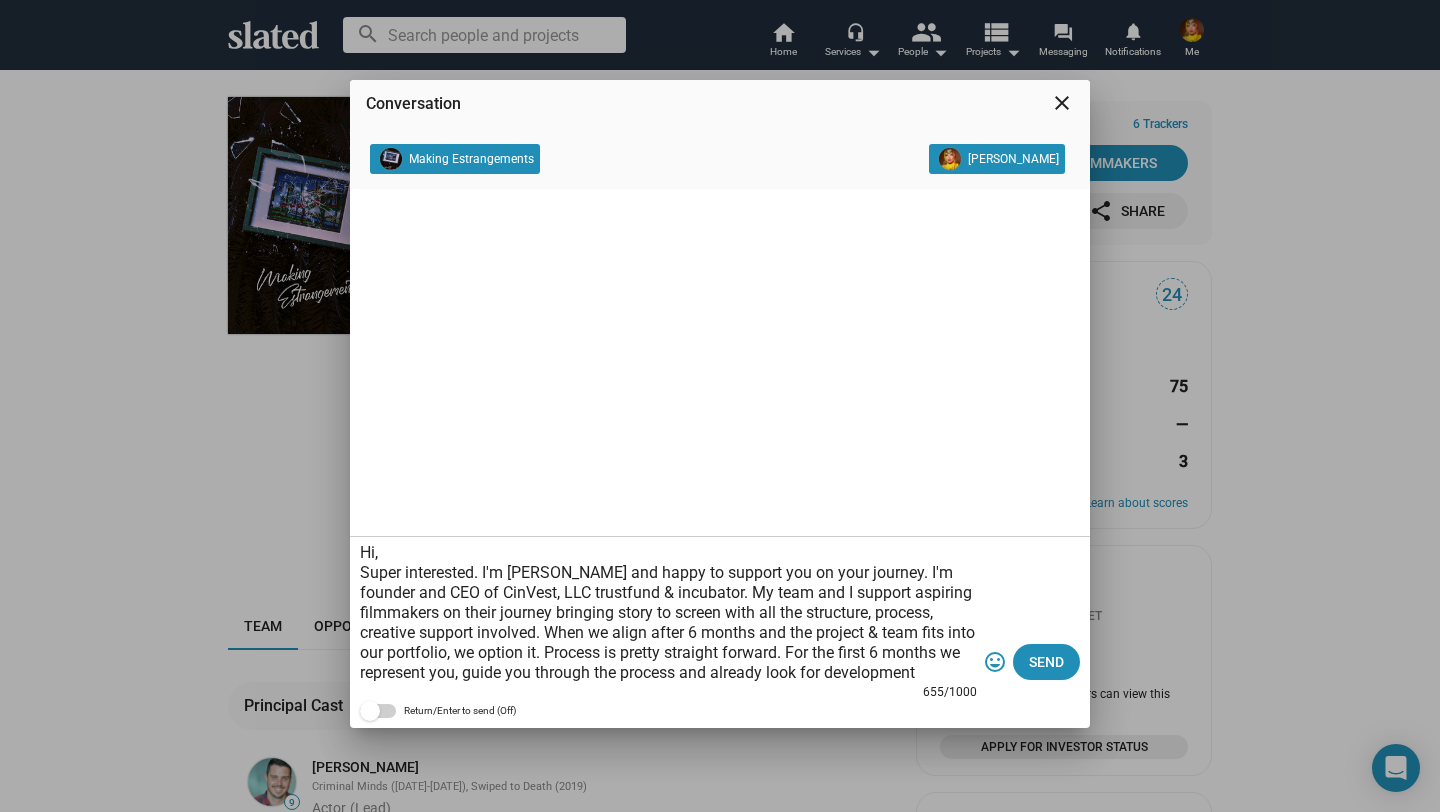 click on "Hi,
Super interested. I'm Danny and happy to support you on your journey. I'm founder and CEO of CinVest, LLC trustfund & incubator. My team and I support aspiring filmmakers on their journey bringing story to screen with all the structure, process, creative support involved. When we align after 6 months and the project & team fits into our portfolio, we option it. Process is pretty straight forward. For the first 6 months we represent you, guide you through the process and already look for development financing. Depending on your budget, we can also provide you with a PoC, since we have Blue Whale Pictures as affiliate company, that comes with full VFX and Creative Direction support. If this sounds good, let's hop on a call and talk on how to get us started!
With gratitude,
Danny" at bounding box center (668, 613) 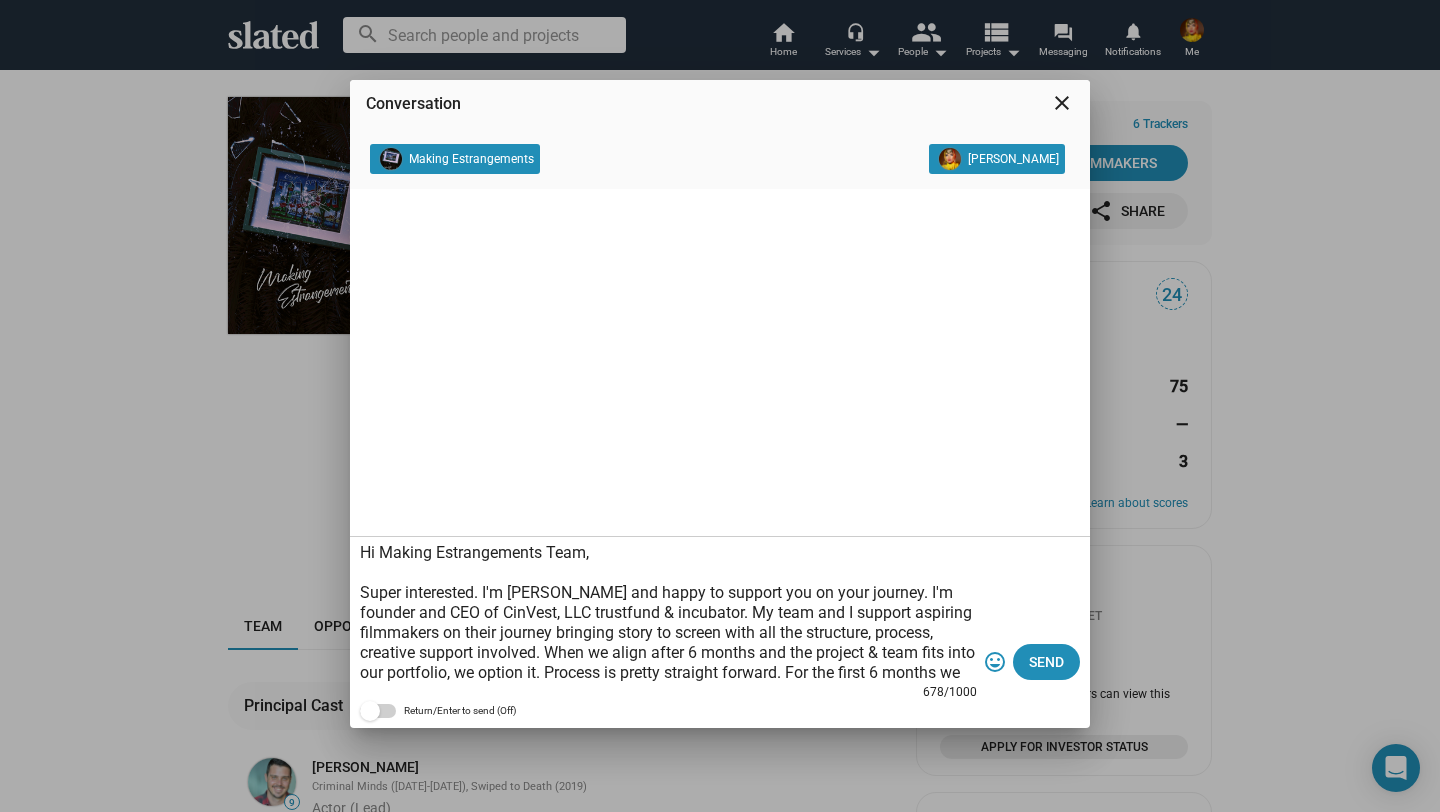 drag, startPoint x: 360, startPoint y: 591, endPoint x: 481, endPoint y: 598, distance: 121.20231 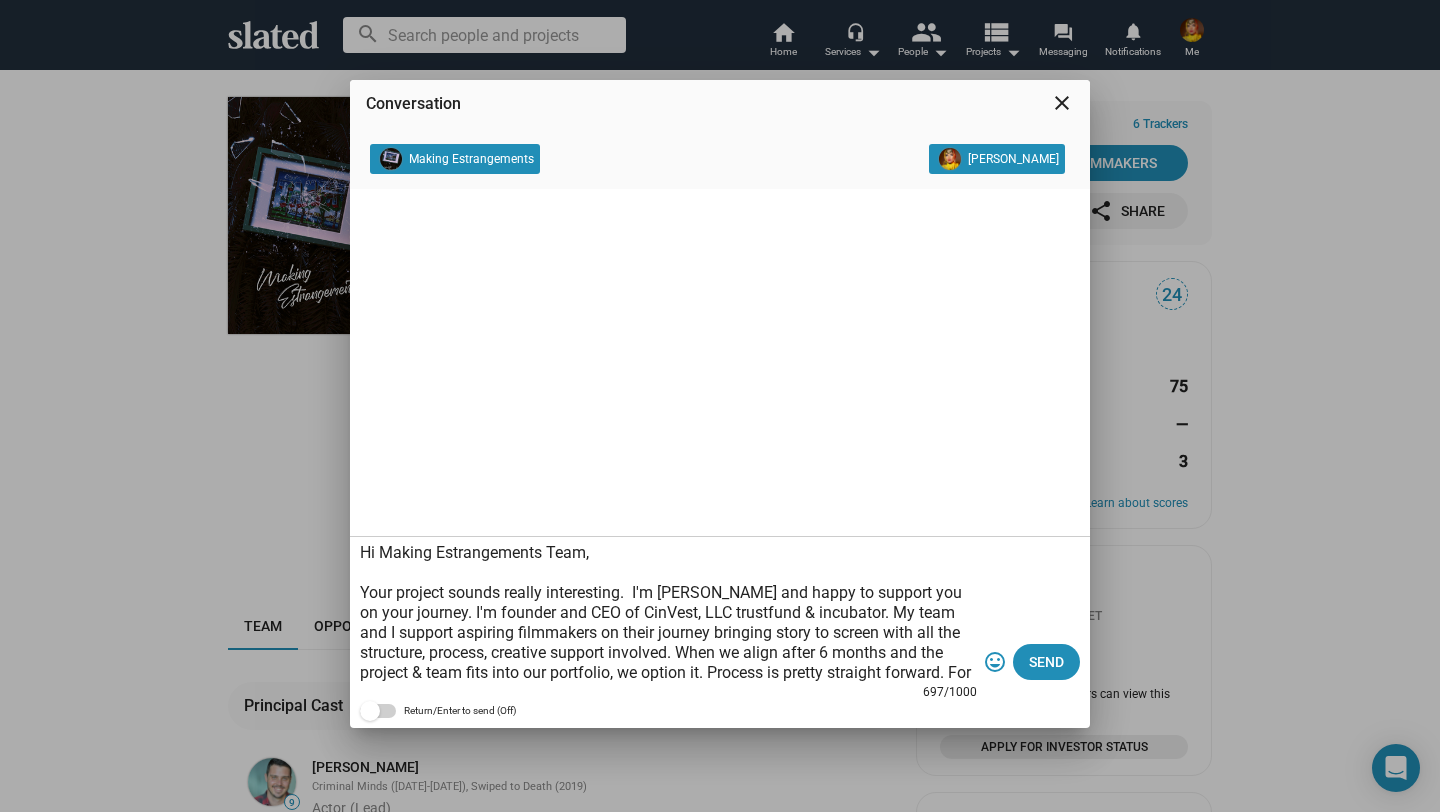 drag, startPoint x: 1041, startPoint y: 656, endPoint x: 1002, endPoint y: 594, distance: 73.24616 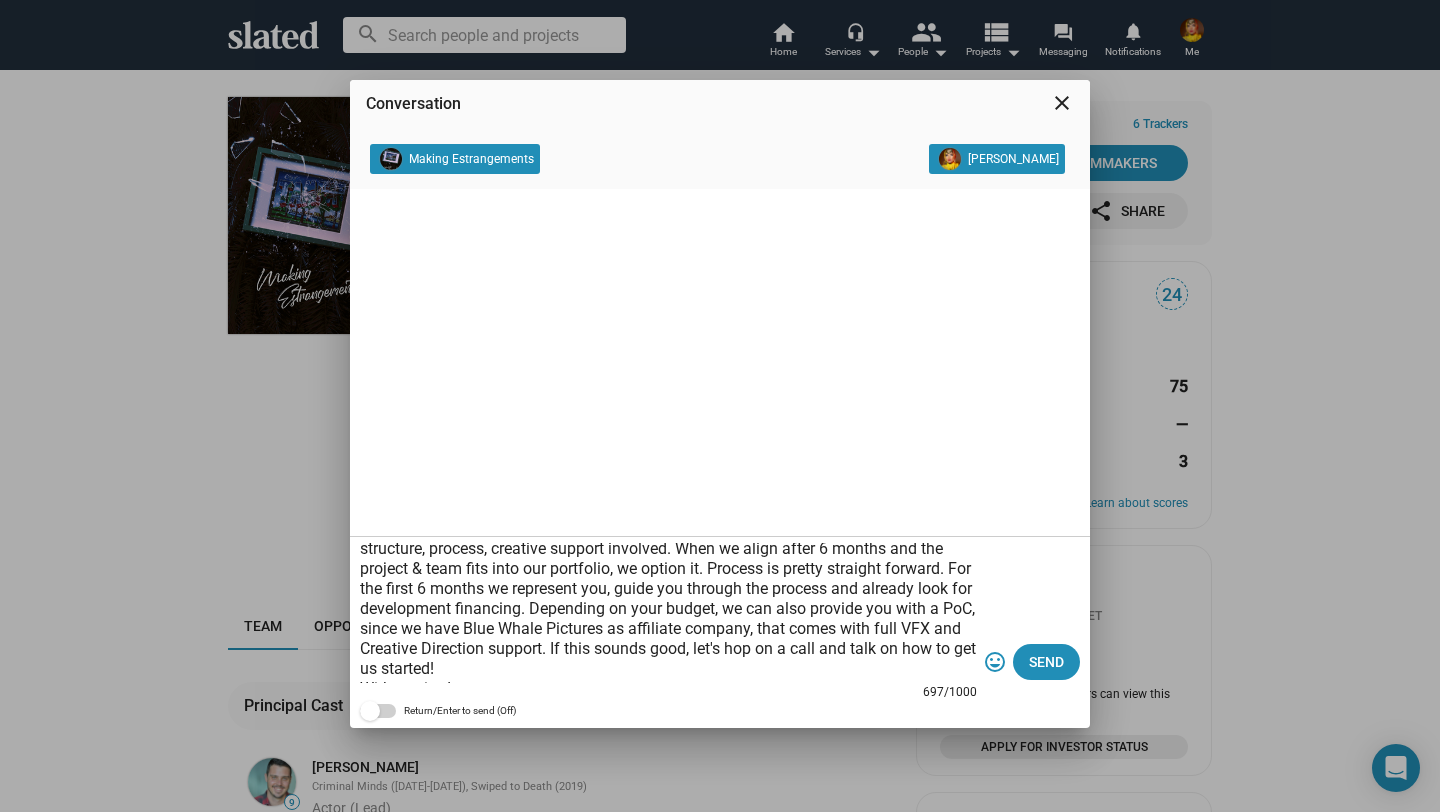 scroll, scrollTop: 140, scrollLeft: 0, axis: vertical 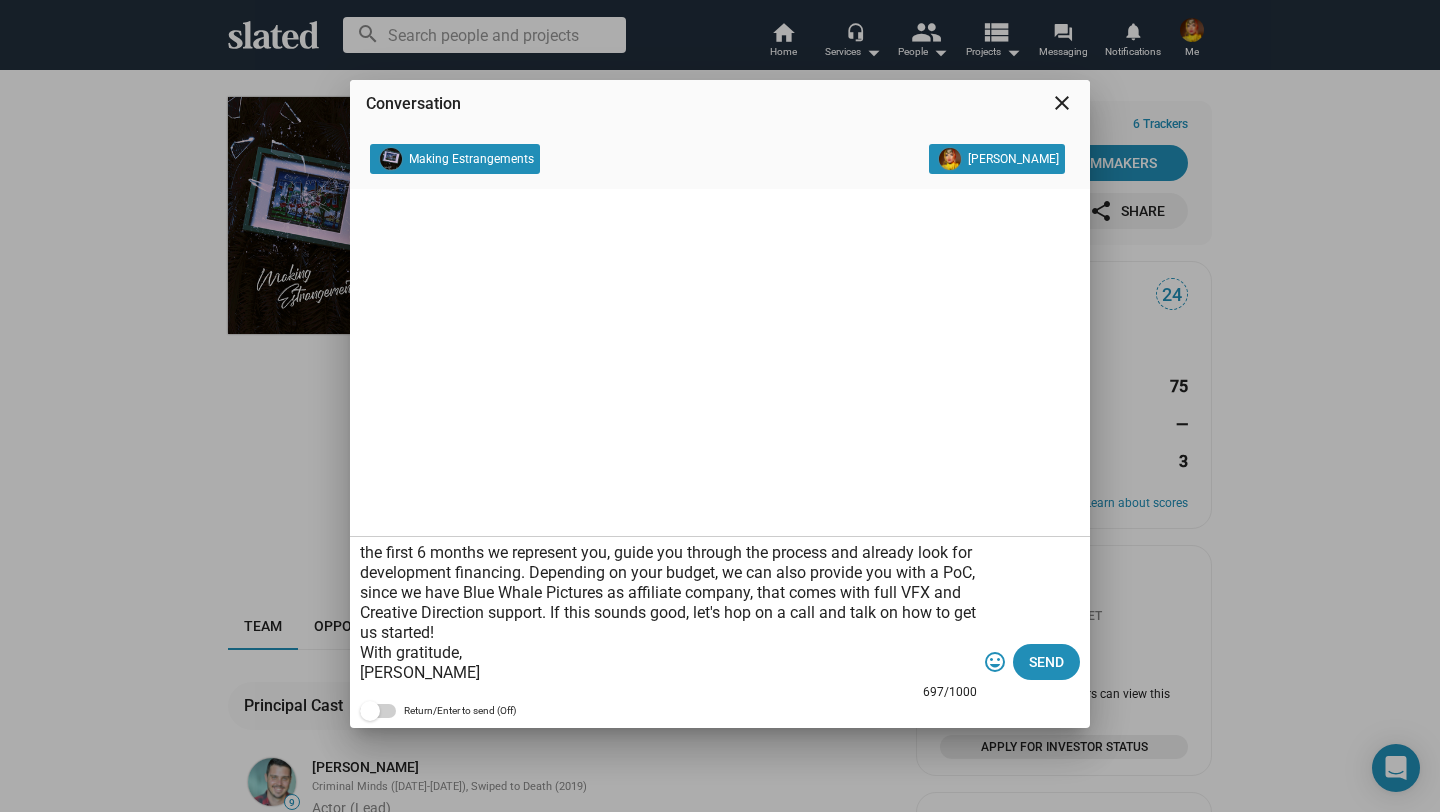 click on "Hi Making Estrangements Team,
Your project sounds really interesting.  I'm Danny and happy to support you on your journey. I'm founder and CEO of CinVest, LLC trustfund & incubator. My team and I support aspiring filmmakers on their journey bringing story to screen with all the structure, process, creative support involved. When we align after 6 months and the project & team fits into our portfolio, we option it. Process is pretty straight forward. For the first 6 months we represent you, guide you through the process and already look for development financing. Depending on your budget, we can also provide you with a PoC, since we have Blue Whale Pictures as affiliate company, that comes with full VFX and Creative Direction support. If this sounds good, let's hop on a call and talk on how to get us started!
With gratitude,
Danny" at bounding box center (668, 613) 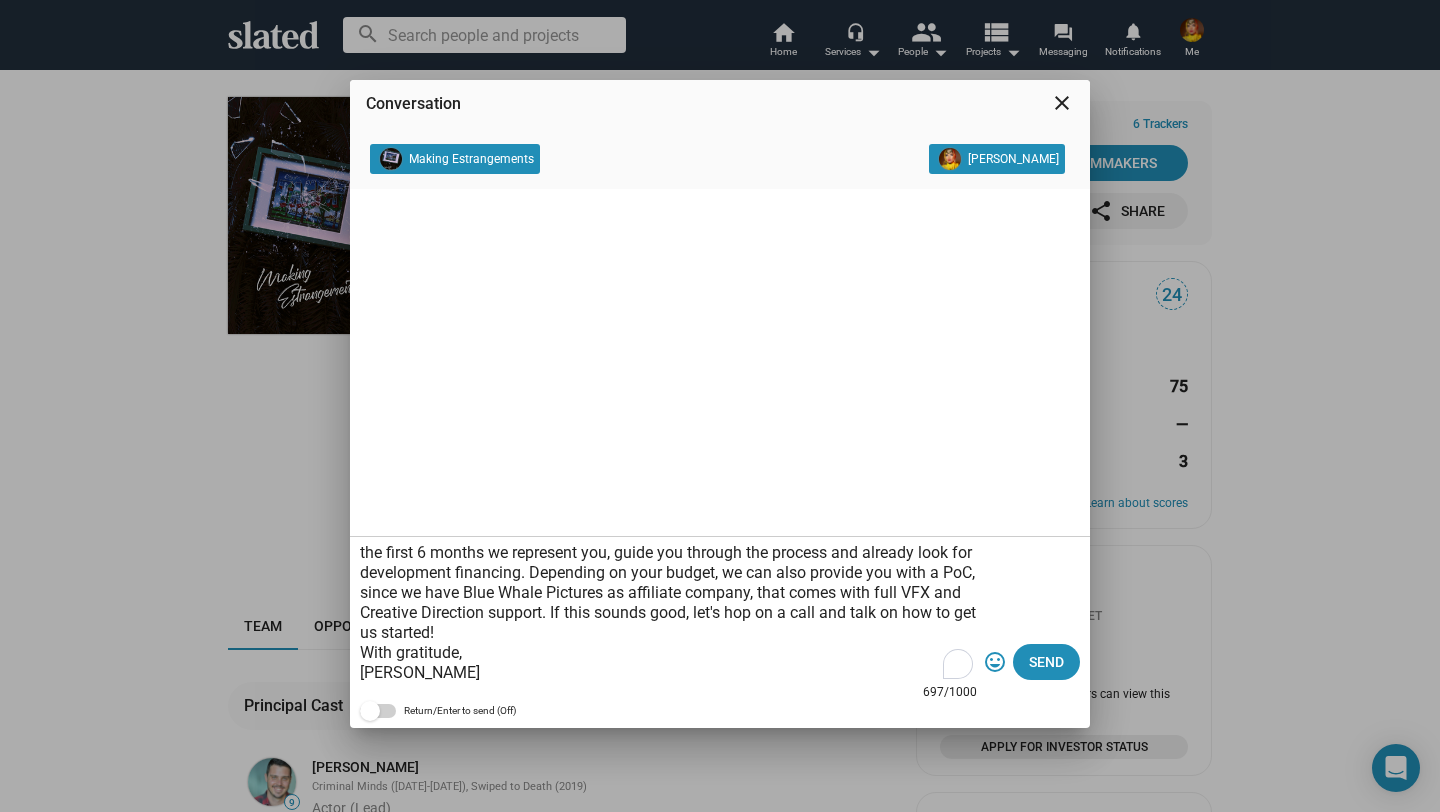 scroll, scrollTop: 140, scrollLeft: 0, axis: vertical 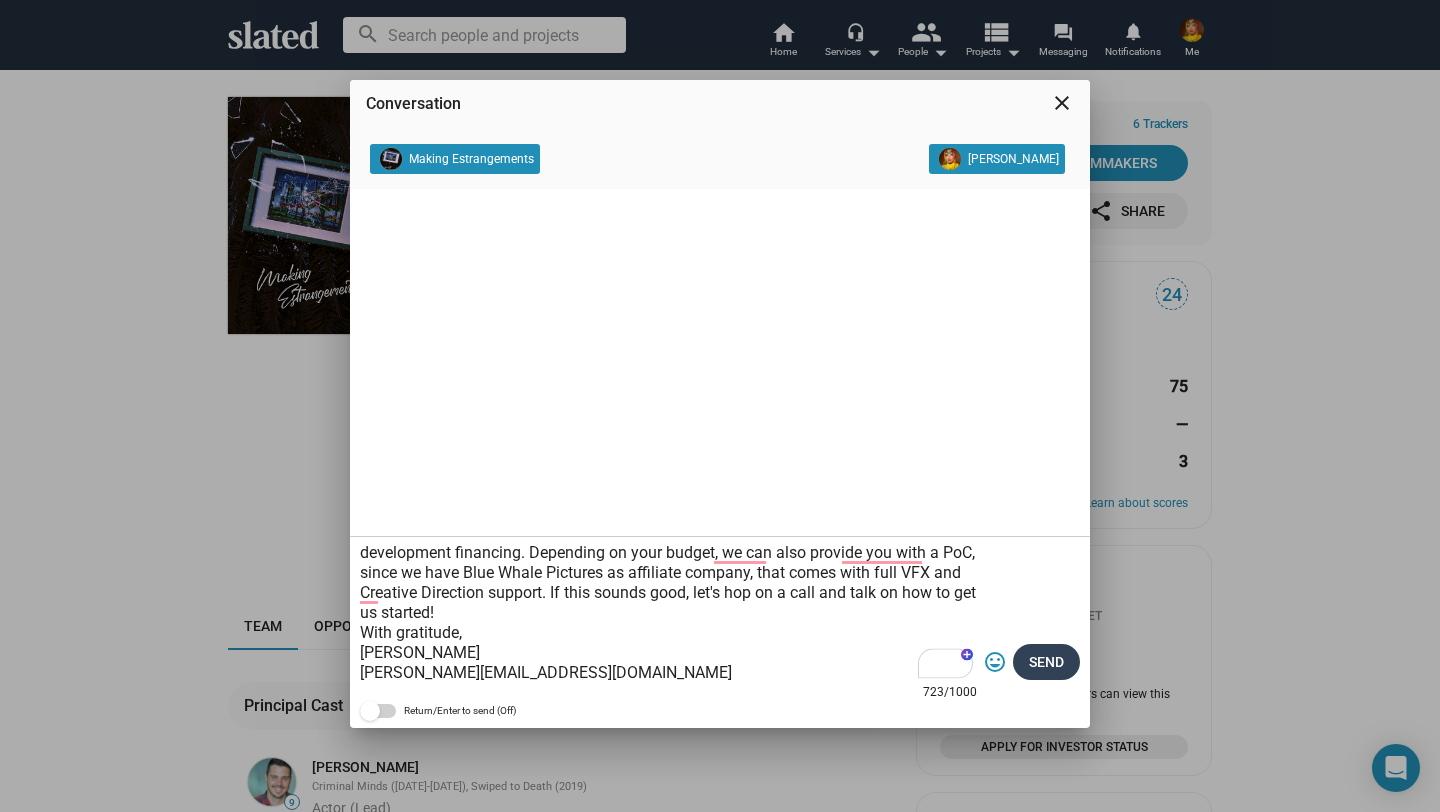 type on "Hi Making Estrangements Team,
Your project sounds really interesting.  I'm Danny and happy to support you on your journey. I'm founder and CEO of CinVest, LLC trustfund & incubator. My team and I support aspiring filmmakers on their journey bringing story to screen with all the structure, process, creative support involved. When we align after 6 months and the project & team fits into our portfolio, we option it. Process is pretty straight forward. For the first 6 months we represent you, guide you through the process and already look for development financing. Depending on your budget, we can also provide you with a PoC, since we have Blue Whale Pictures as affiliate company, that comes with full VFX and Creative Direction support. If this sounds good, let's hop on a call and talk on how to get us started!
With gratitude,
Danny
dannyfashionxact@gmail.com" 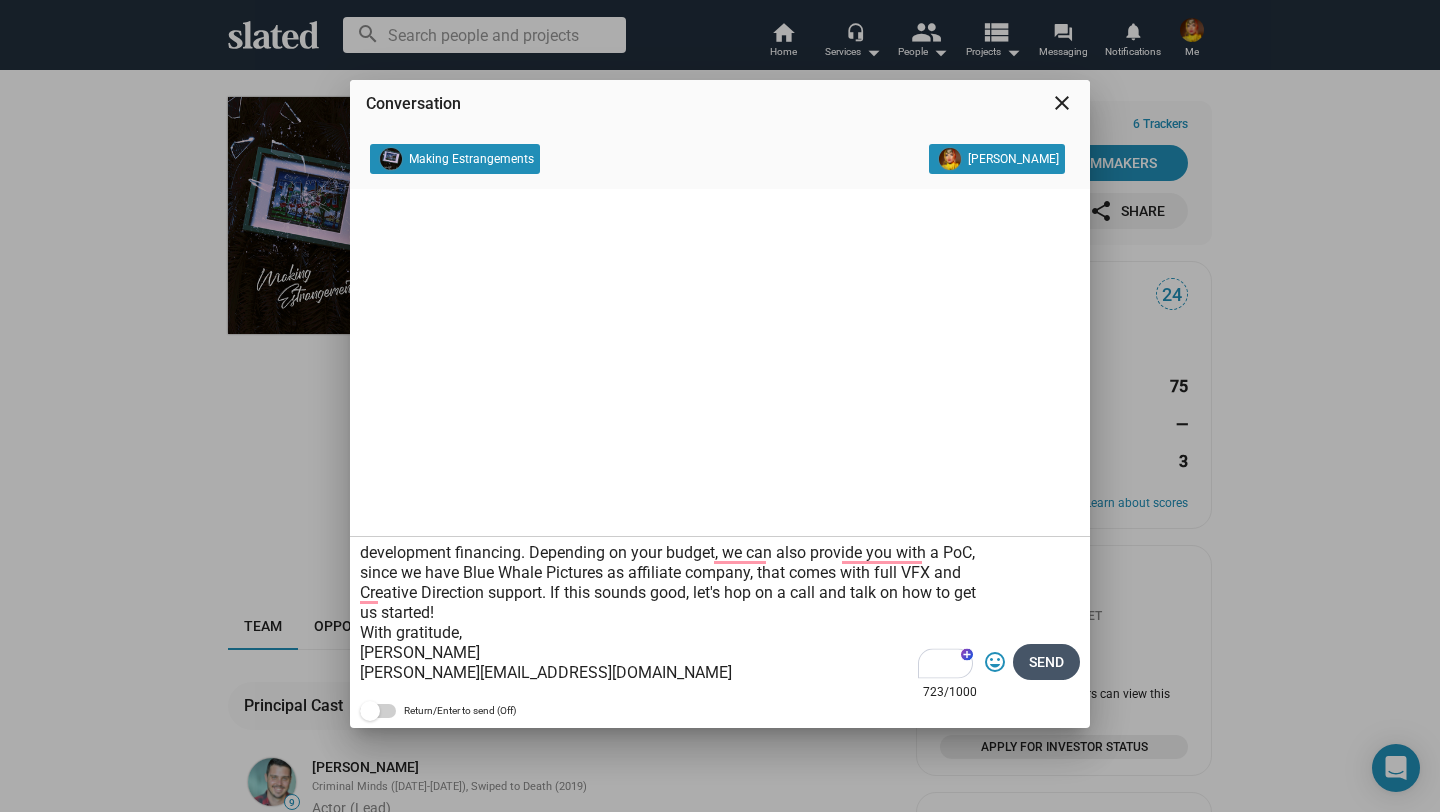 click on "Send" 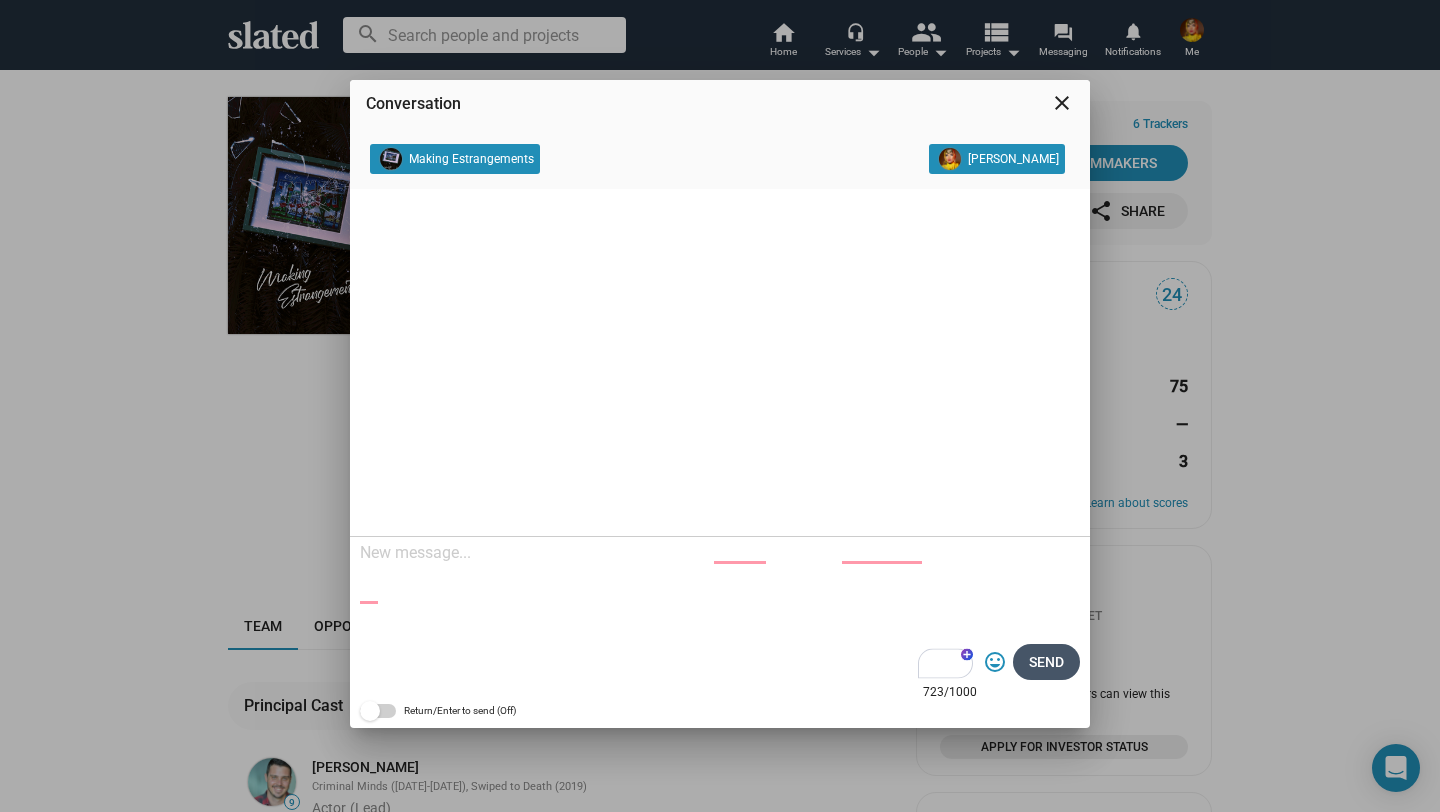 scroll, scrollTop: 0, scrollLeft: 0, axis: both 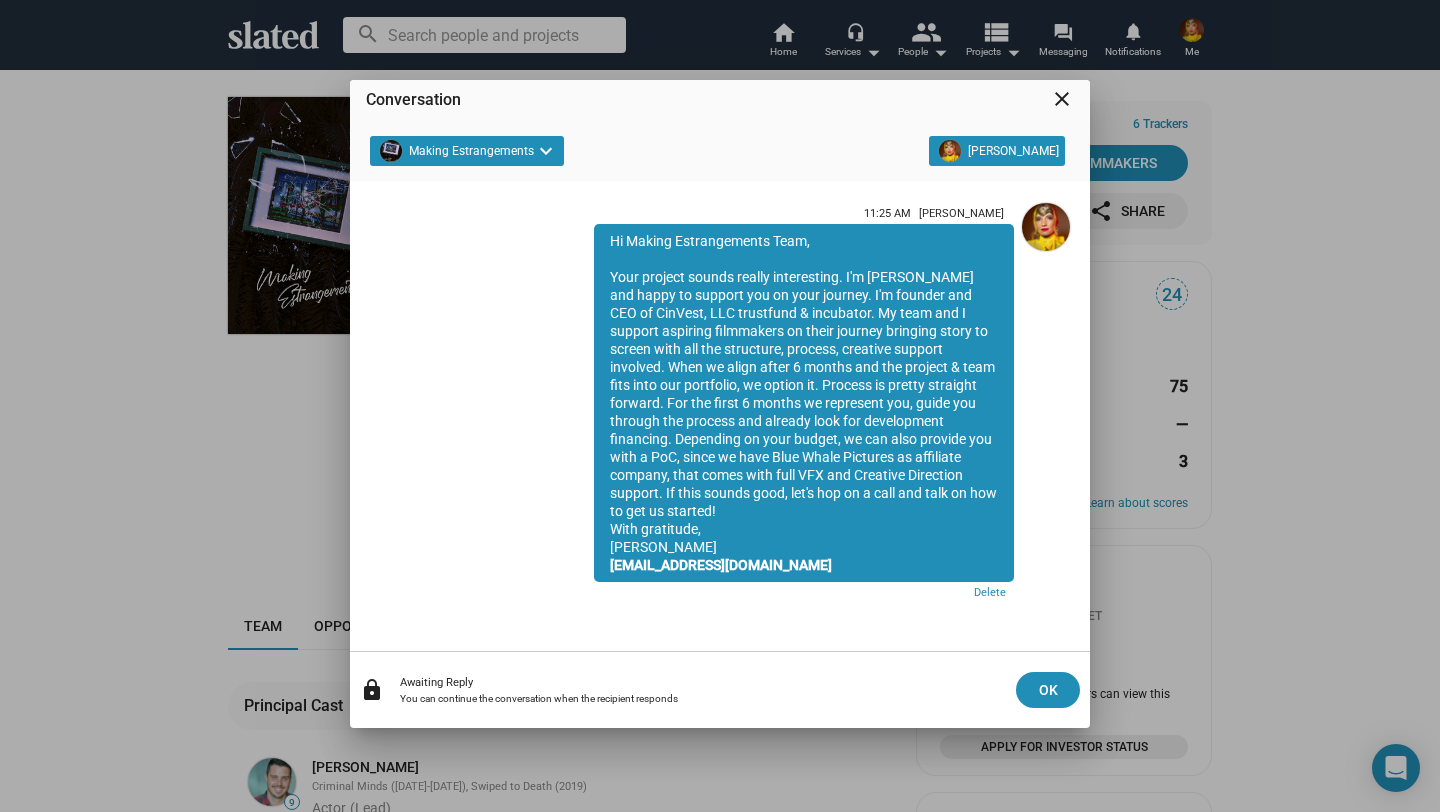 click on "close" at bounding box center [1062, 99] 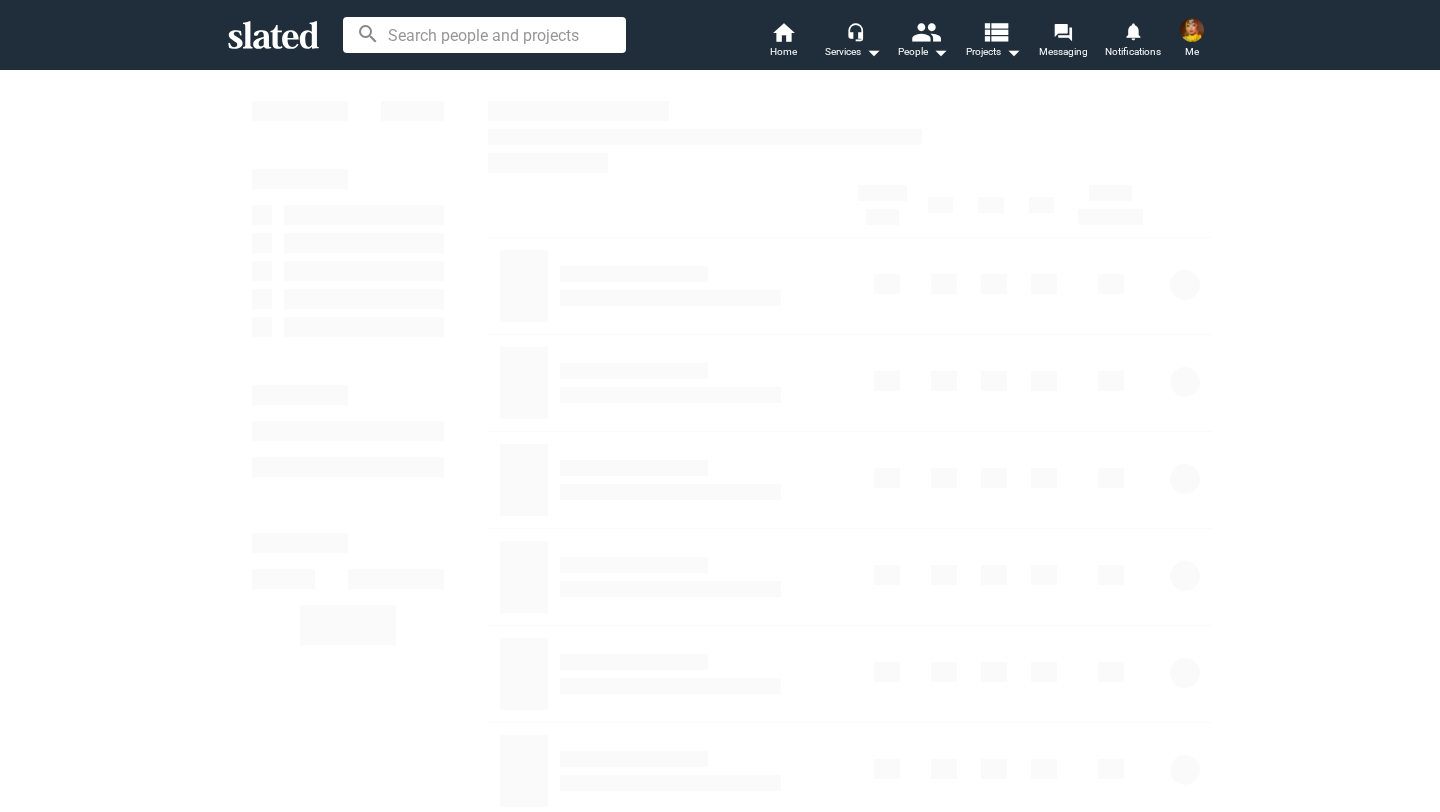 scroll, scrollTop: 0, scrollLeft: 0, axis: both 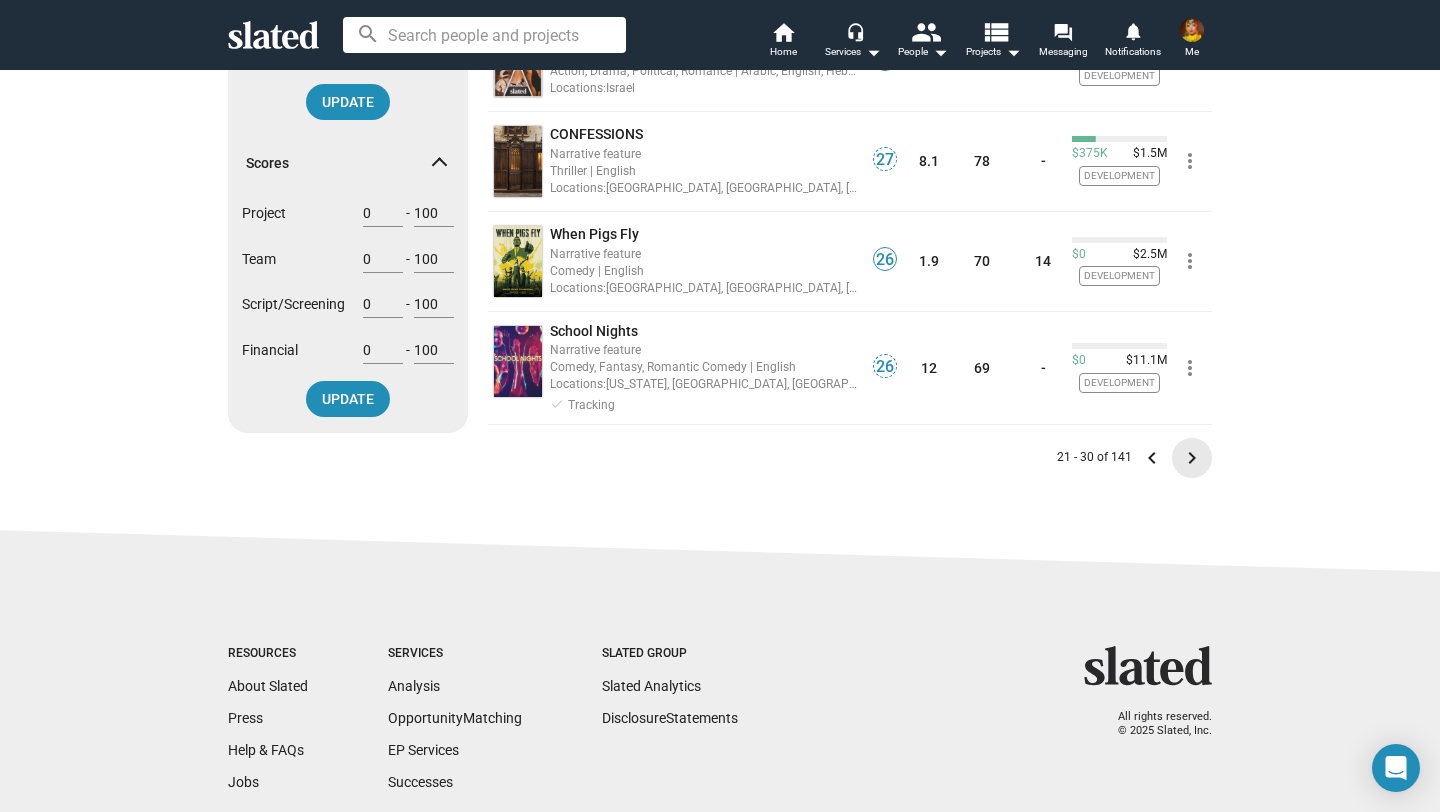 click on "keyboard_arrow_right" 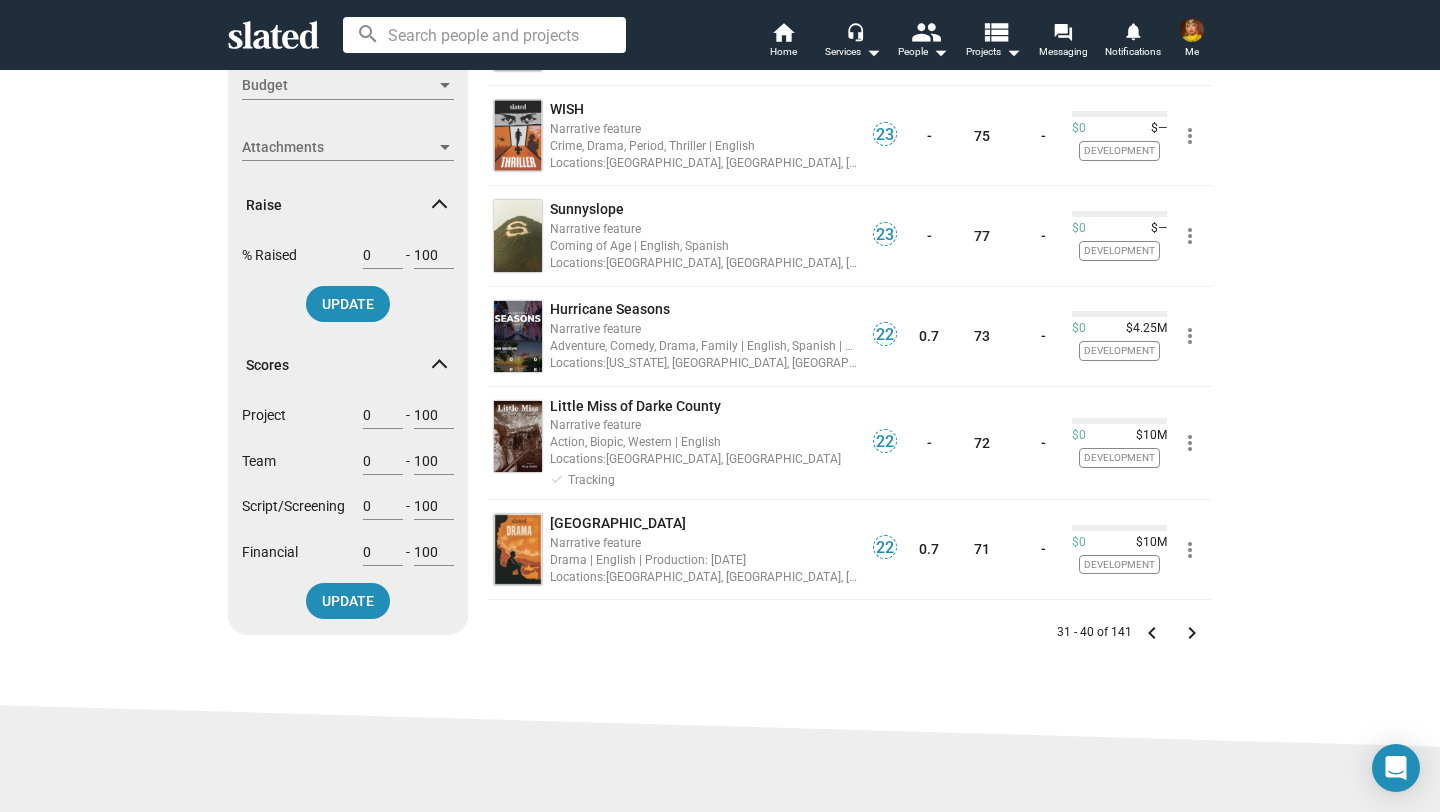scroll, scrollTop: 691, scrollLeft: 0, axis: vertical 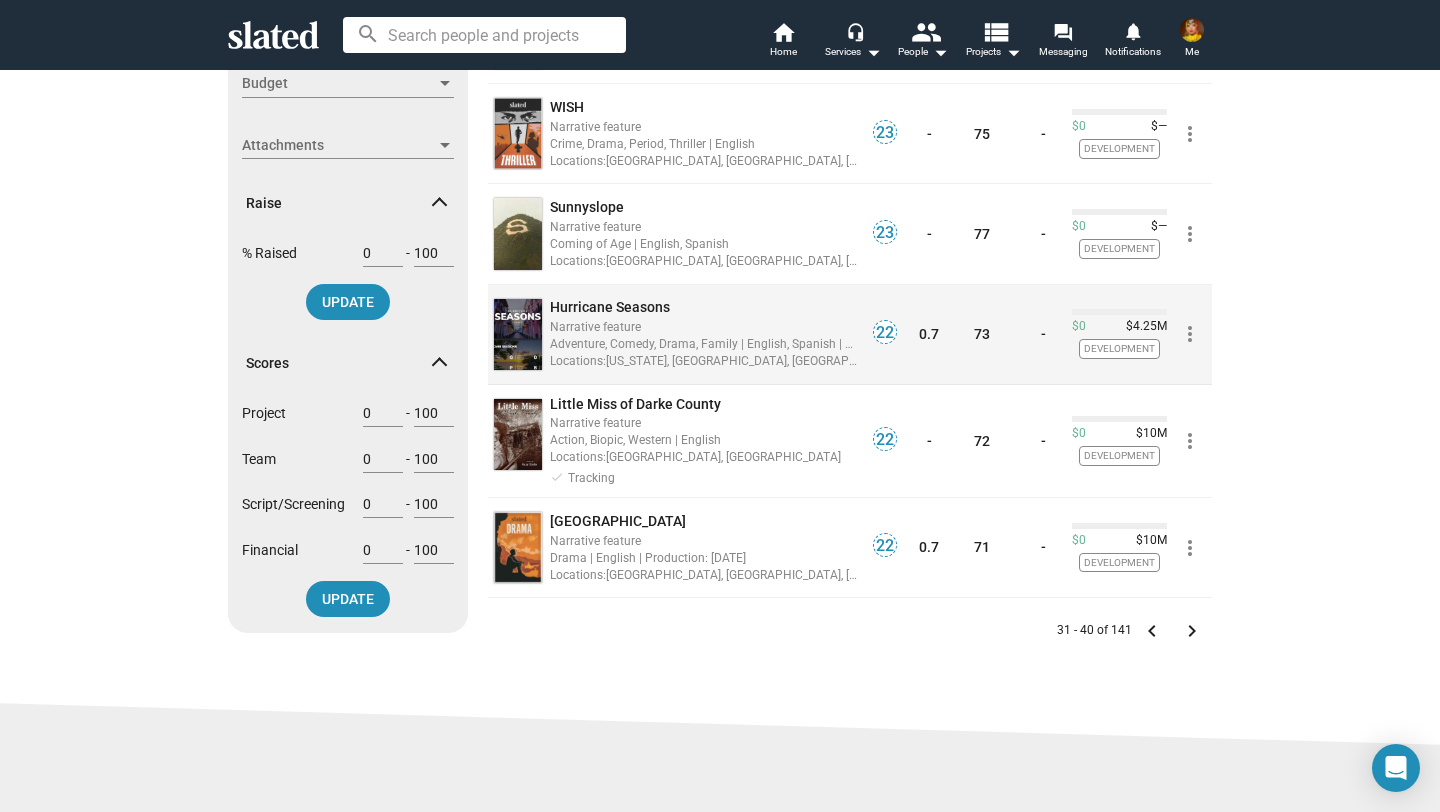 click on "Adventure, Comedy, Drama, Family | English, Spanish | Production: [DATE]" 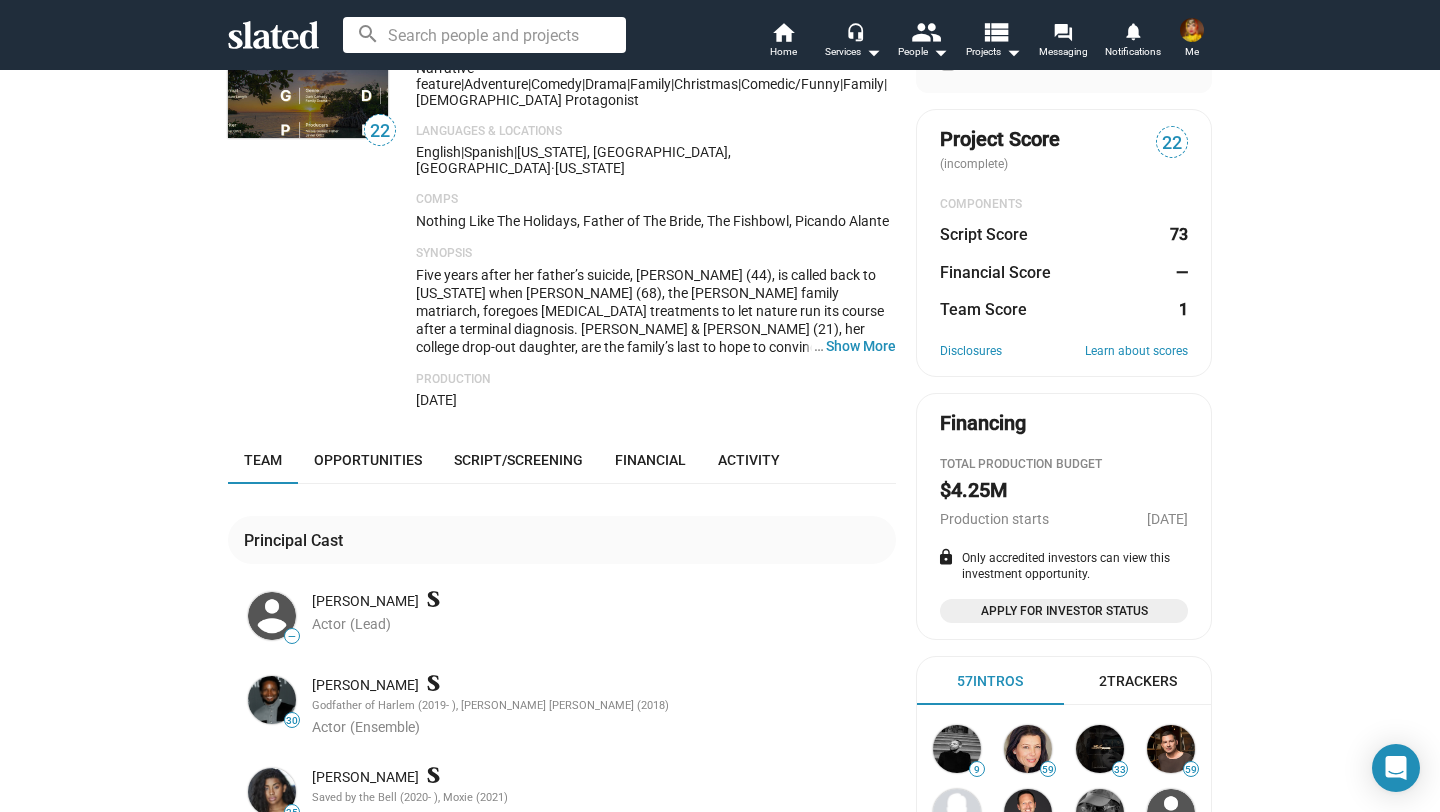 scroll, scrollTop: 197, scrollLeft: 0, axis: vertical 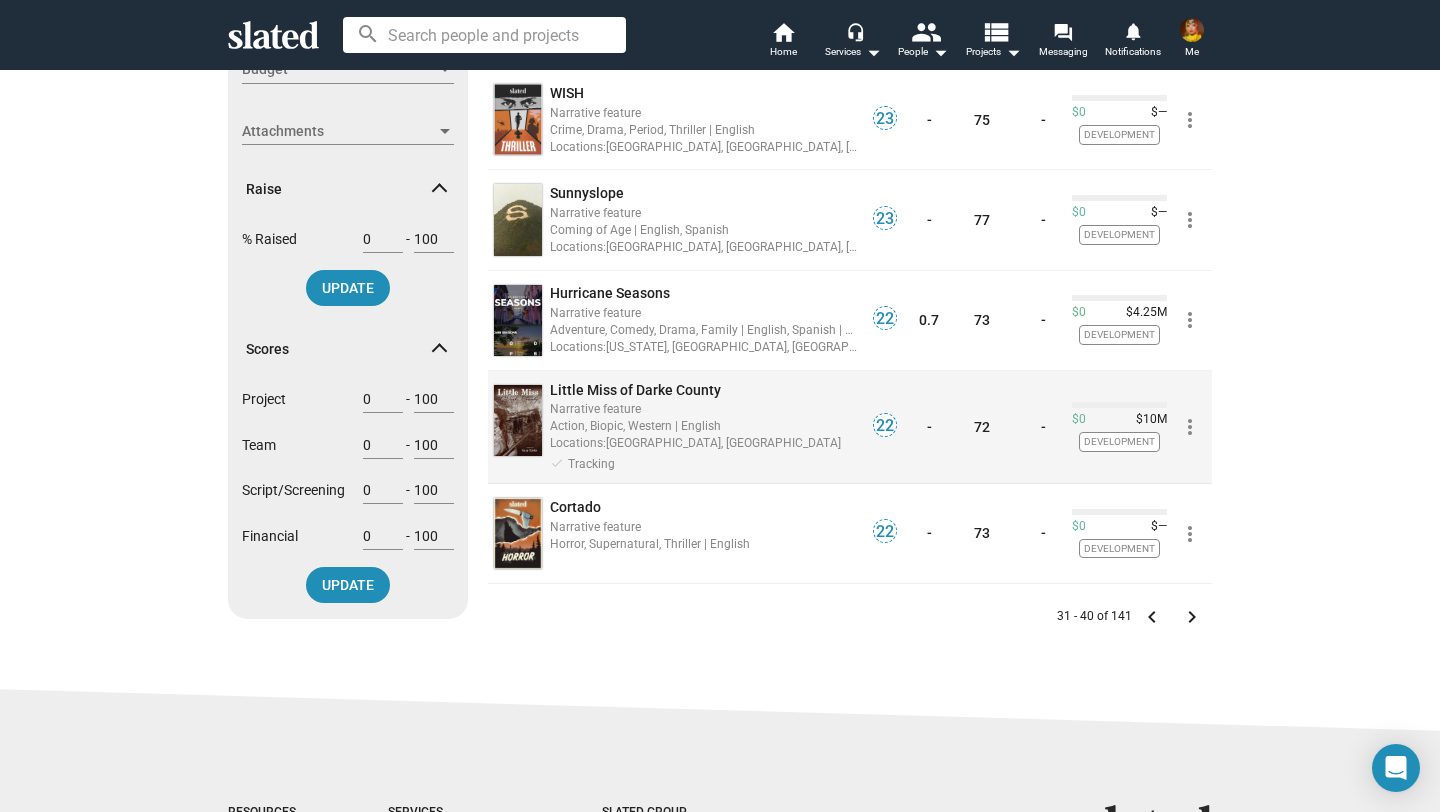 click on "more_vert" 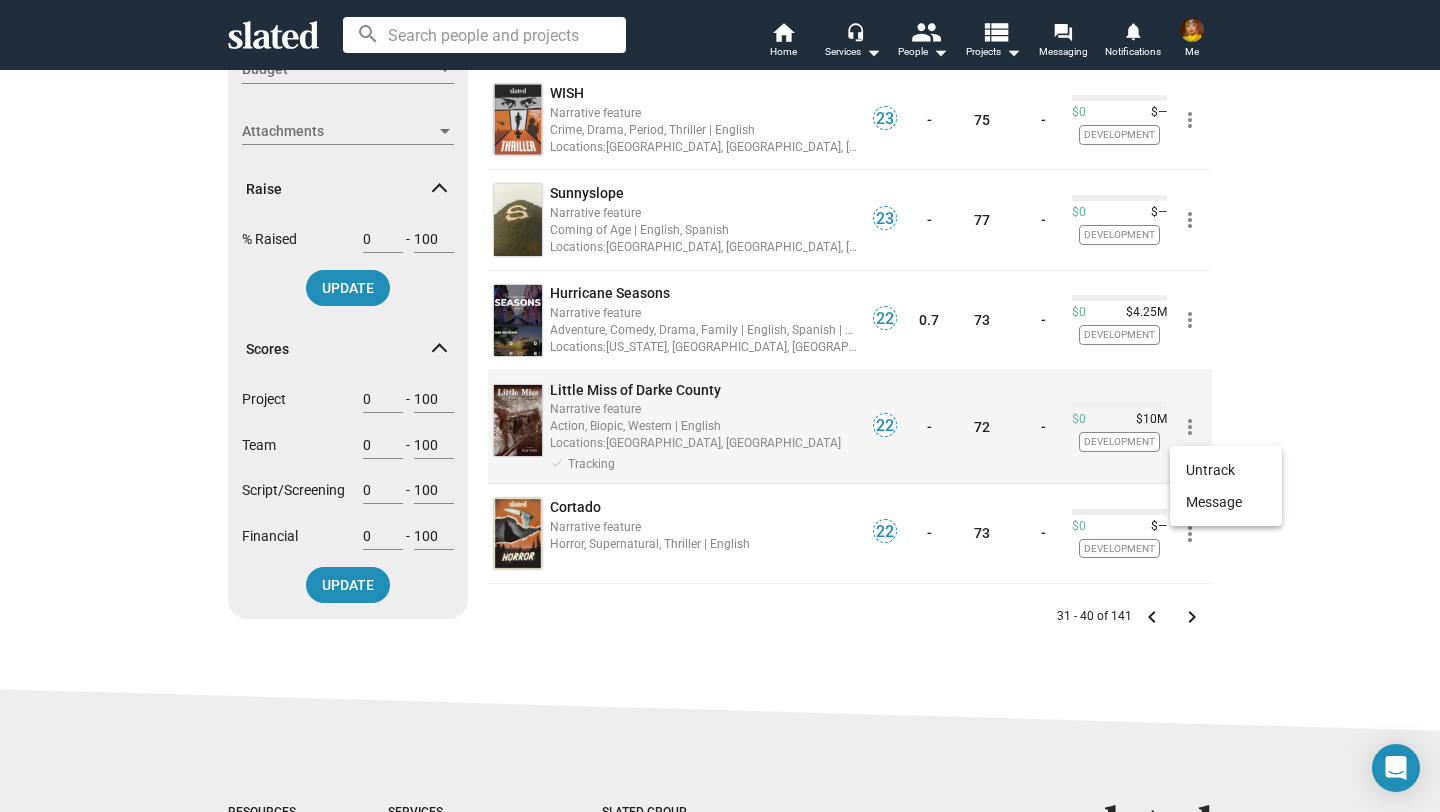 click on "Untrack" at bounding box center (1226, 470) 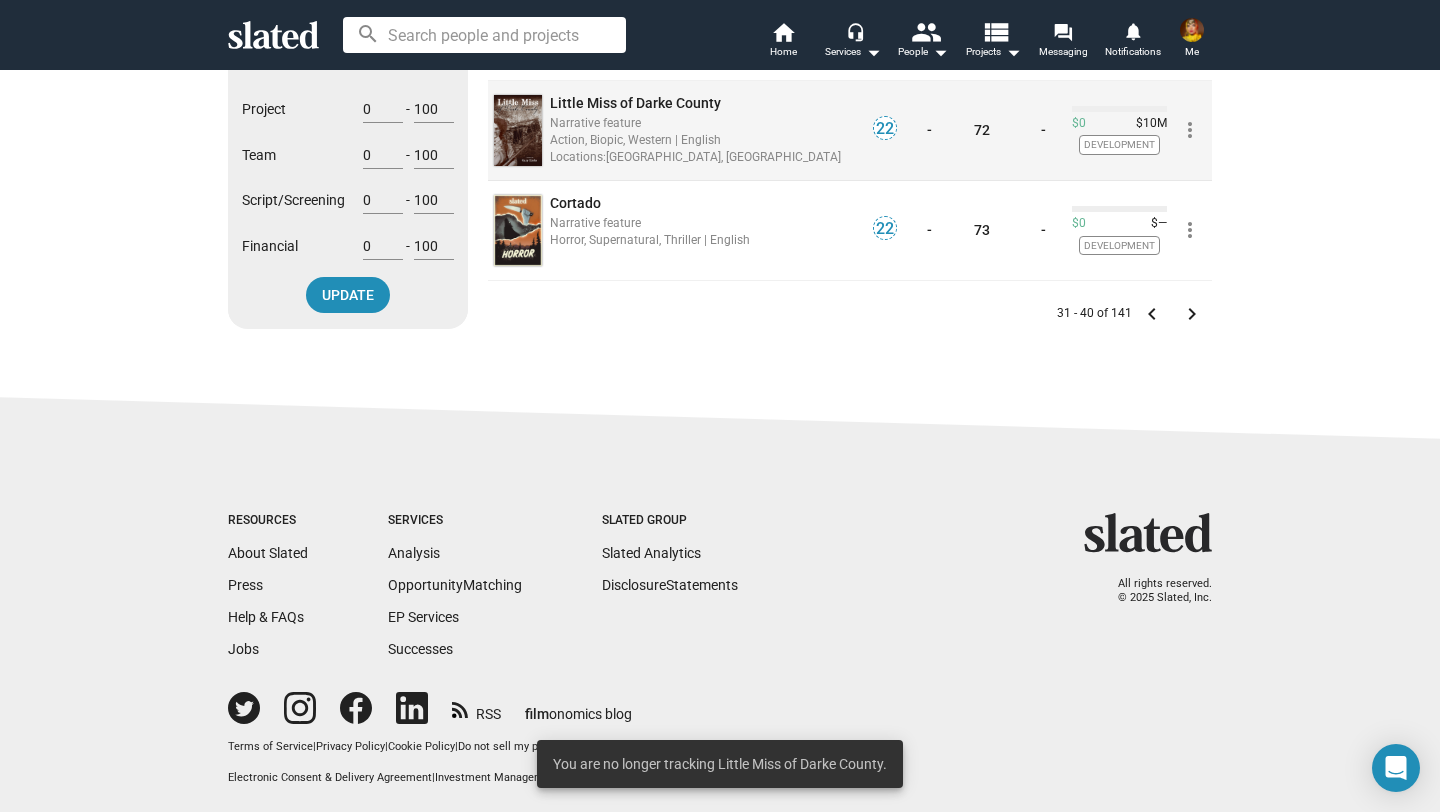 scroll, scrollTop: 996, scrollLeft: 0, axis: vertical 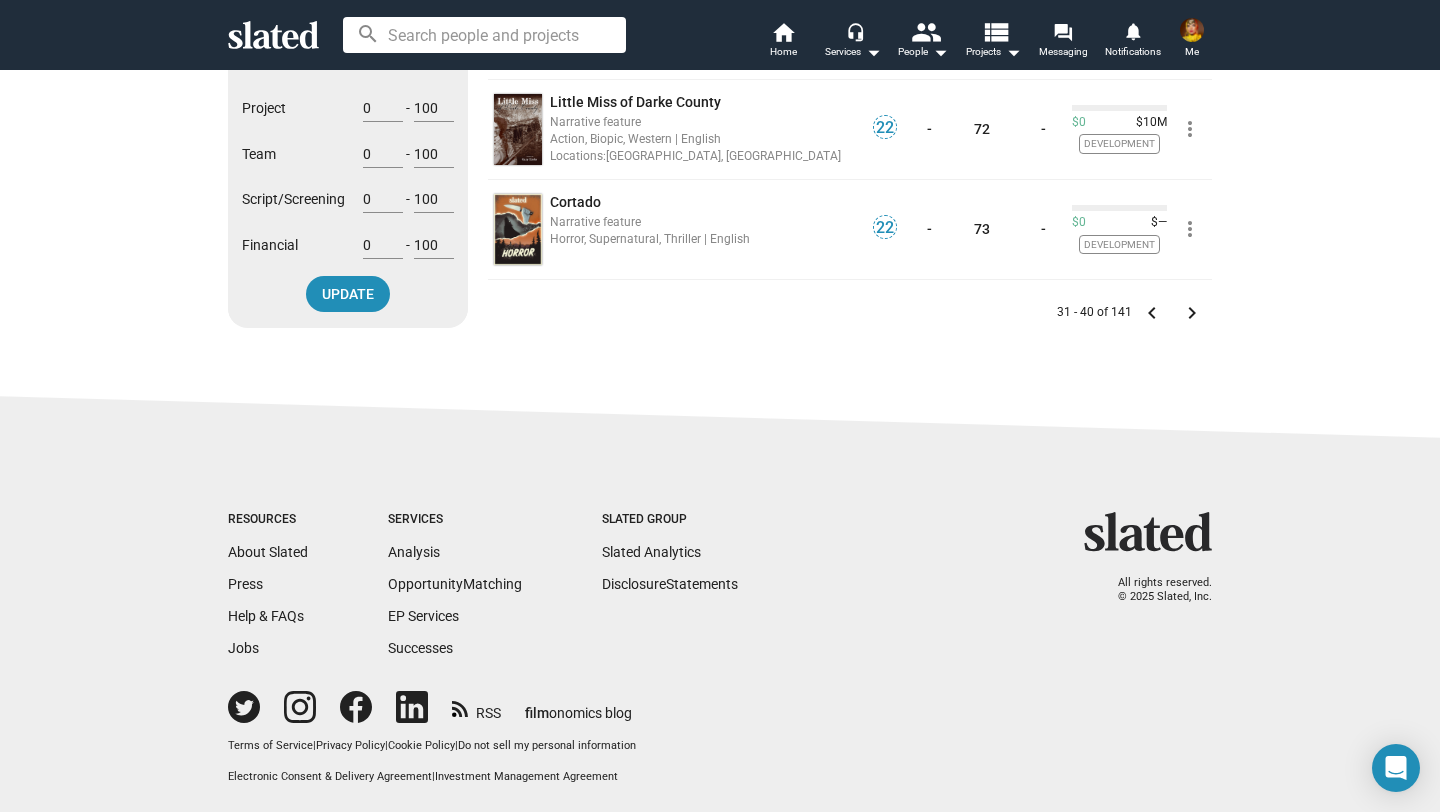 click on "keyboard_arrow_right" 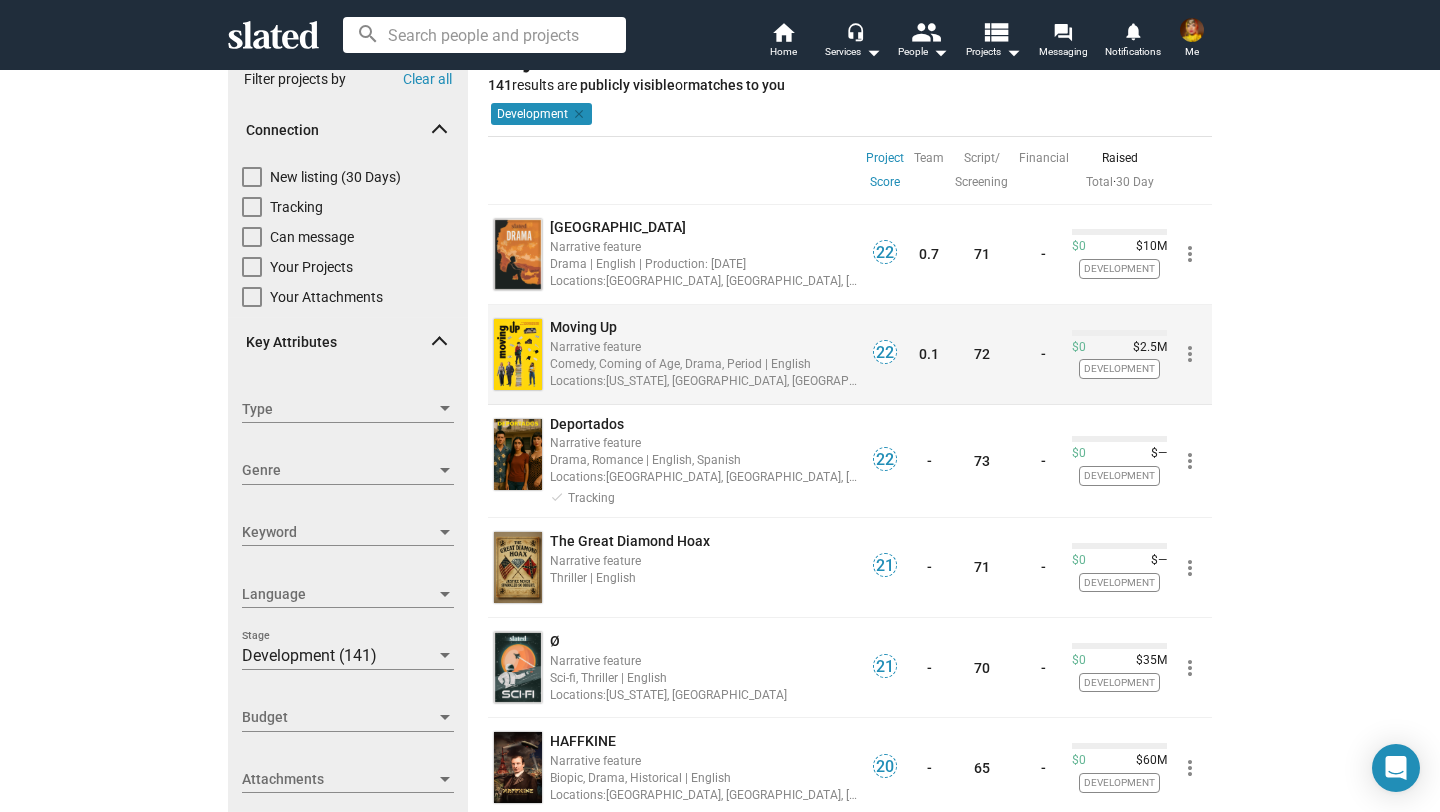scroll, scrollTop: 59, scrollLeft: 0, axis: vertical 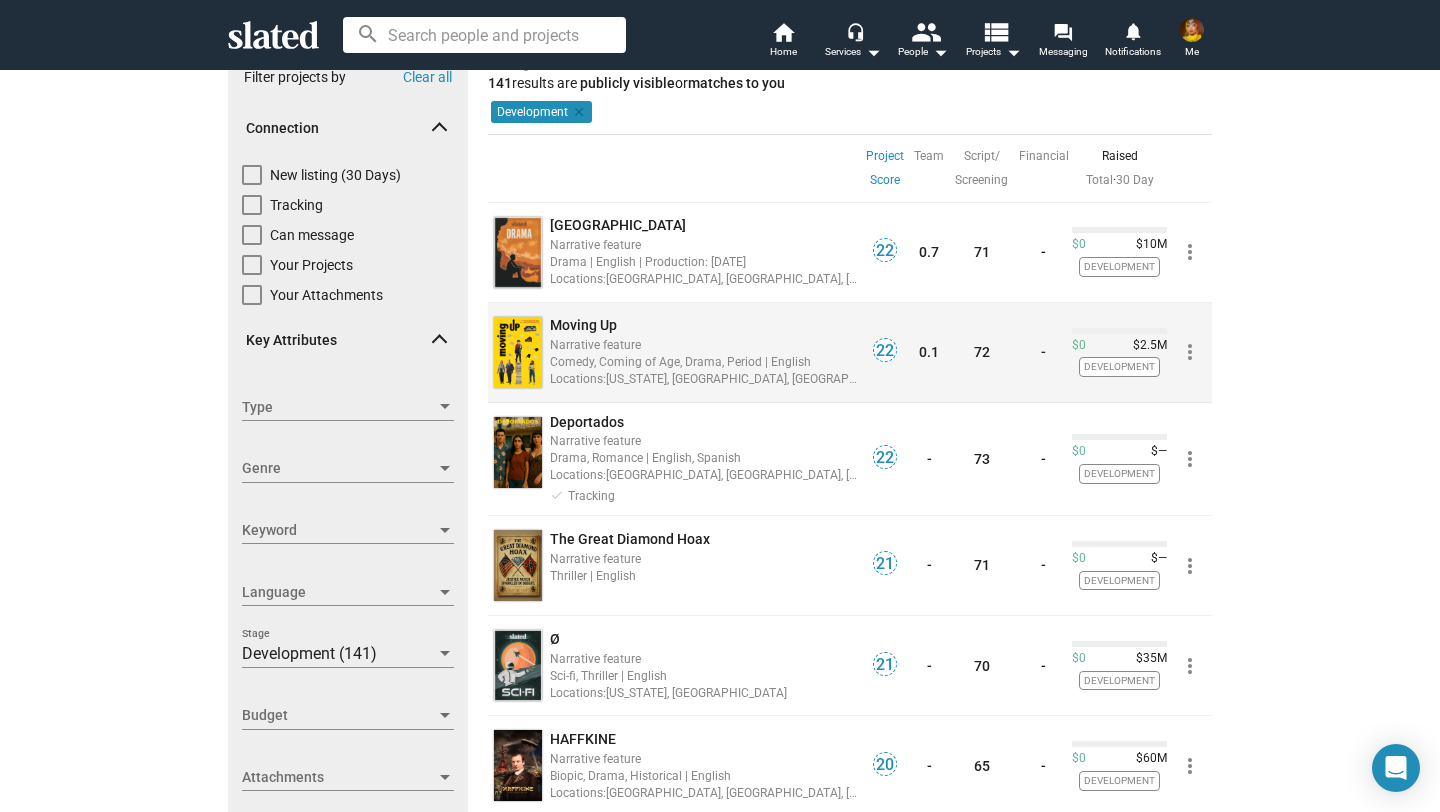 click on "Locations:  [US_STATE], [GEOGRAPHIC_DATA], [GEOGRAPHIC_DATA], [GEOGRAPHIC_DATA], [GEOGRAPHIC_DATA], [GEOGRAPHIC_DATA], [GEOGRAPHIC_DATA]" 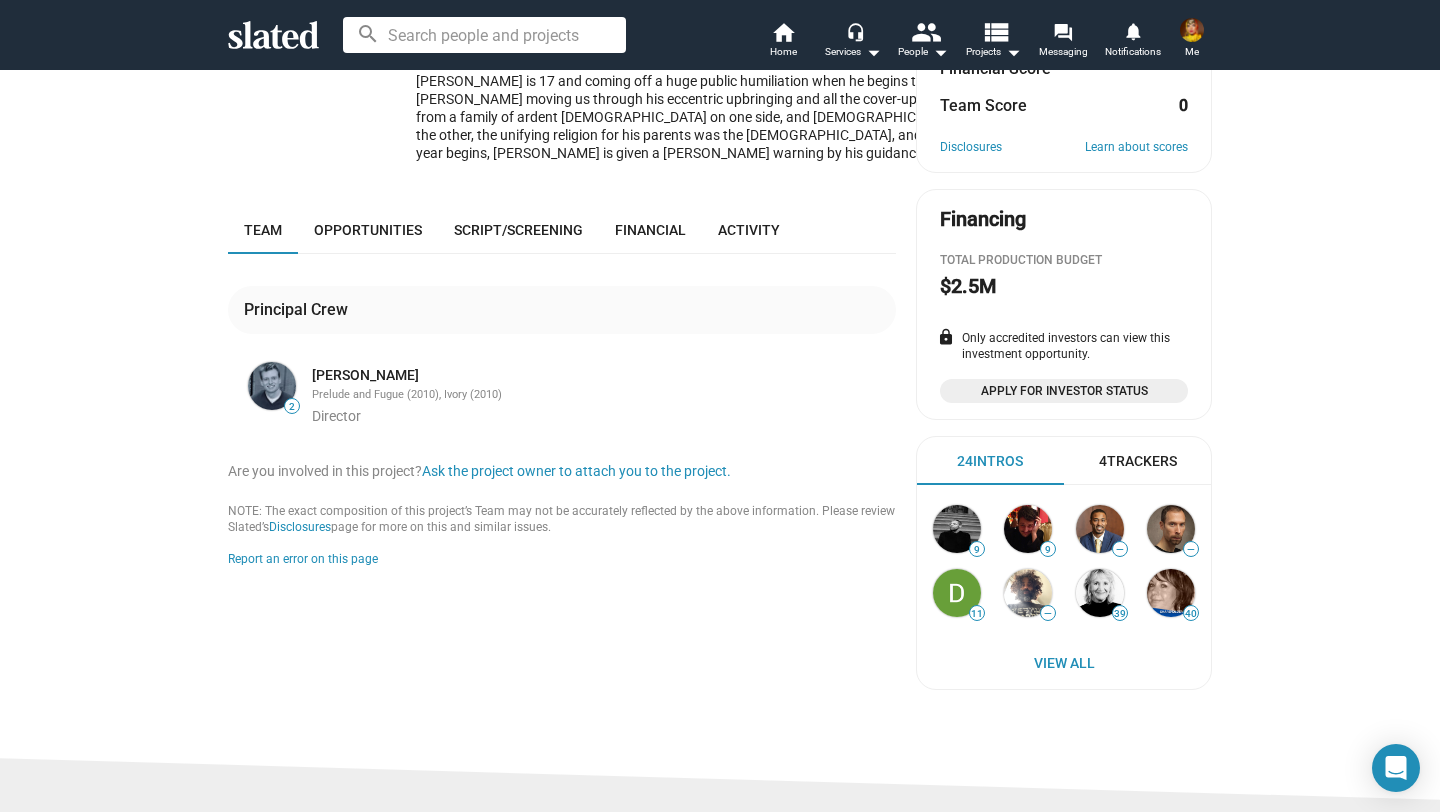 scroll, scrollTop: 363, scrollLeft: 0, axis: vertical 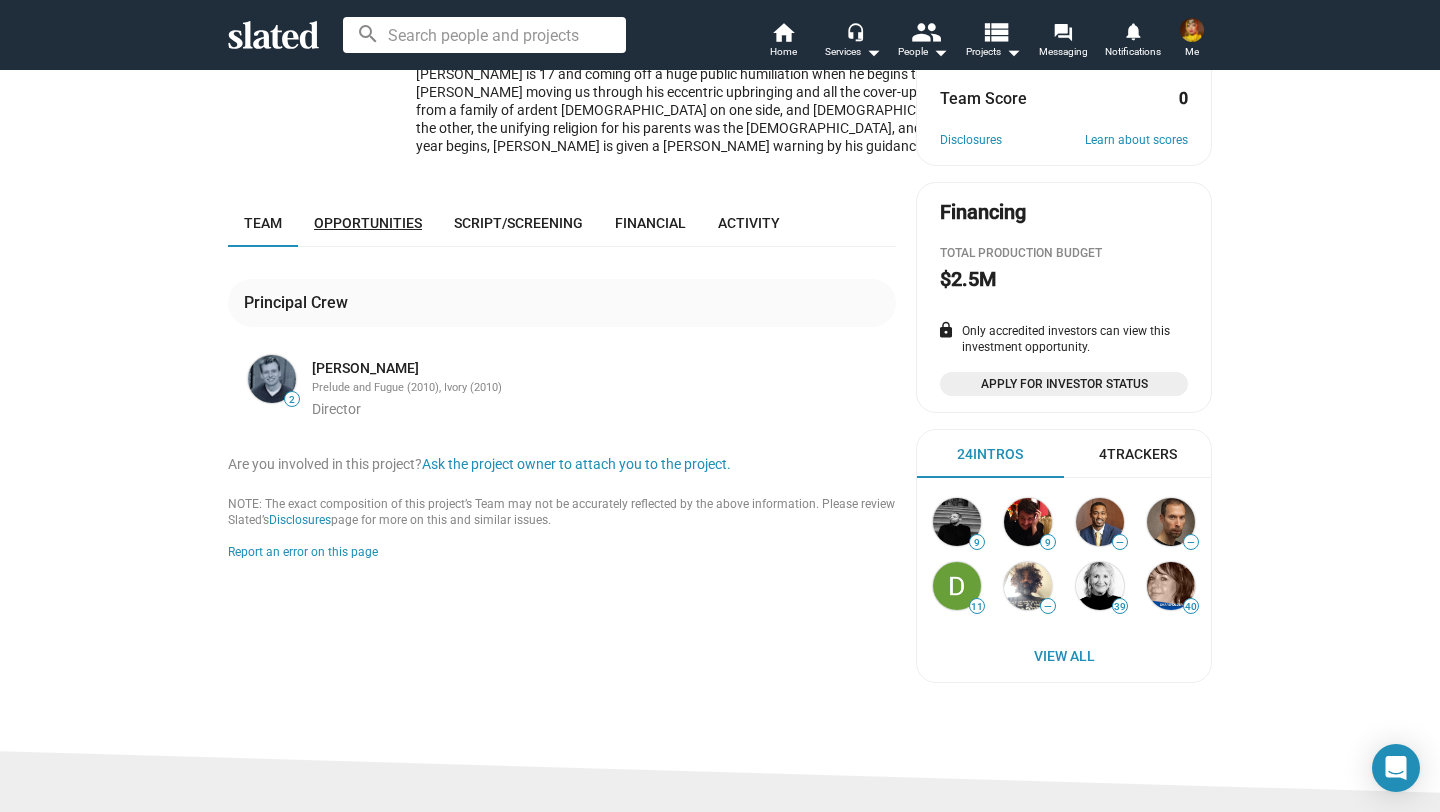 click on "Opportunities" at bounding box center (368, 223) 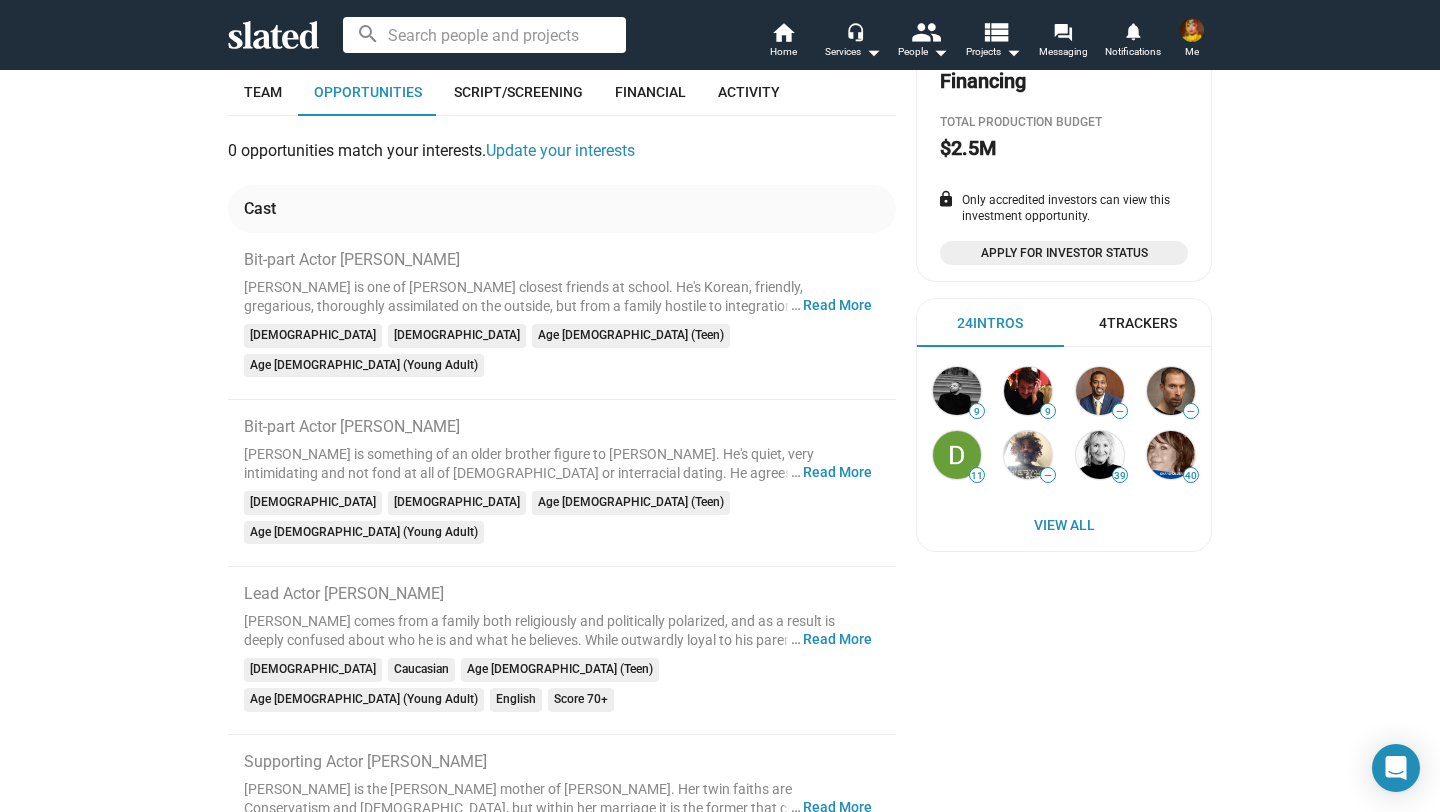 scroll, scrollTop: 0, scrollLeft: 0, axis: both 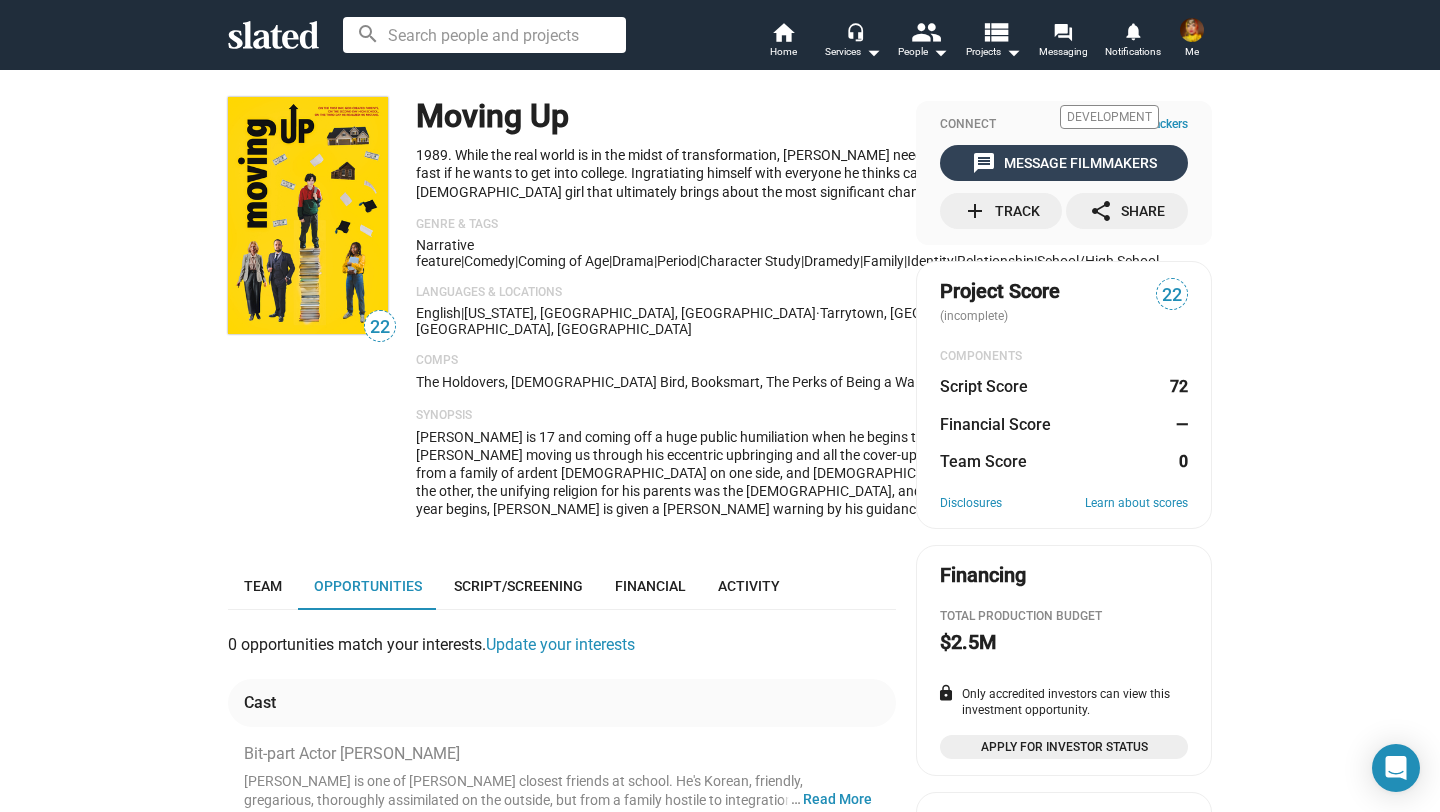 click on "message  Message Filmmakers" 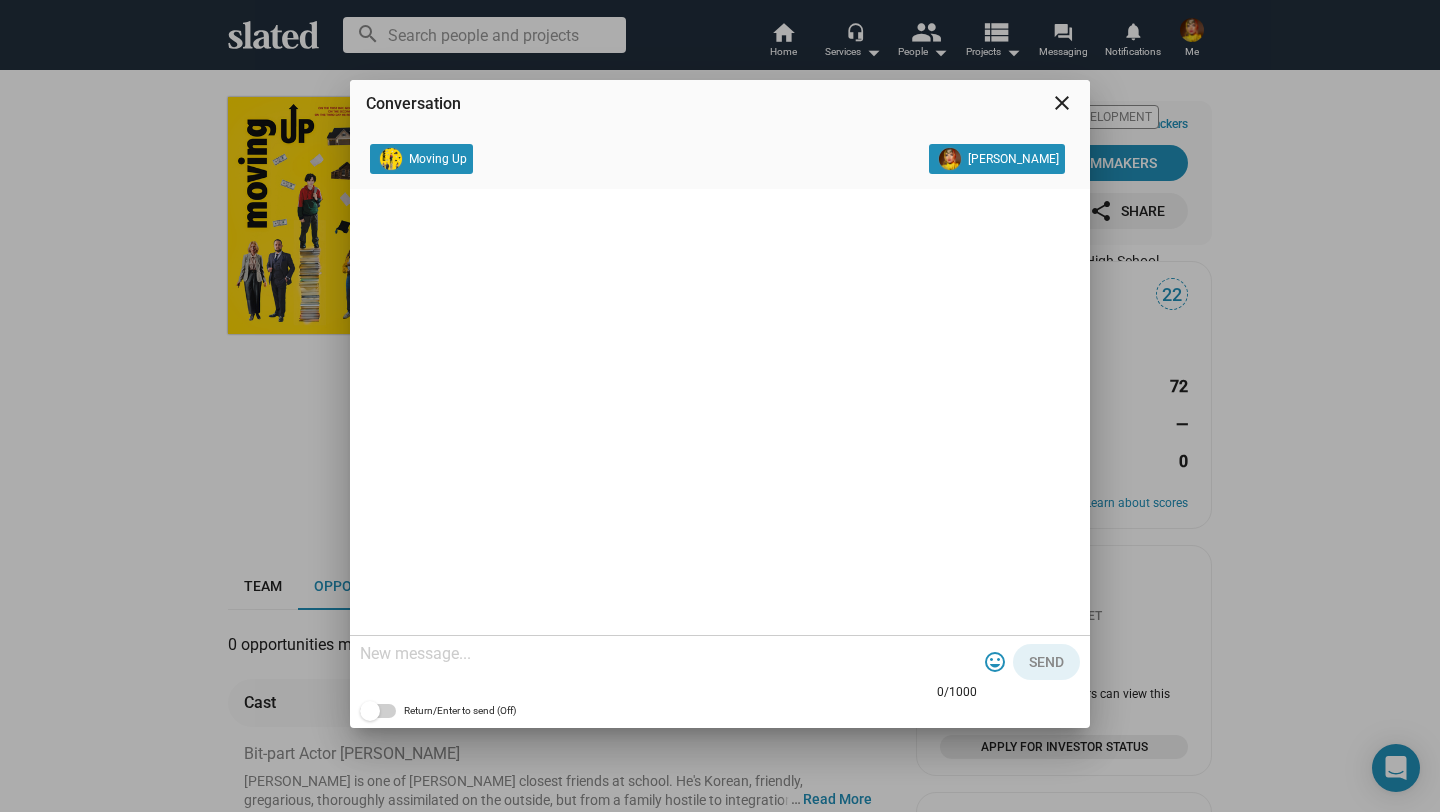 click on "close" at bounding box center [1062, 103] 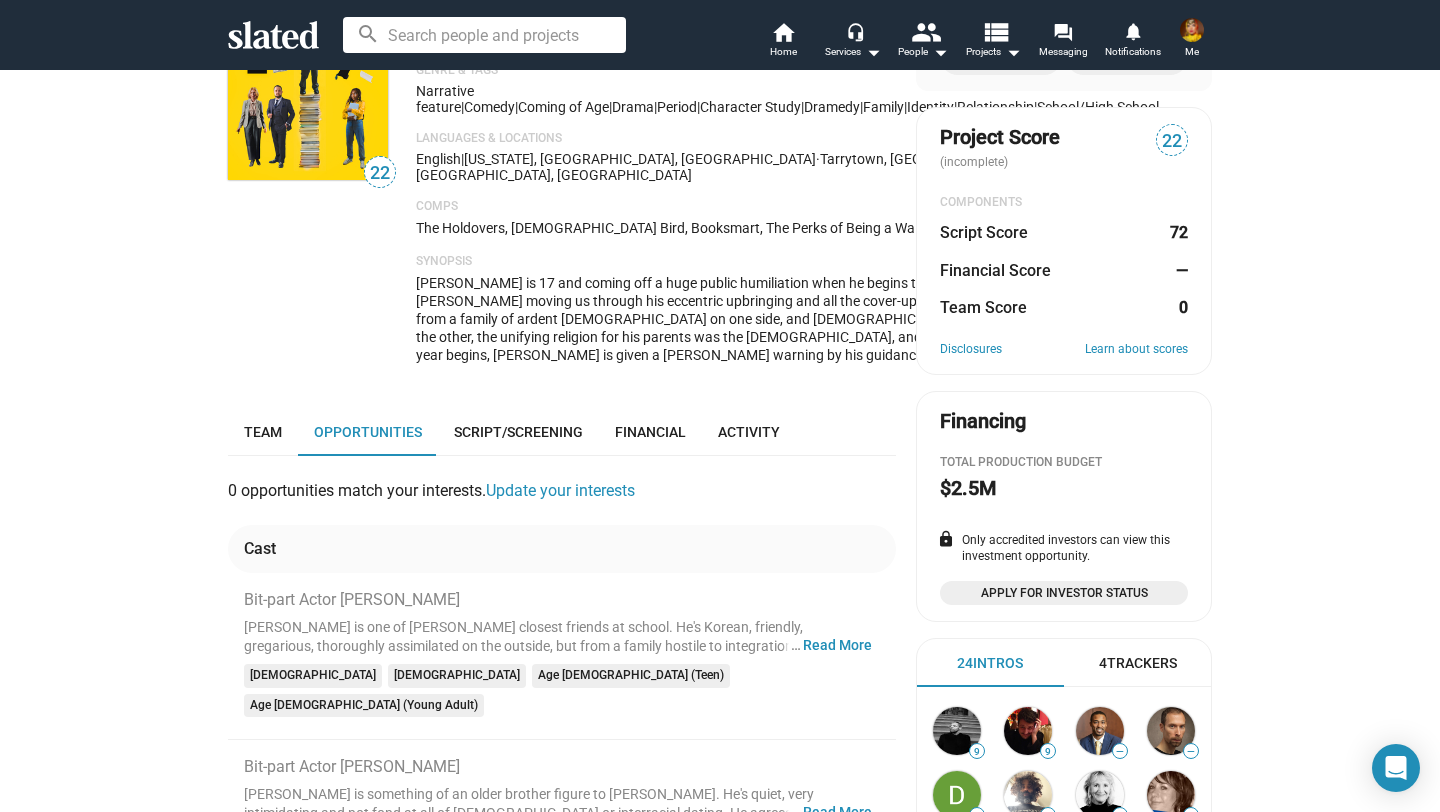 scroll, scrollTop: 295, scrollLeft: 0, axis: vertical 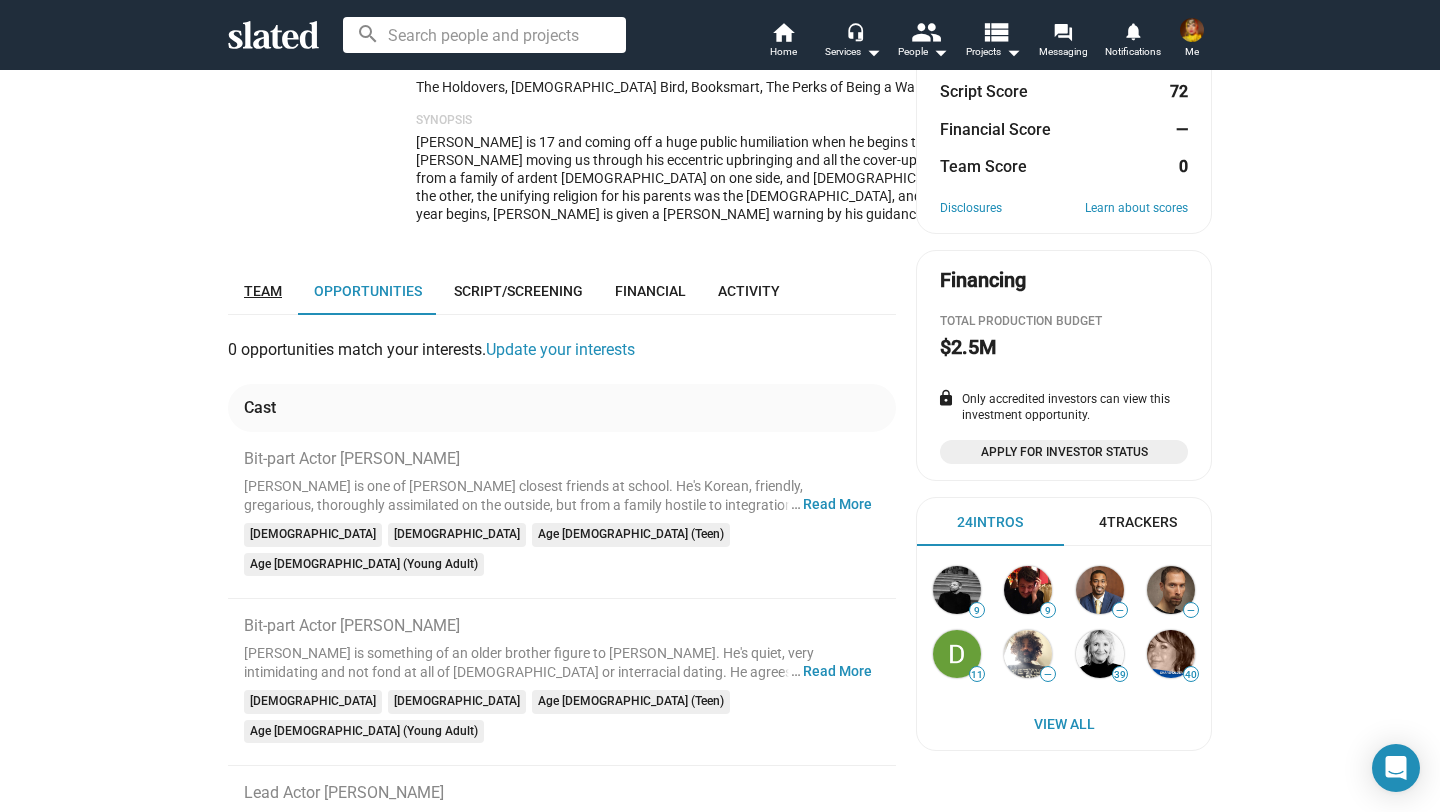 click on "Team" at bounding box center [263, 291] 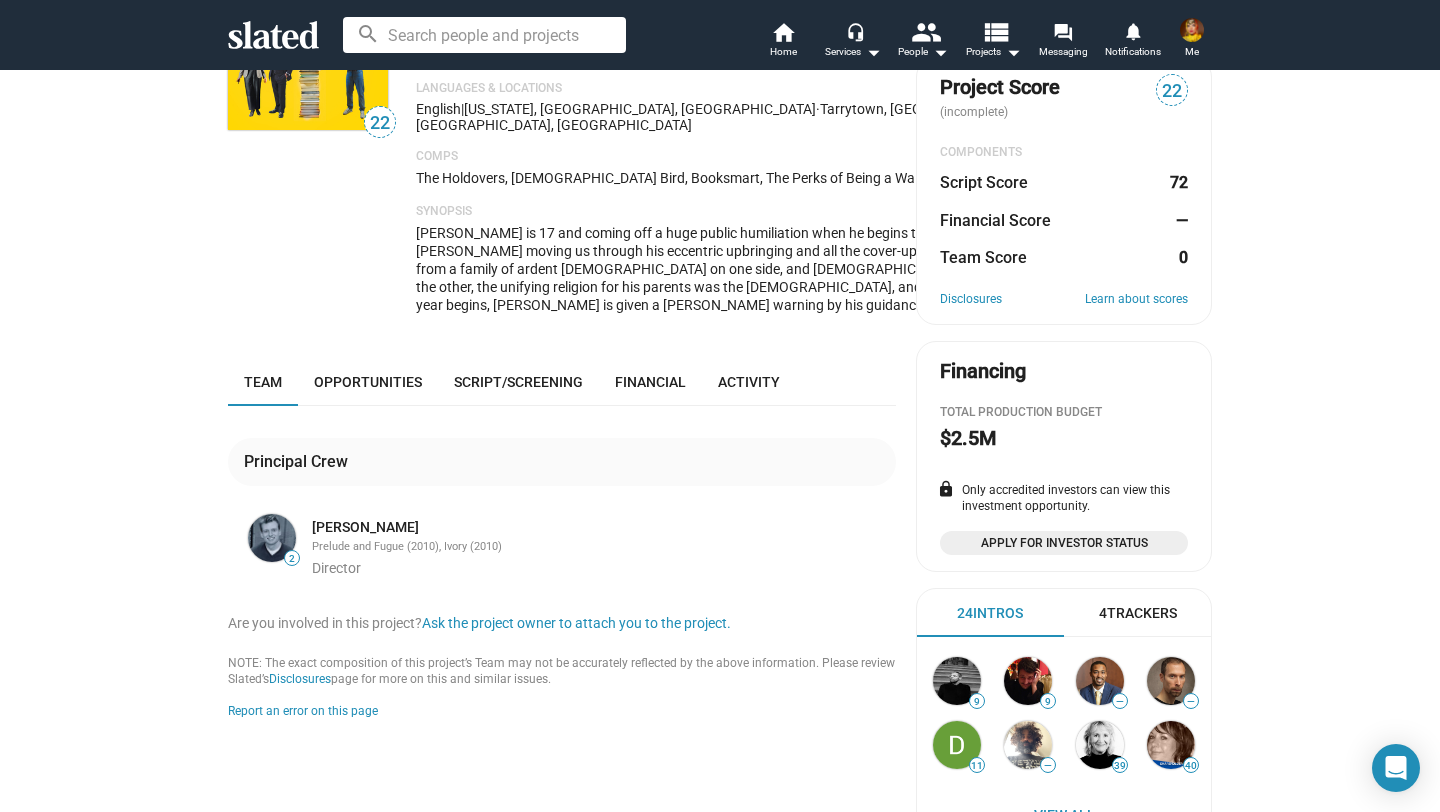 scroll, scrollTop: 0, scrollLeft: 0, axis: both 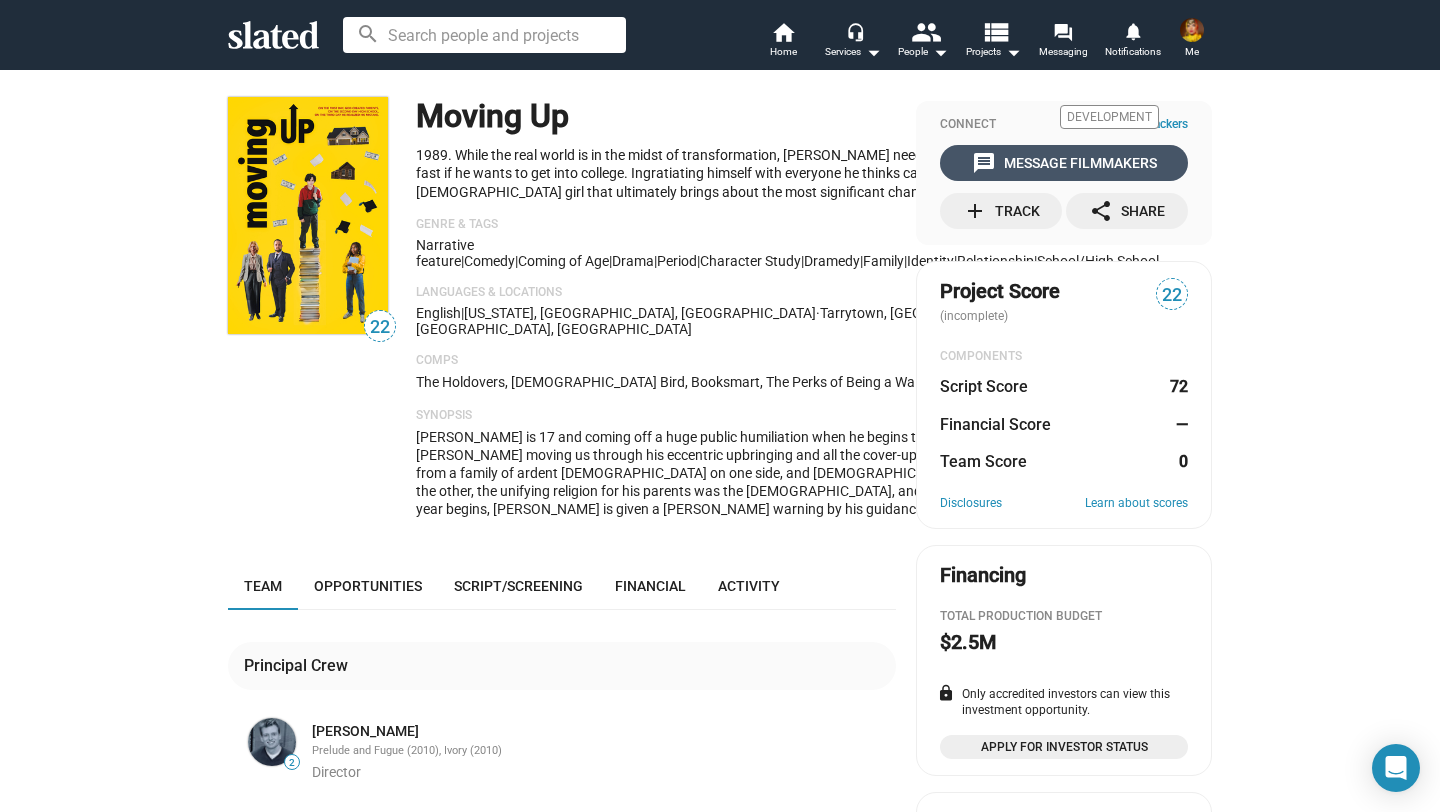 click on "message  Message Filmmakers" 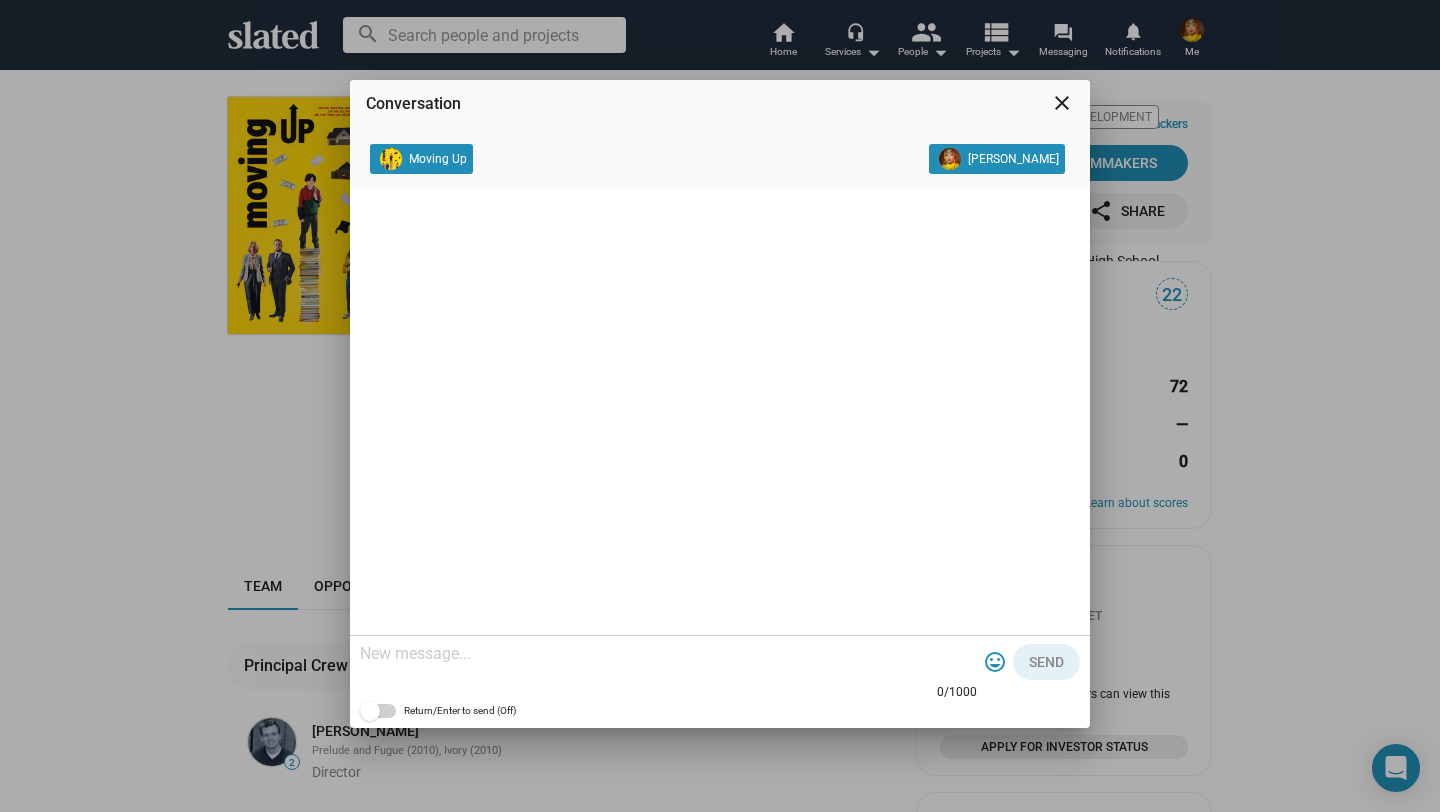 click 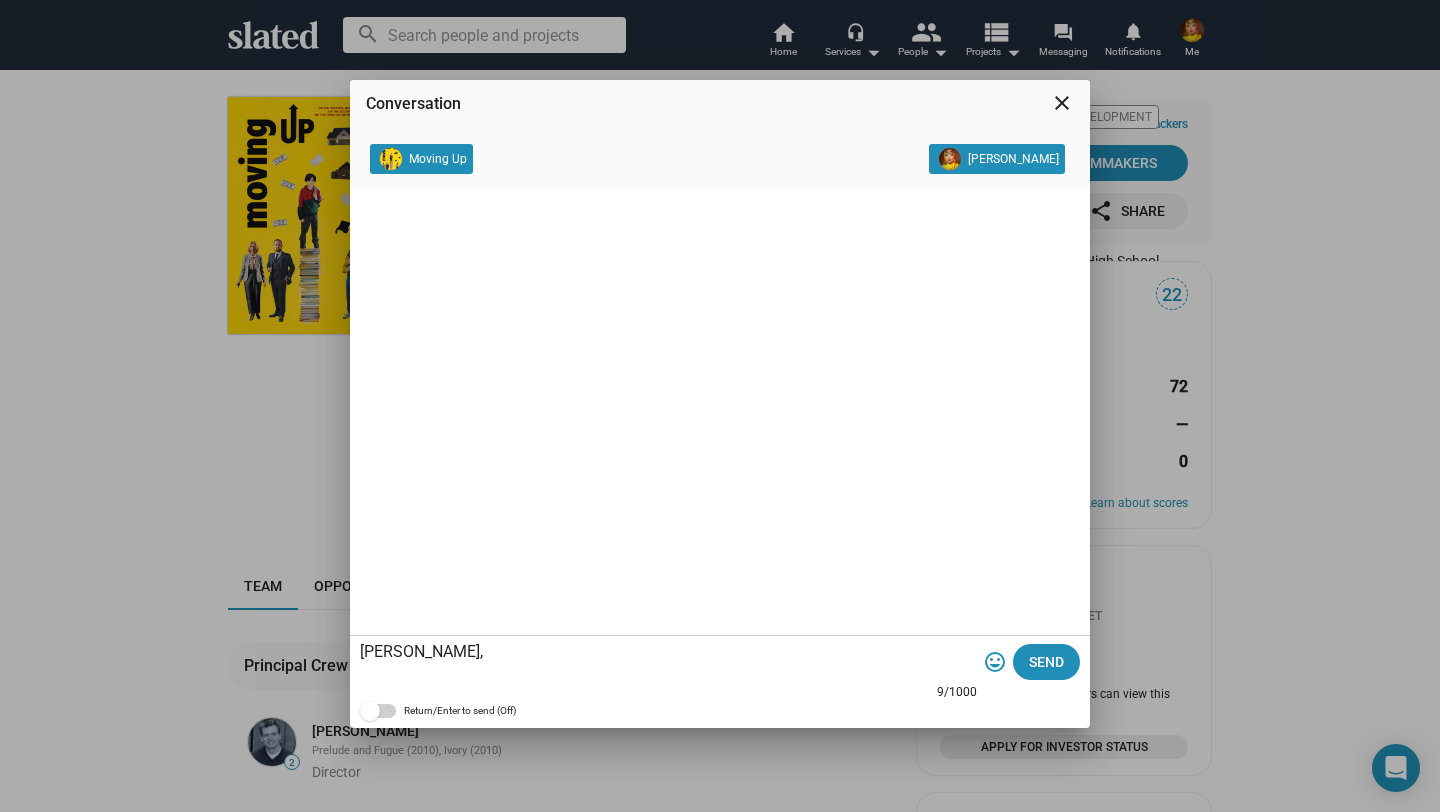 paste on "Hi,
Super interested. I'm [PERSON_NAME] and happy to support you on your journey. I'm founder and CEO of CinVest, LLC trustfund & incubator. My team and I support aspiring filmmakers on their journey bringing story to screen with all the structure, process, creative support involved. When we align after 6 months and the project & team fits into our portfolio, we option it. Process is pretty straight forward. For the first 6 months we represent you, guide you through the process and already look for development financing. Depending on your budget, we can also provide you with a PoC, since we have Blue Whale Pictures as affiliate company, that comes with full VFX and Creative Direction support. If this sounds good, let's hop on a call and talk on how to get us started!" 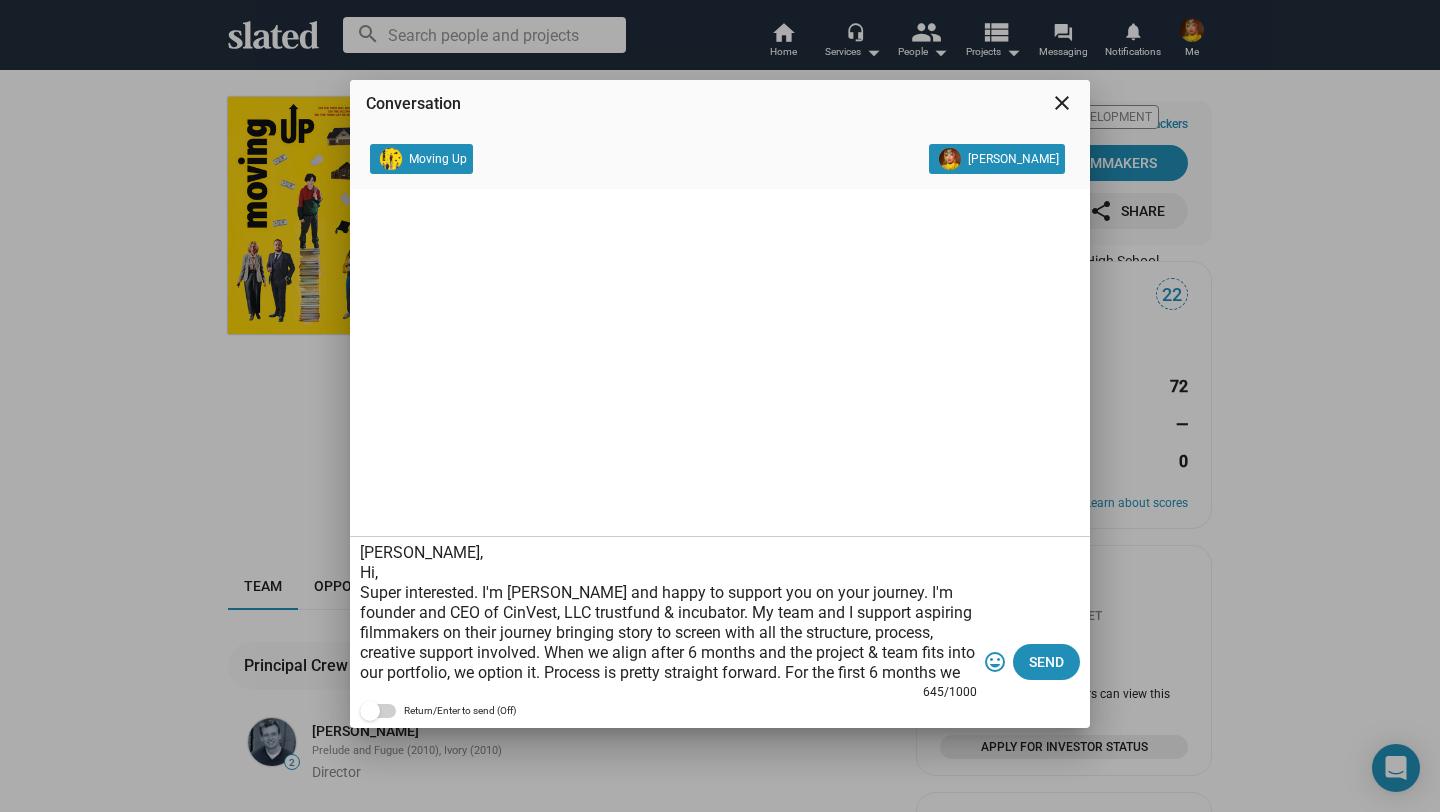 scroll, scrollTop: 80, scrollLeft: 0, axis: vertical 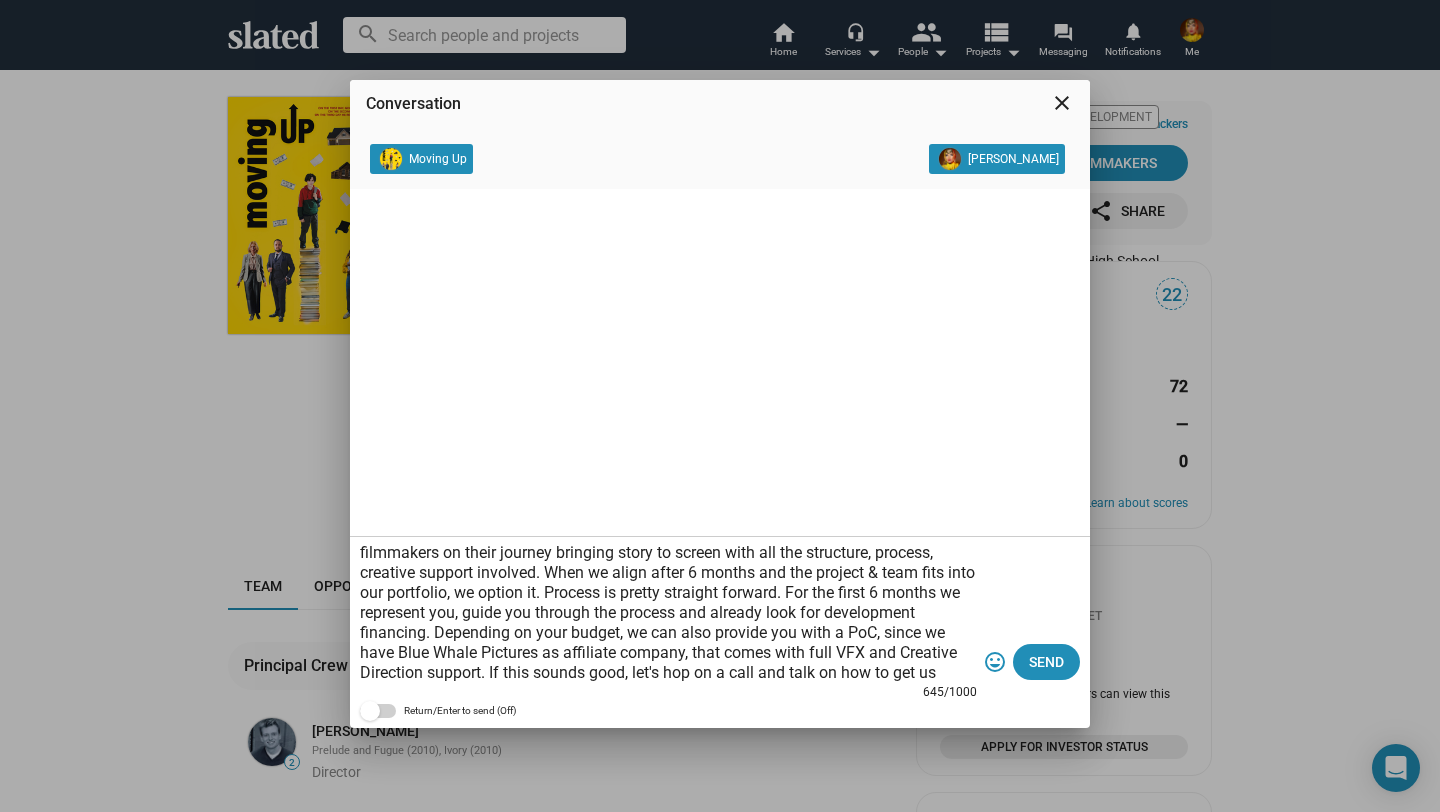 click on "[PERSON_NAME],
Hi,
Super interested. I'm [PERSON_NAME] and happy to support you on your journey. I'm founder and CEO of CinVest, LLC trustfund & incubator. My team and I support aspiring filmmakers on their journey bringing story to screen with all the structure, process, creative support involved. When we align after 6 months and the project & team fits into our portfolio, we option it. Process is pretty straight forward. For the first 6 months we represent you, guide you through the process and already look for development financing. Depending on your budget, we can also provide you with a PoC, since we have Blue Whale Pictures as affiliate company, that comes with full VFX and Creative Direction support. If this sounds good, let's hop on a call and talk on how to get us started!" at bounding box center (668, 613) 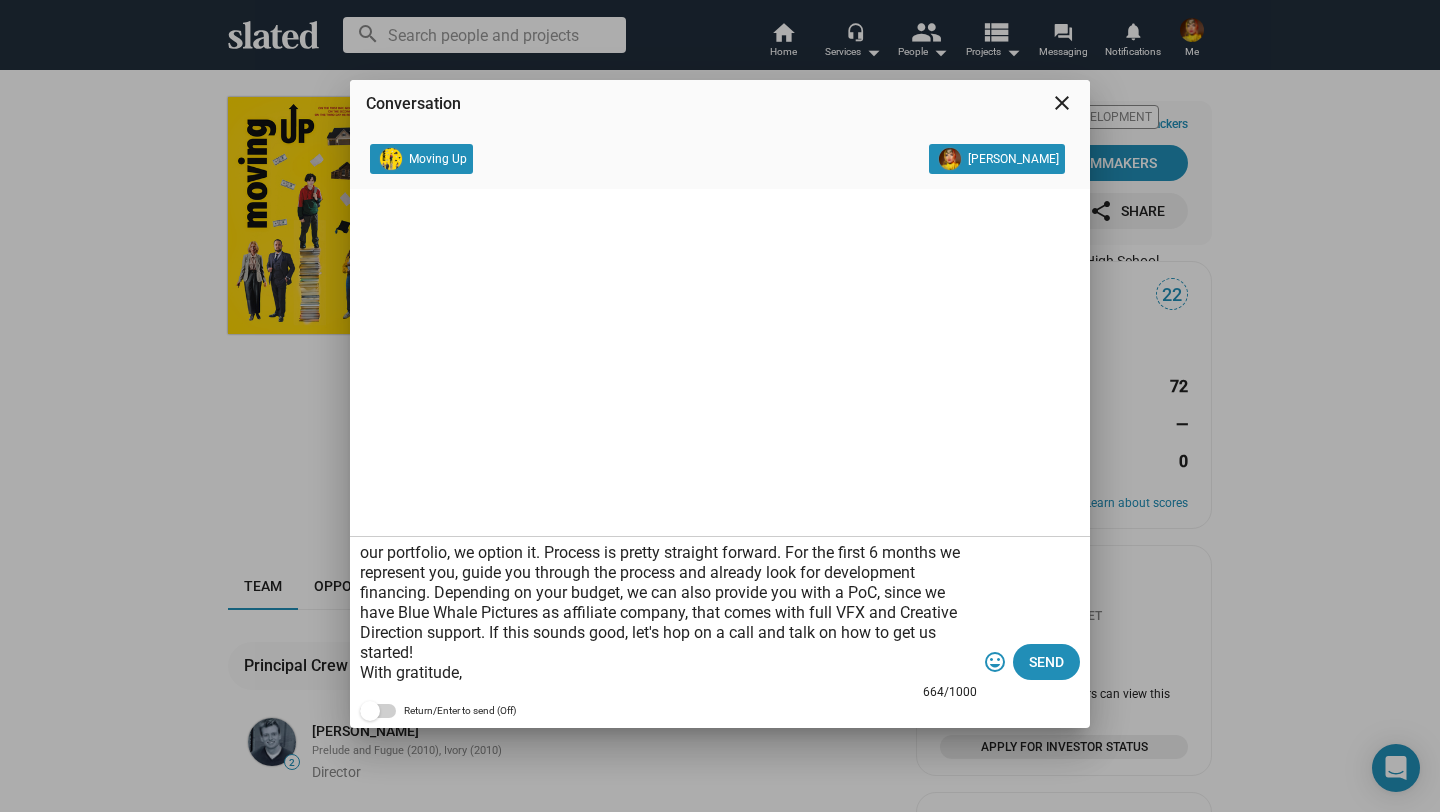scroll, scrollTop: 140, scrollLeft: 0, axis: vertical 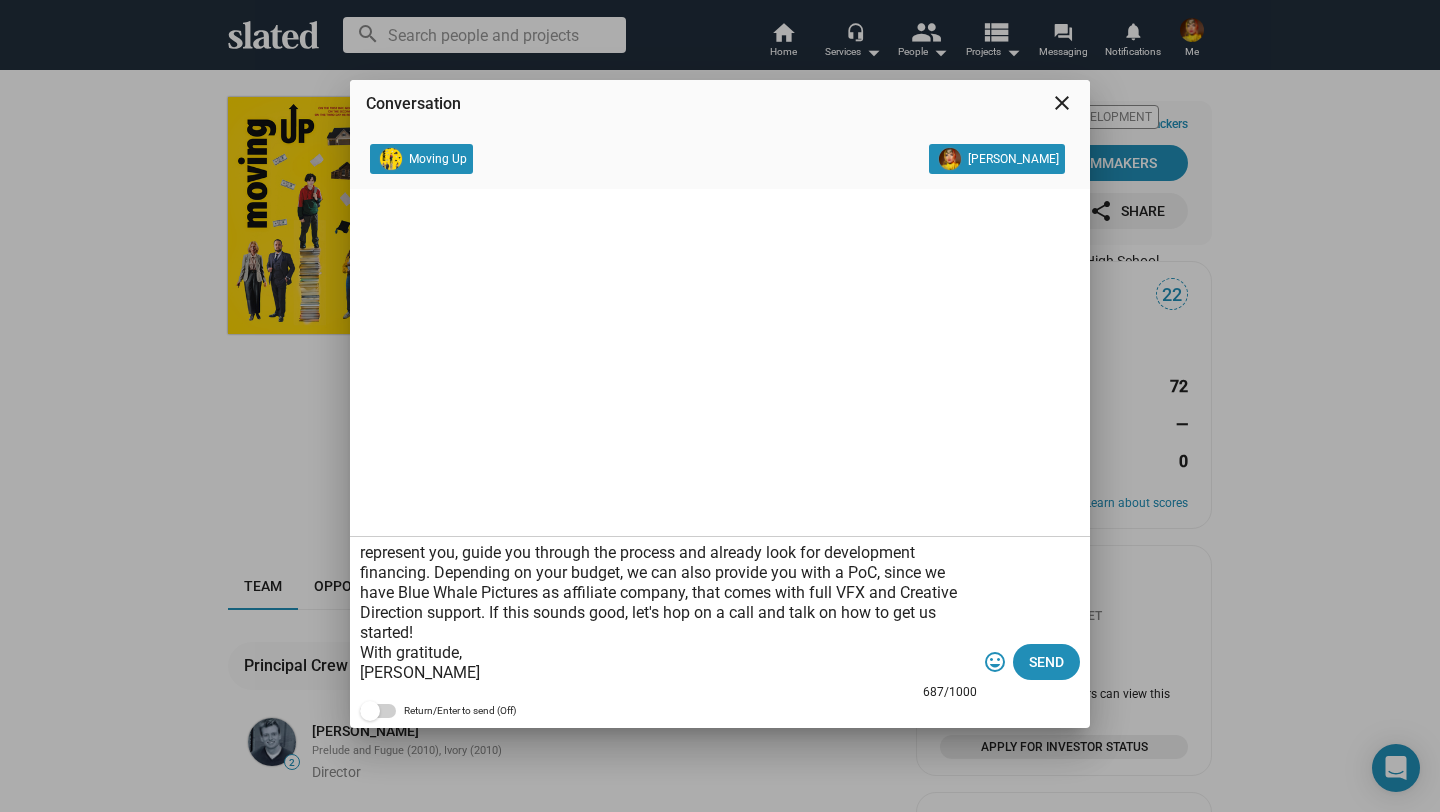 type on "[PERSON_NAME],
Hi,
Super interested. I'm [PERSON_NAME] and happy to support you on your journey. I'm founder and CEO of CinVest, LLC trustfund & incubator. My team and I support aspiring filmmakers on their journey bringing story to screen with all the structure, process, creative support involved. When we align after 6 months and the project & team fits into our portfolio, we option it. Process is pretty straight forward. For the first 6 months we represent you, guide you through the process and already look for development financing. Depending on your budget, we can also provide you with a PoC, since we have Blue Whale Pictures as affiliate company, that comes with full VFX and Creative Direction support. If this sounds good, let's hop on a call and talk on how to get us started!
With gratitude,
[PERSON_NAME]
[PERSON_NAME][EMAIL_ADDRESS][DOMAIN_NAME]" 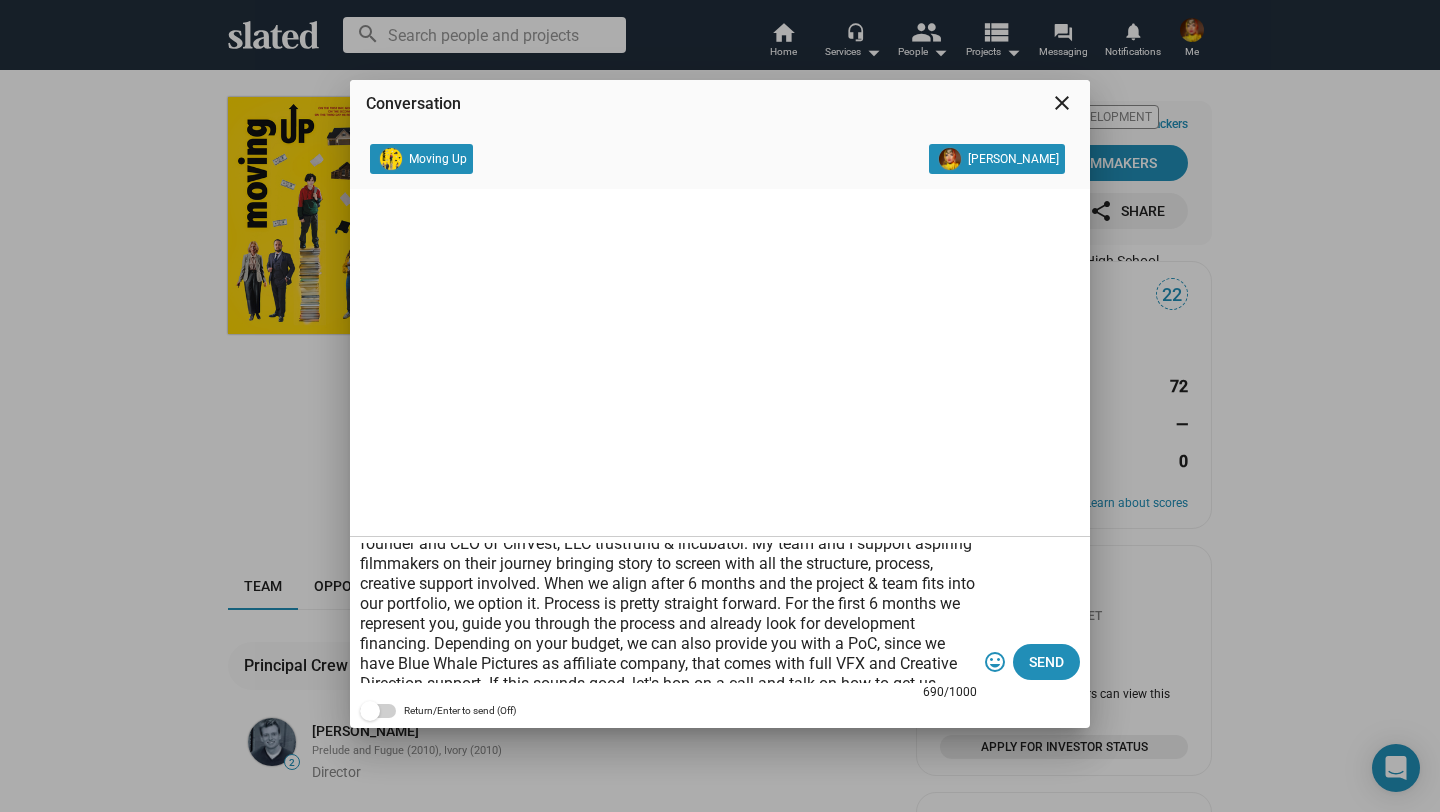 scroll, scrollTop: 0, scrollLeft: 0, axis: both 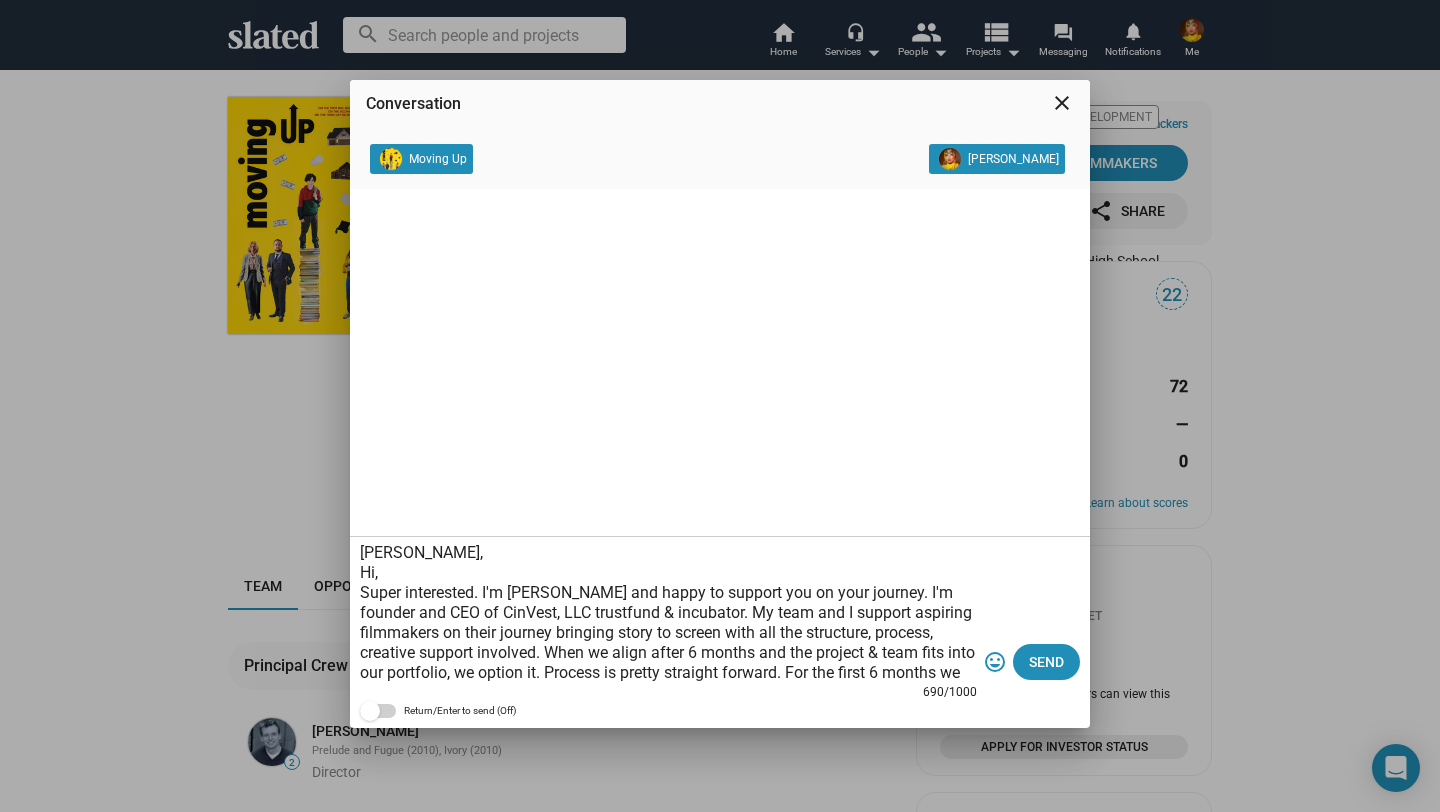 drag, startPoint x: 406, startPoint y: 567, endPoint x: 322, endPoint y: 567, distance: 84 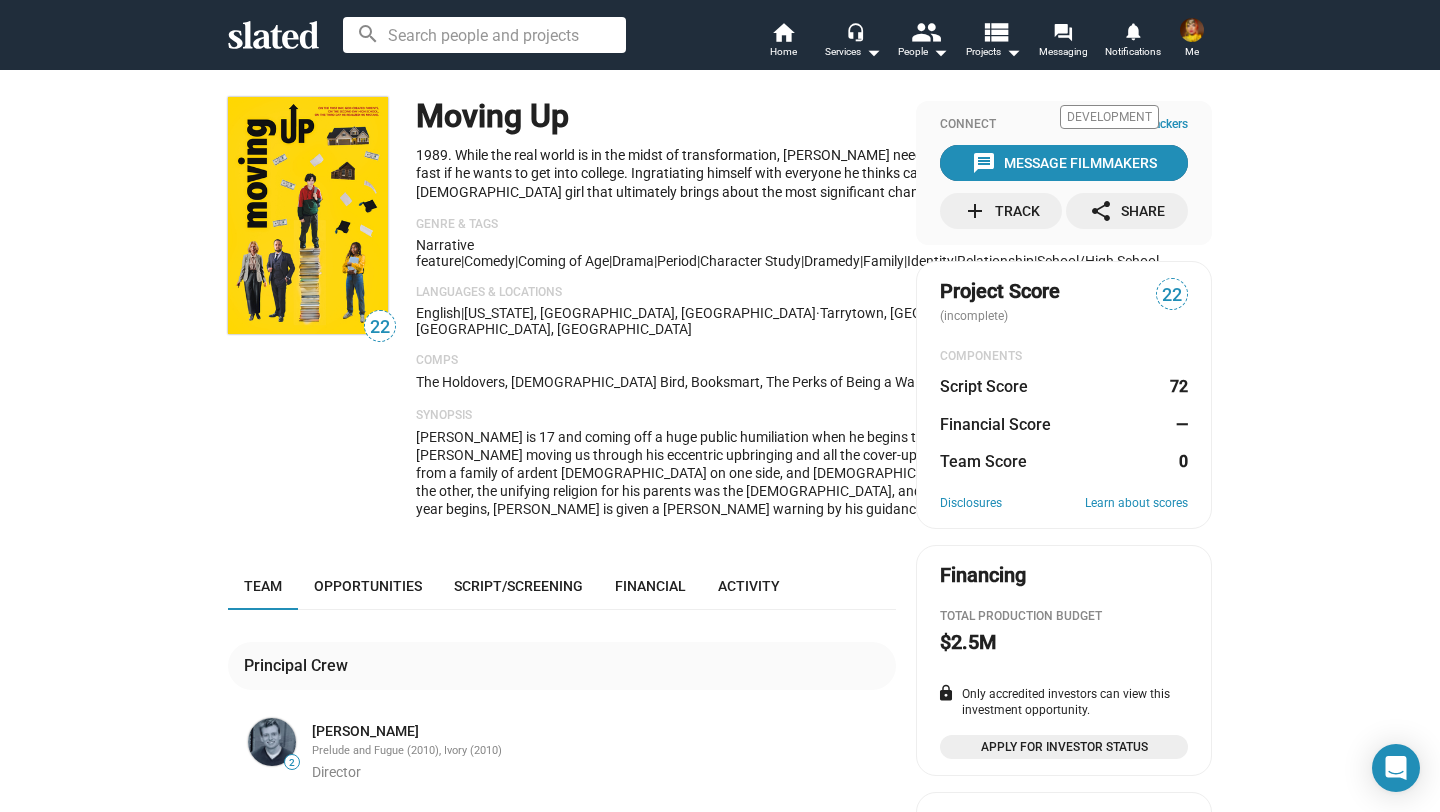 click on "message  Message Filmmakers" 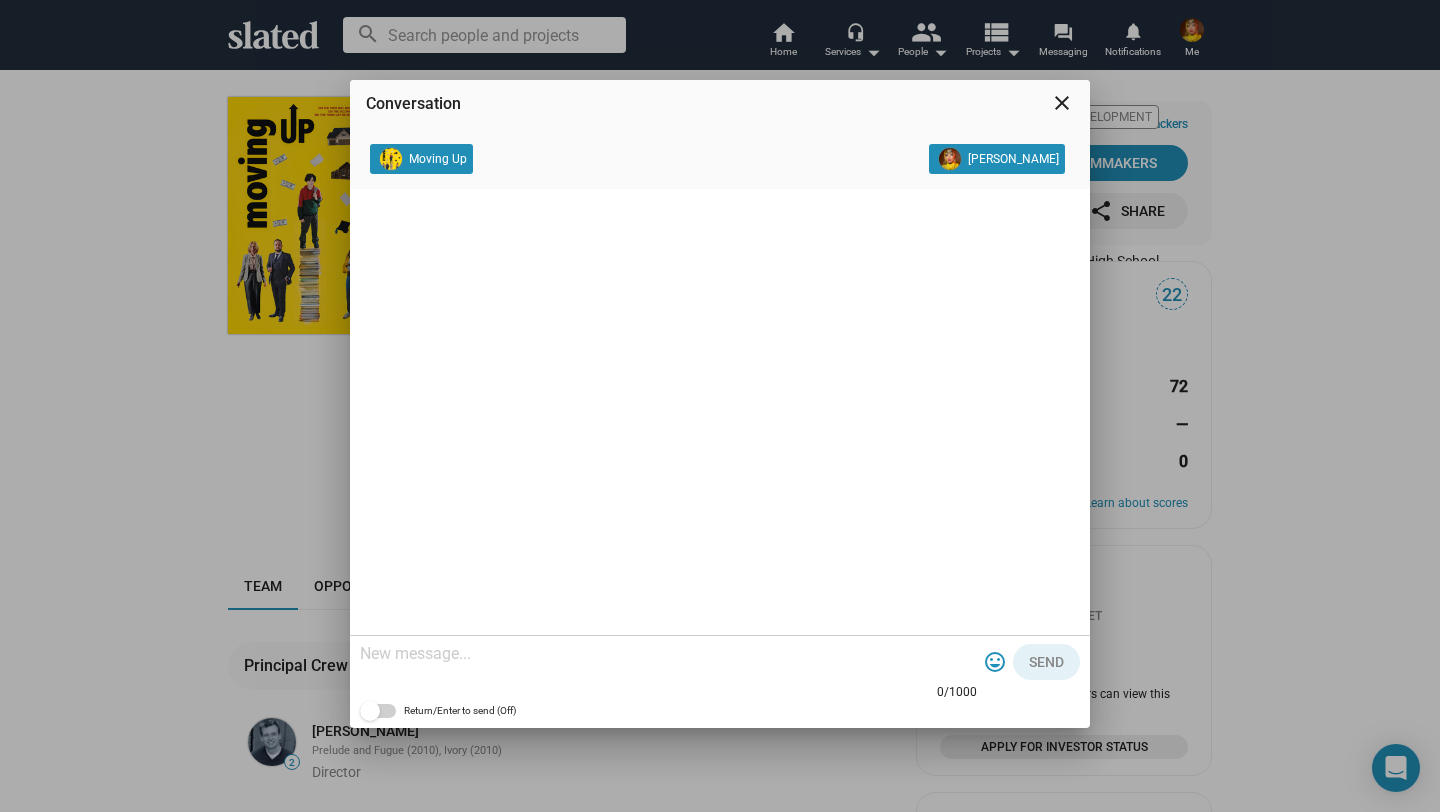 click at bounding box center (668, 654) 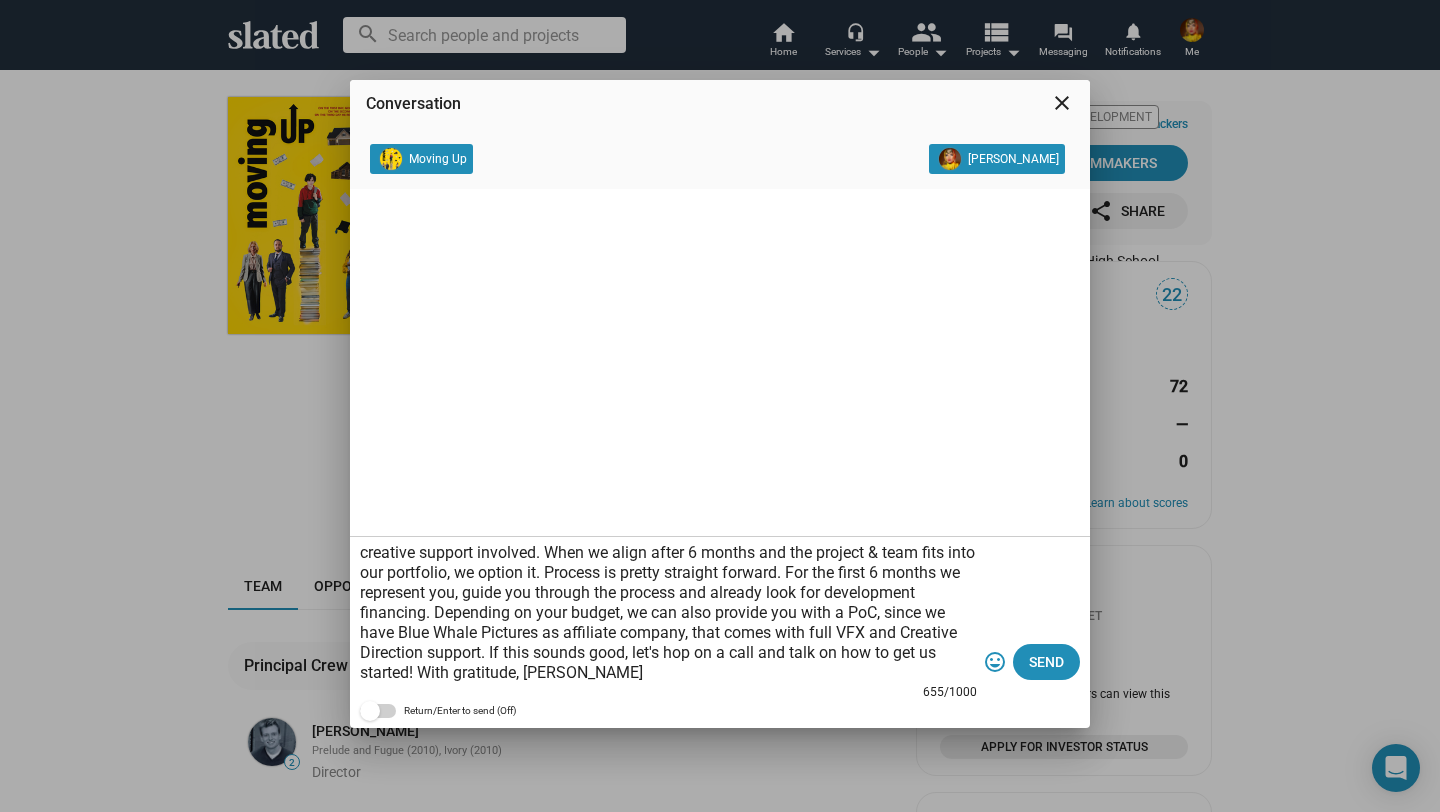 scroll, scrollTop: 0, scrollLeft: 0, axis: both 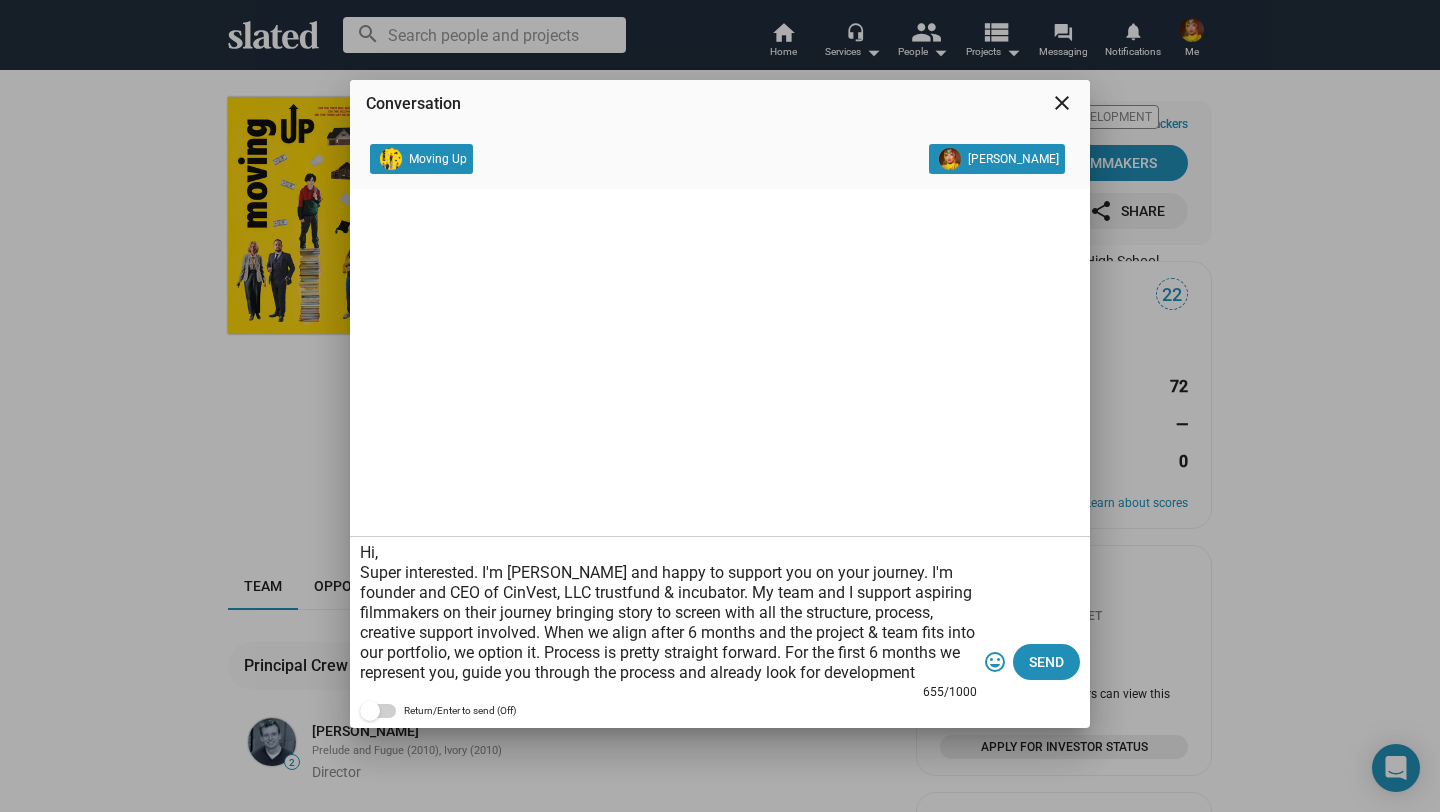 click on "Hi,
Super interested. I'm [PERSON_NAME] and happy to support you on your journey. I'm founder and CEO of CinVest, LLC trustfund & incubator. My team and I support aspiring filmmakers on their journey bringing story to screen with all the structure, process, creative support involved. When we align after 6 months and the project & team fits into our portfolio, we option it. Process is pretty straight forward. For the first 6 months we represent you, guide you through the process and already look for development financing. Depending on your budget, we can also provide you with a PoC, since we have Blue Whale Pictures as affiliate company, that comes with full VFX and Creative Direction support. If this sounds good, let's hop on a call and talk on how to get us started! With gratitude, [PERSON_NAME]" at bounding box center (668, 613) 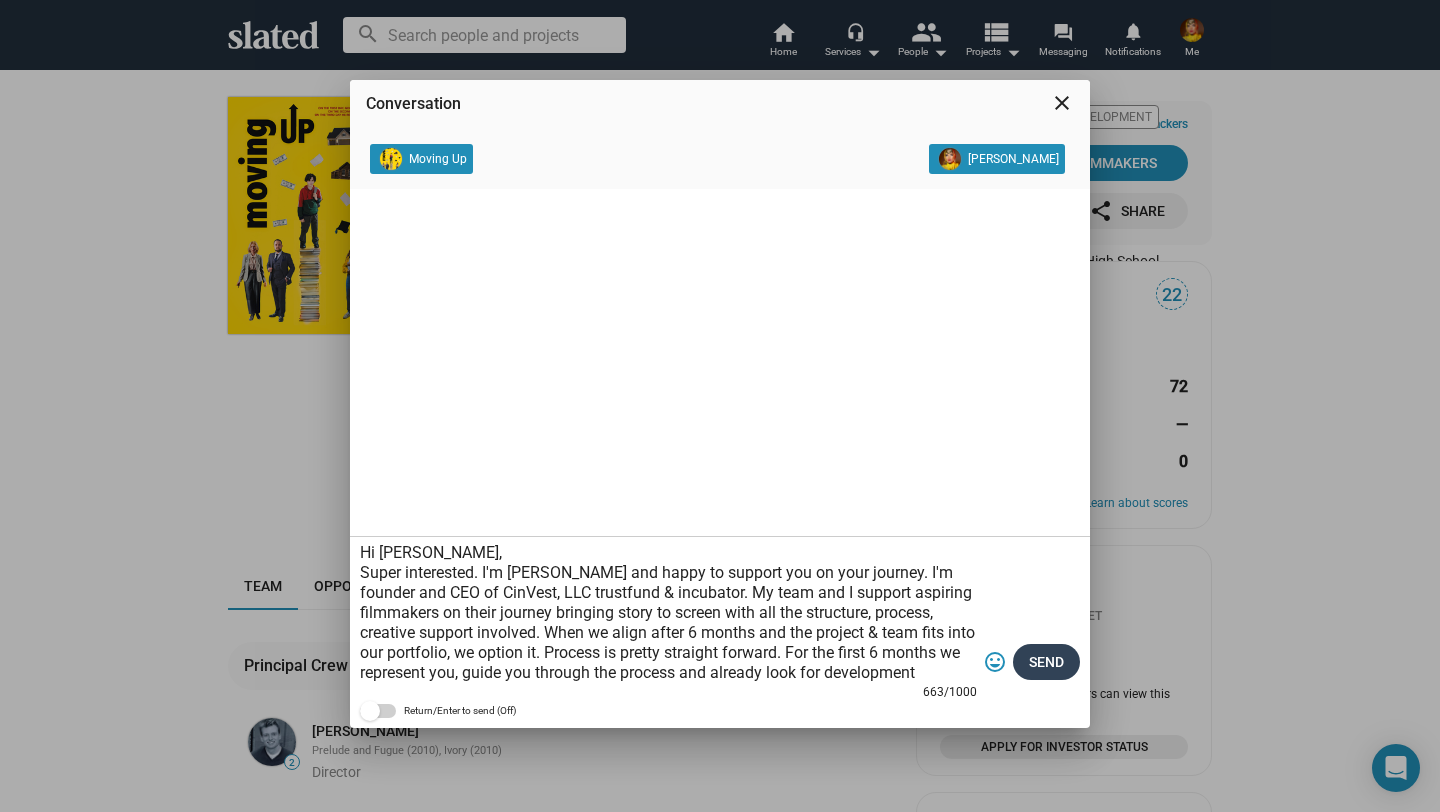 type on "Hi [PERSON_NAME],
Super interested. I'm [PERSON_NAME] and happy to support you on your journey. I'm founder and CEO of CinVest, LLC trustfund & incubator. My team and I support aspiring filmmakers on their journey bringing story to screen with all the structure, process, creative support involved. When we align after 6 months and the project & team fits into our portfolio, we option it. Process is pretty straight forward. For the first 6 months we represent you, guide you through the process and already look for development financing. Depending on your budget, we can also provide you with a PoC, since we have Blue Whale Pictures as affiliate company, that comes with full VFX and Creative Direction support. If this sounds good, let's hop on a call and talk on how to get us started! With gratitude, [PERSON_NAME]" 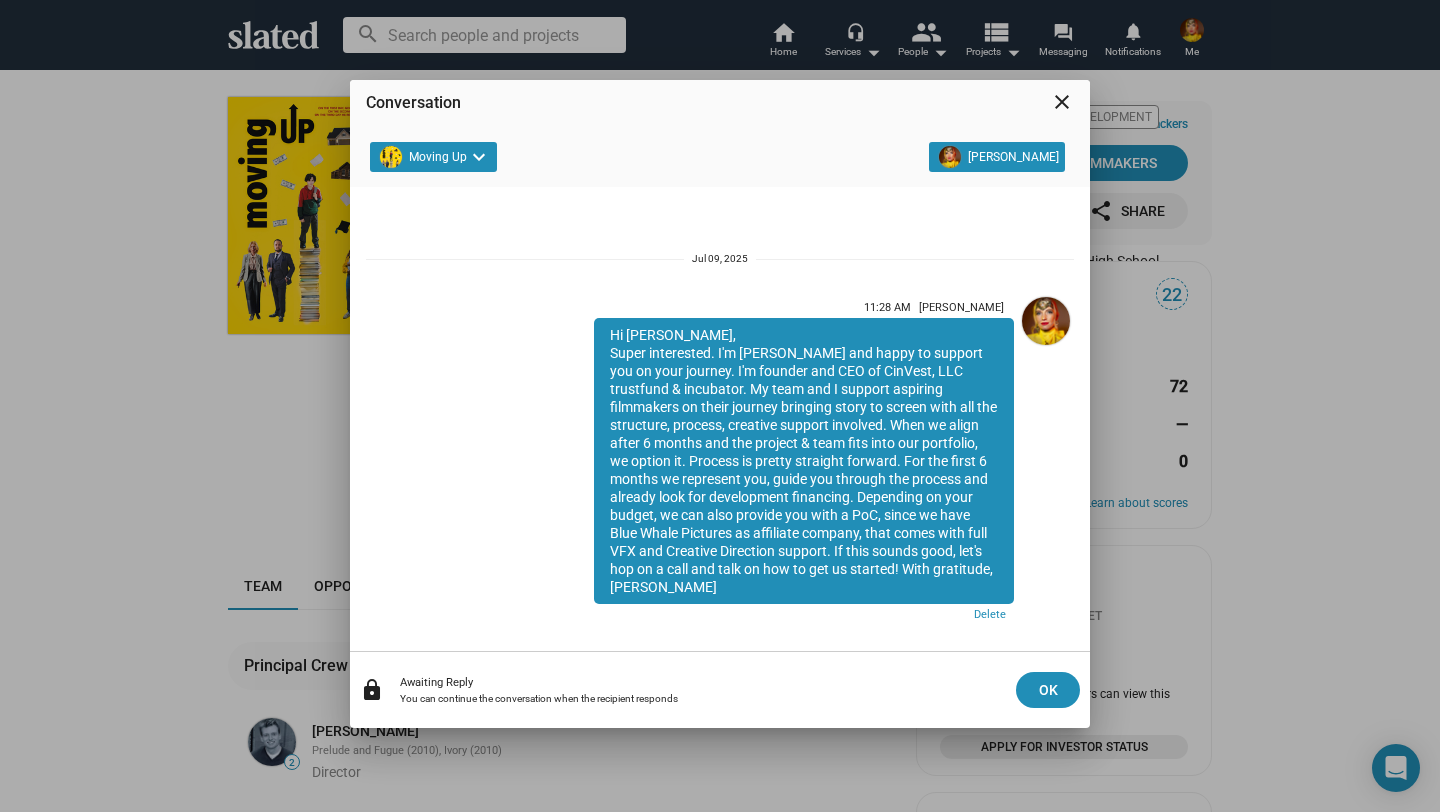scroll, scrollTop: 6, scrollLeft: 0, axis: vertical 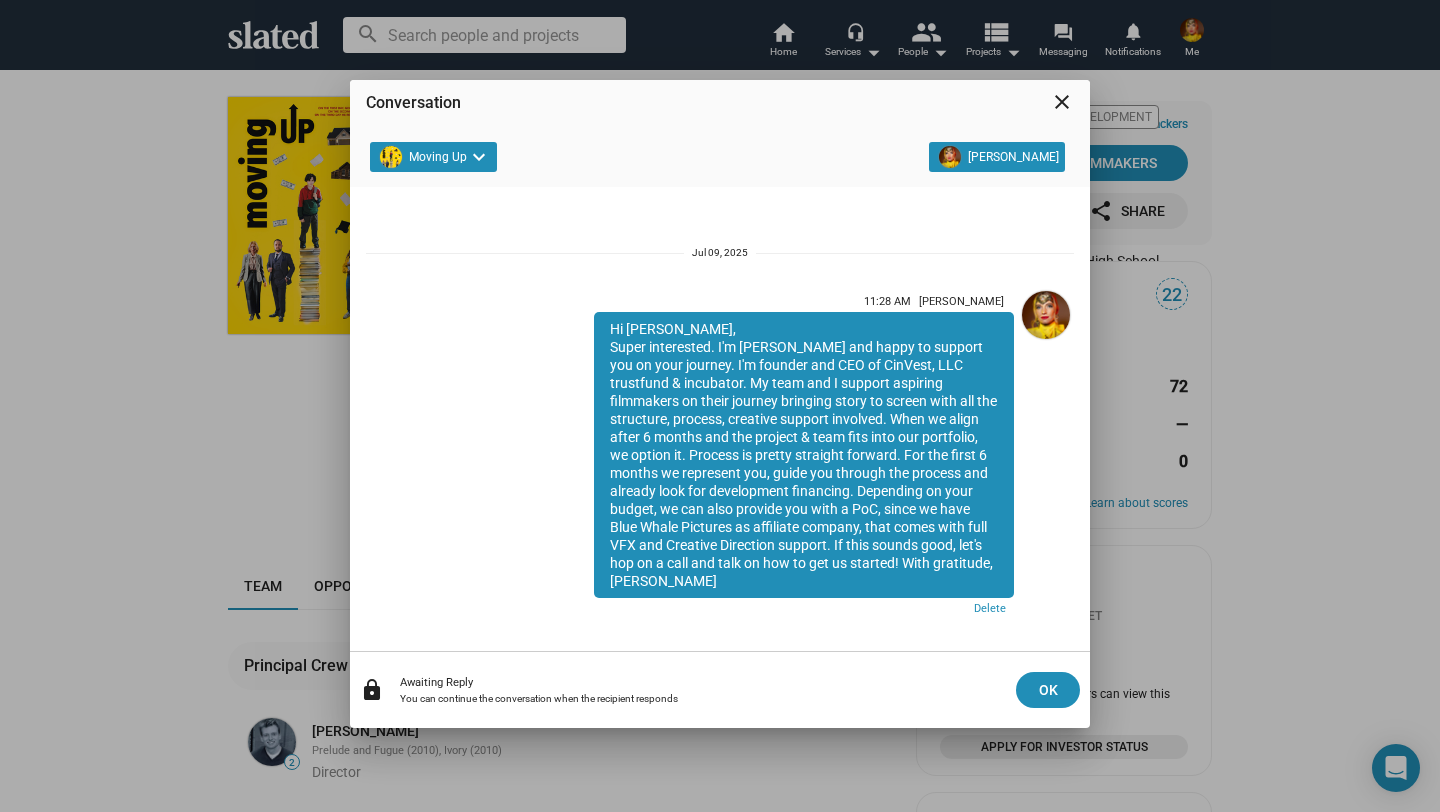 click on "close" at bounding box center [1062, 102] 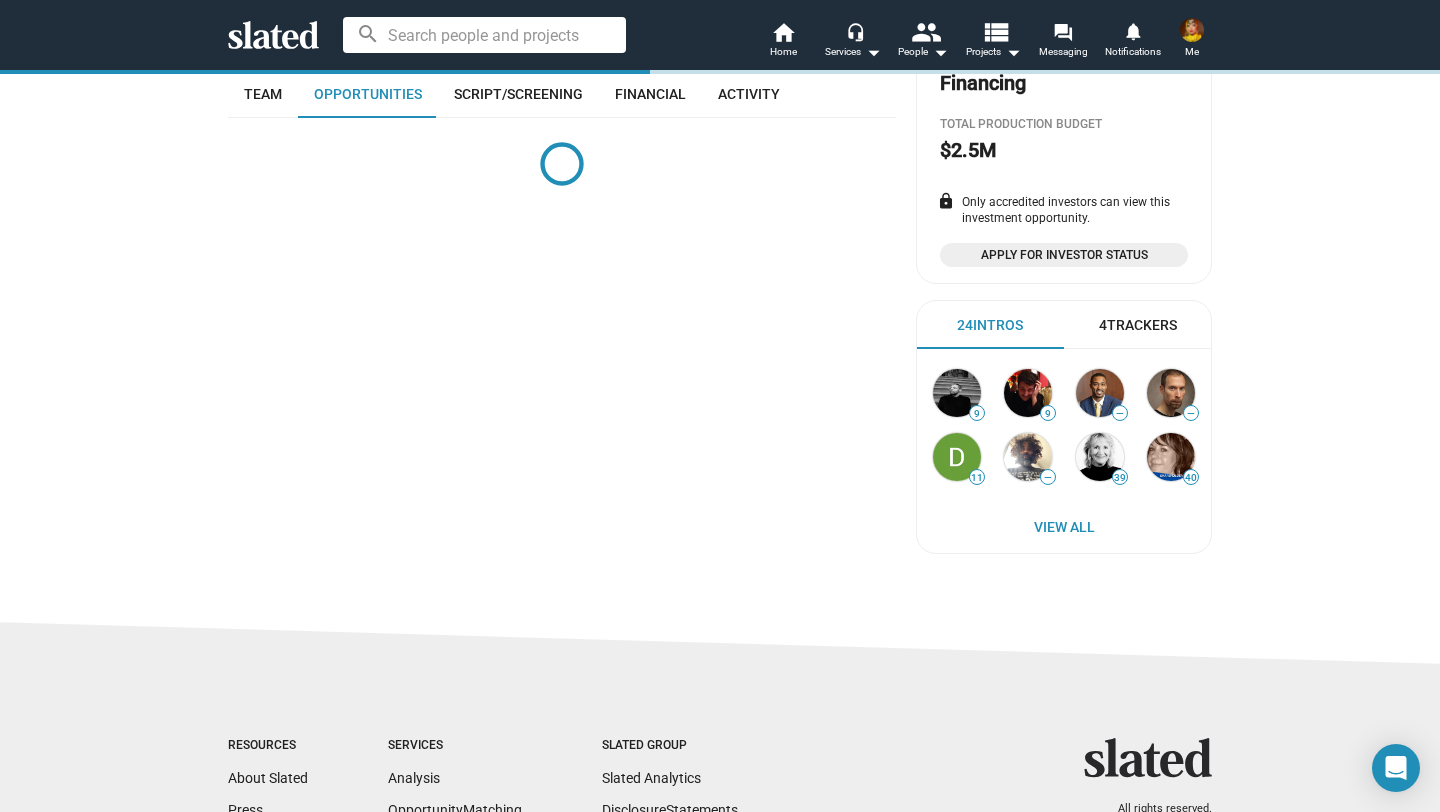 scroll, scrollTop: 532, scrollLeft: 0, axis: vertical 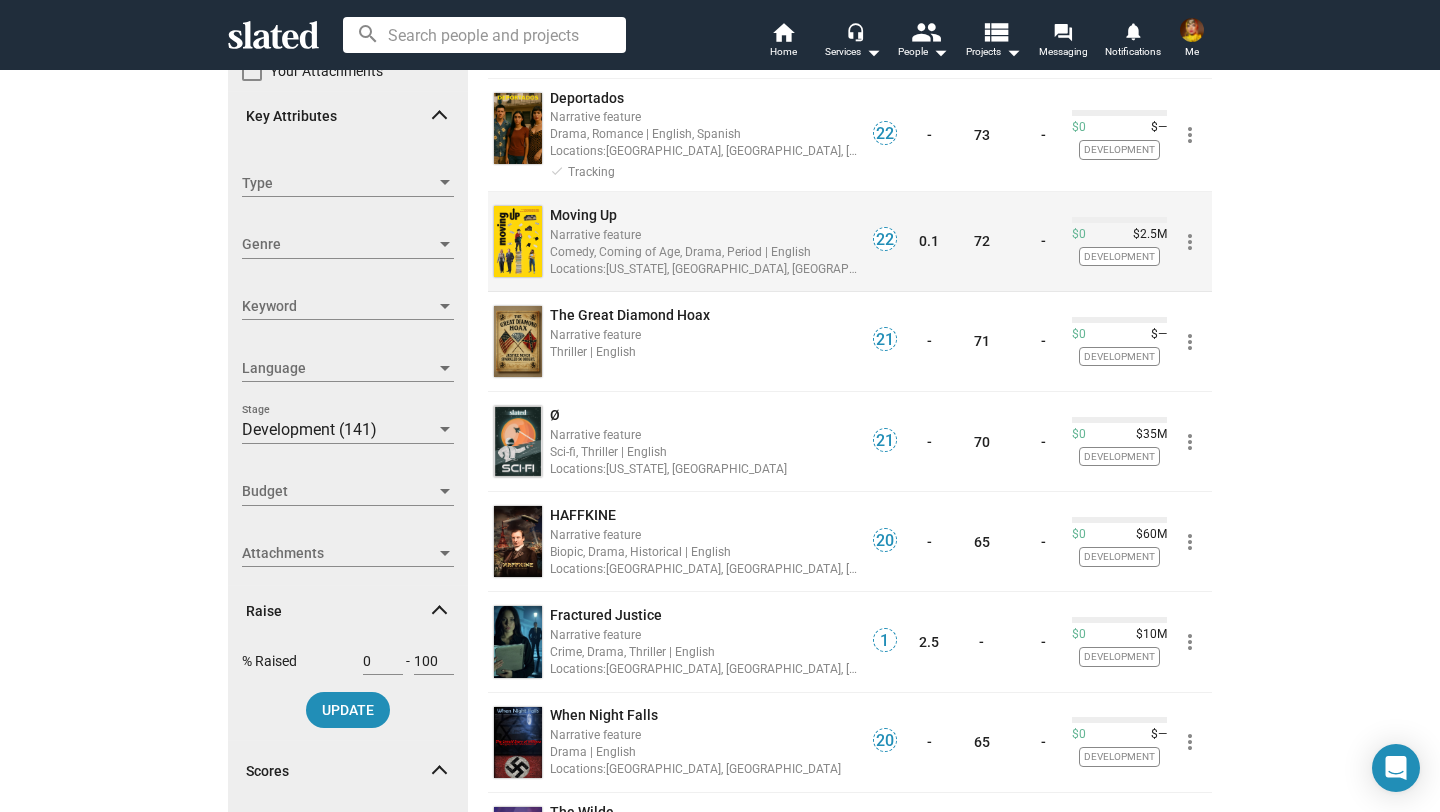 click on "Comedy, Coming of Age, Drama, Period | English" 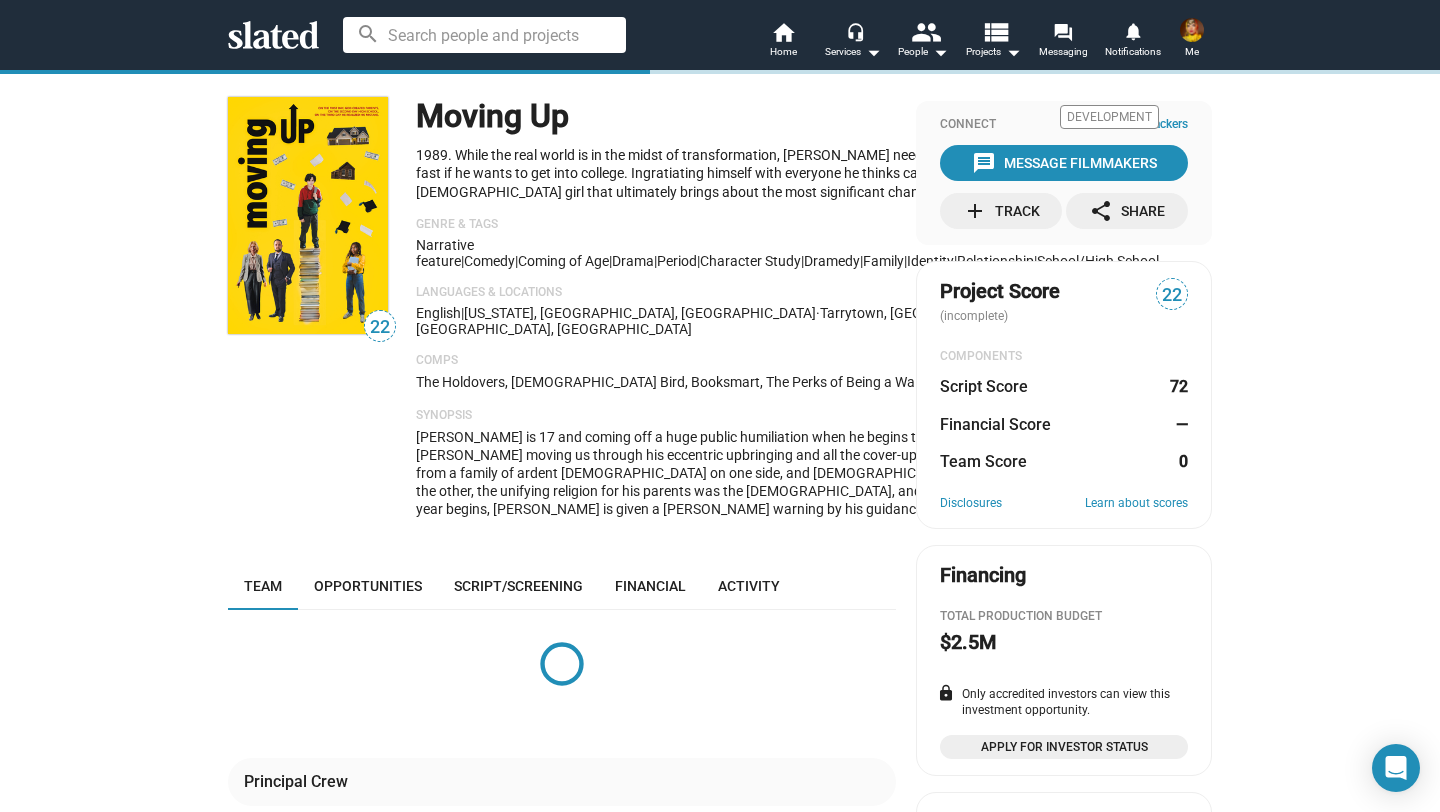 click on "add  Track" 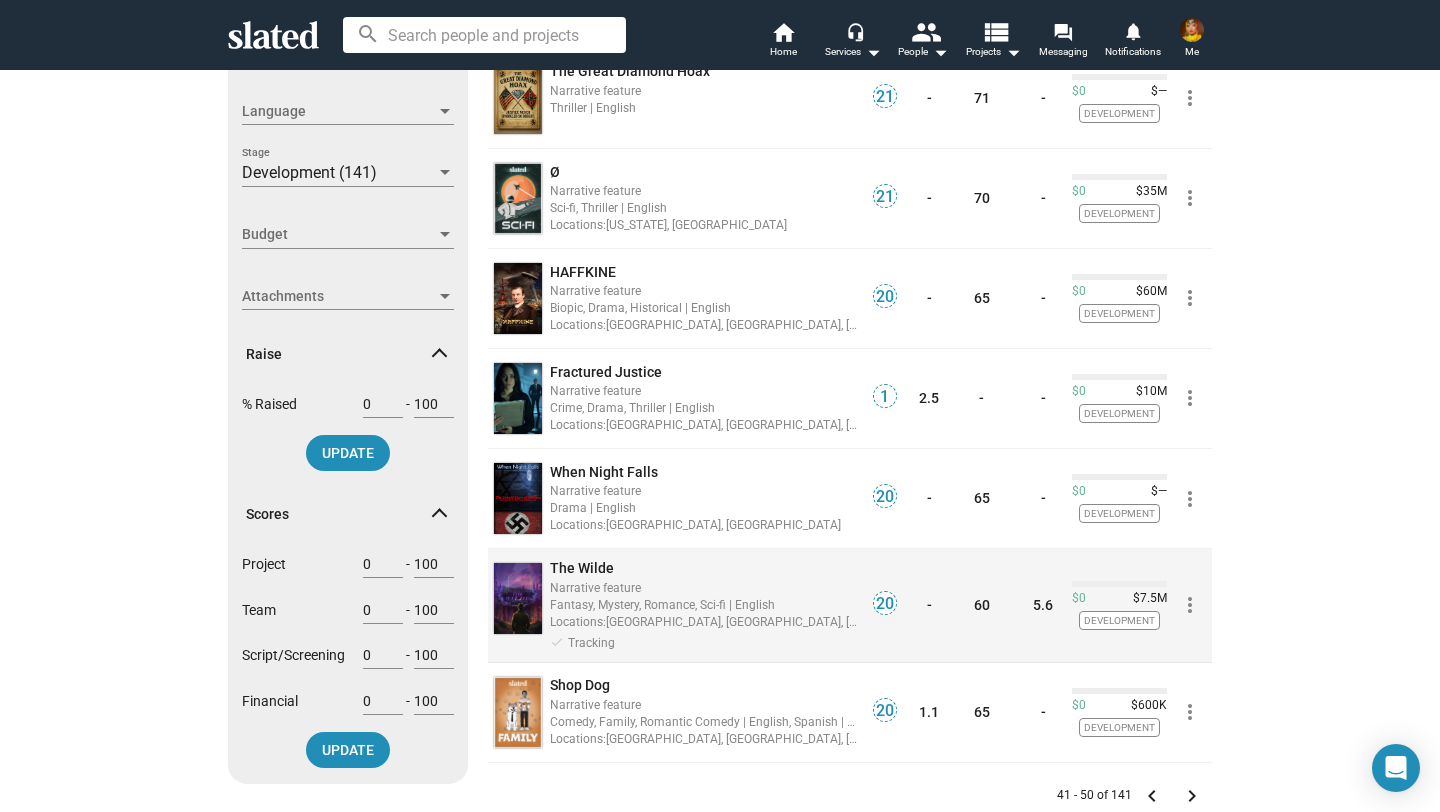 scroll, scrollTop: 565, scrollLeft: 0, axis: vertical 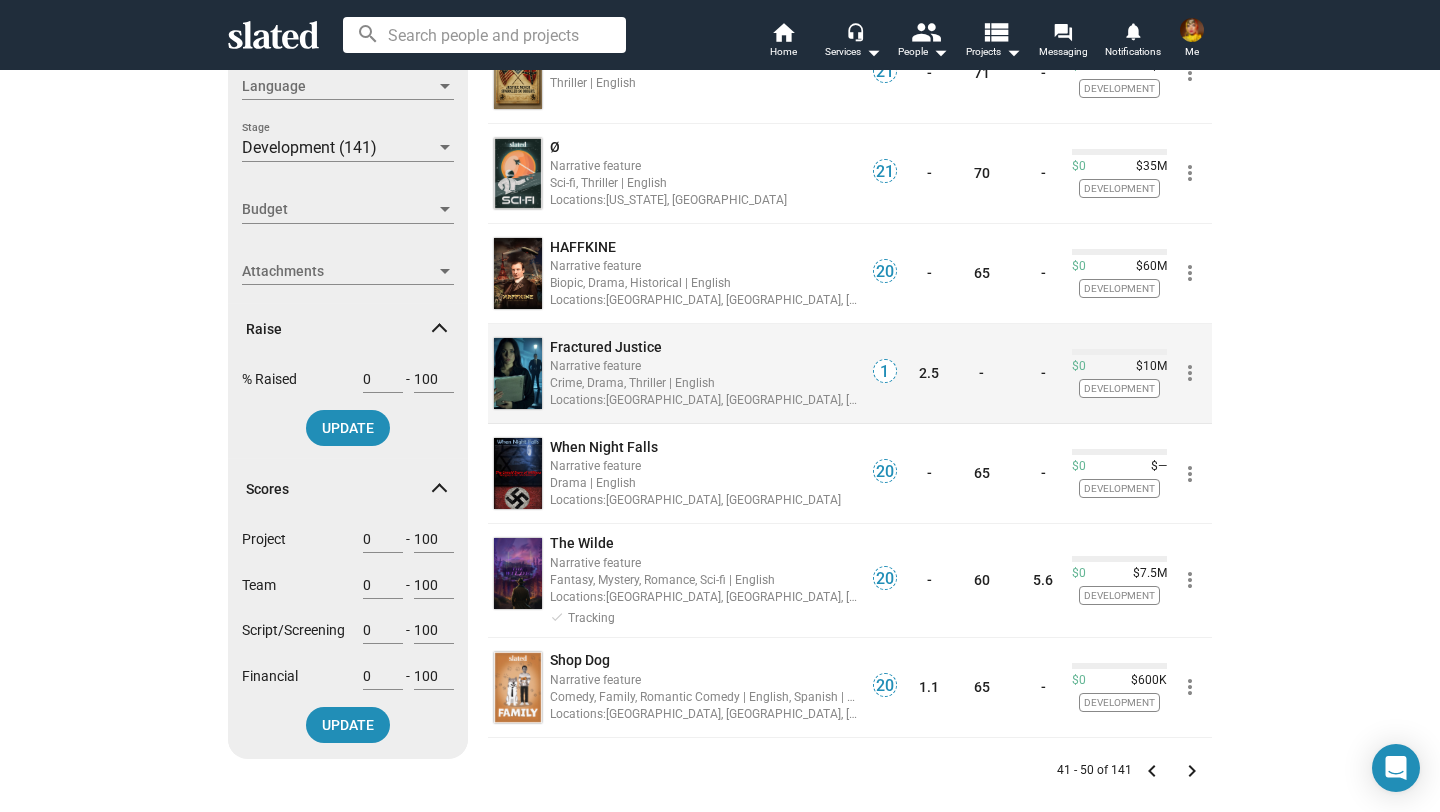 click on "Crime, Drama, Thriller | English" 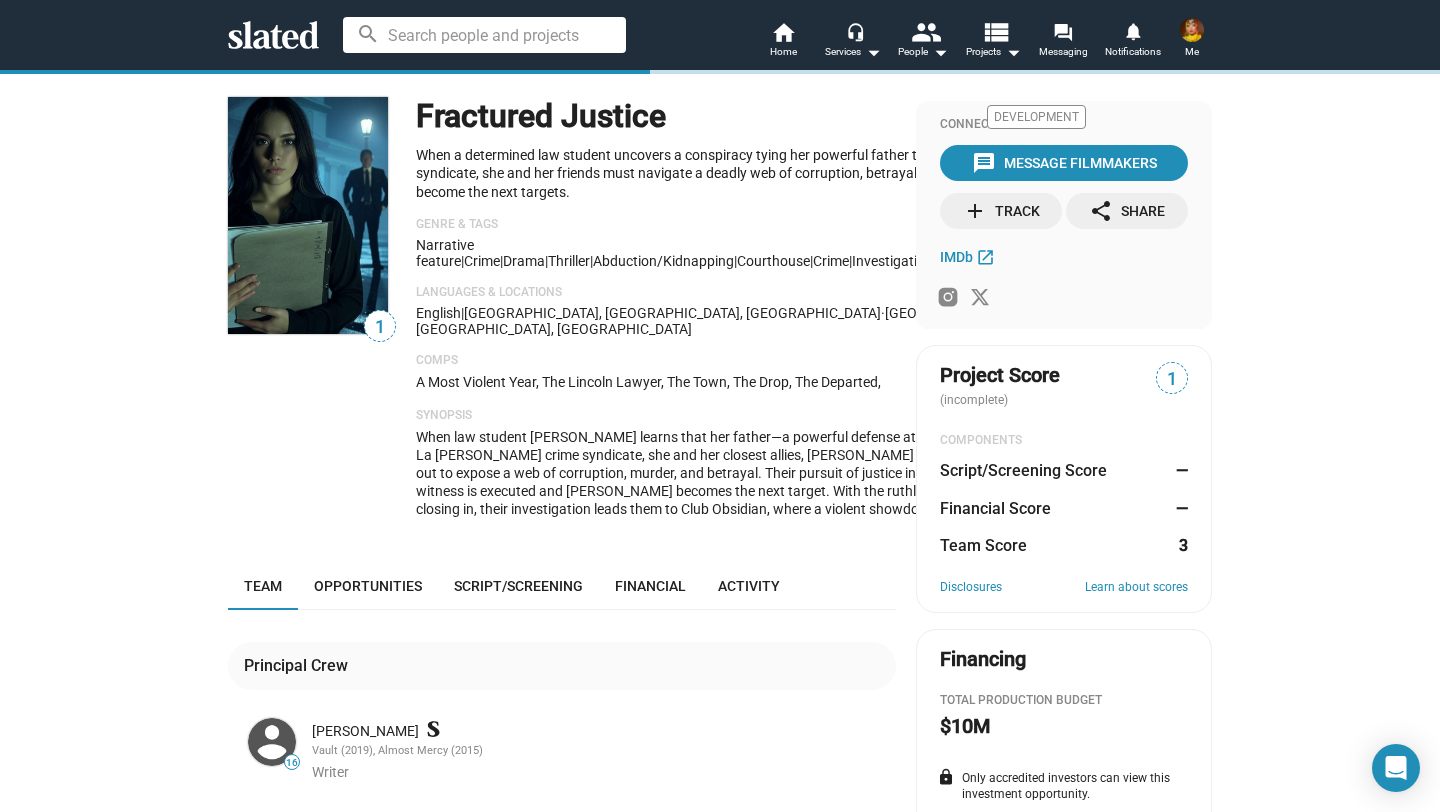 click on "add  Track" 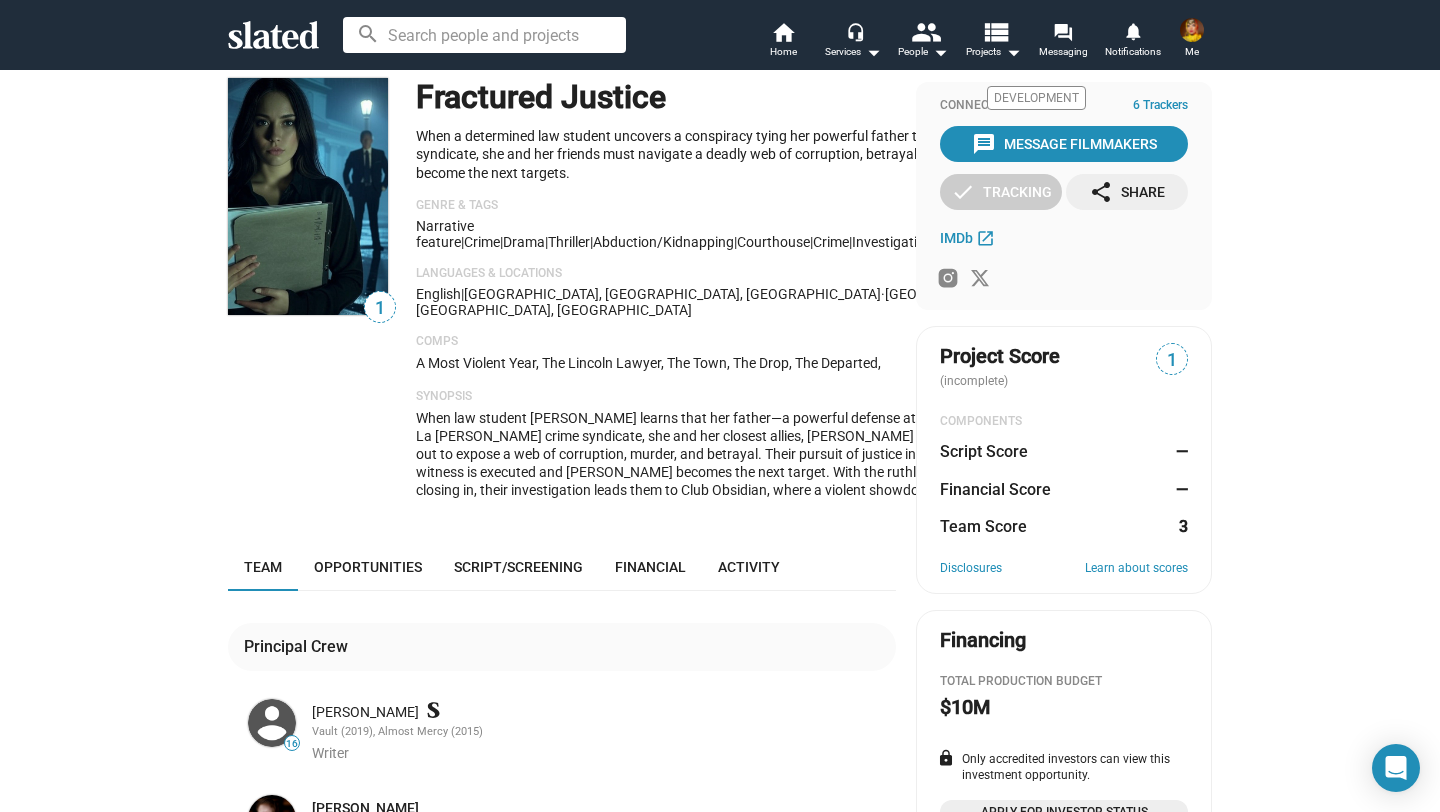 scroll, scrollTop: 24, scrollLeft: 0, axis: vertical 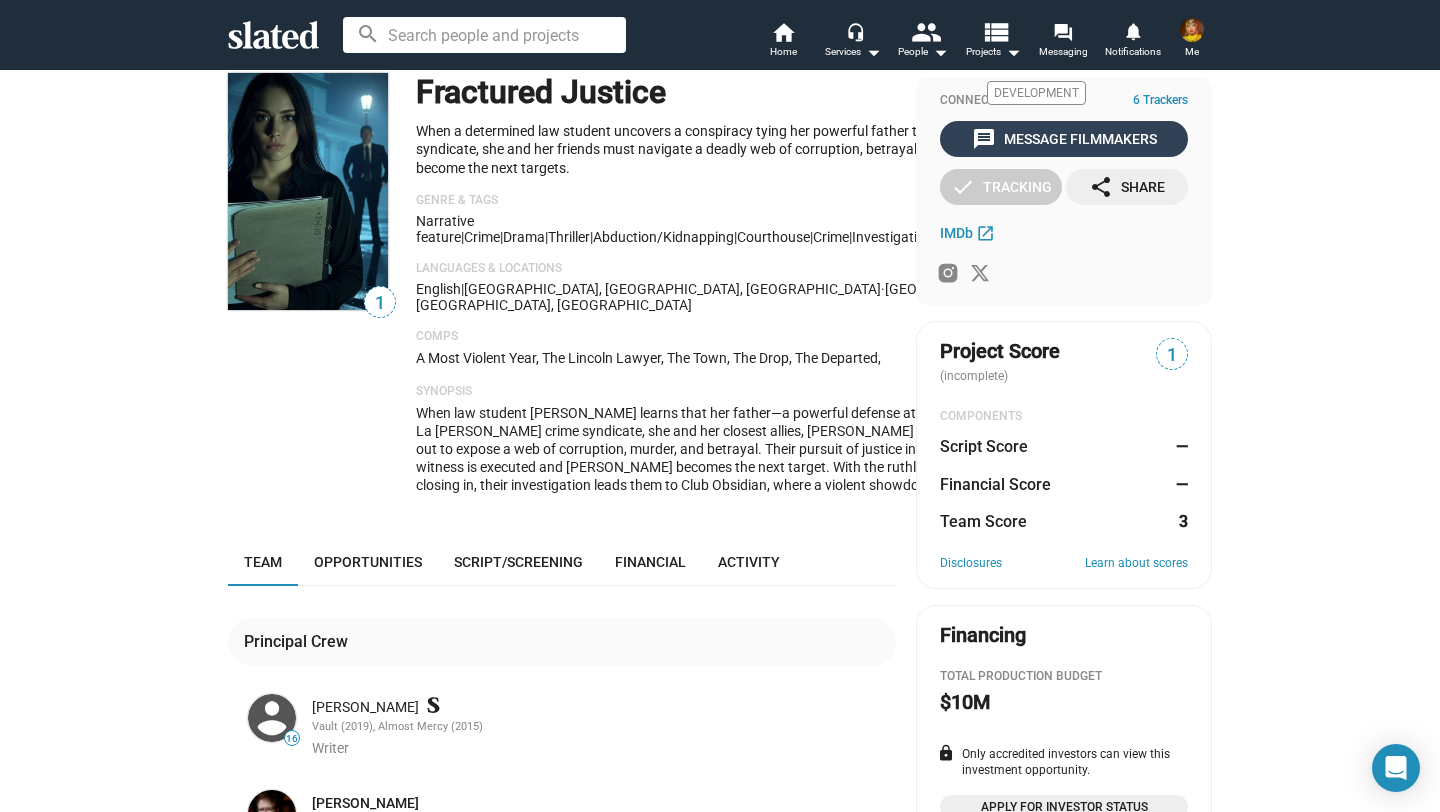 click on "message  Message Filmmakers" 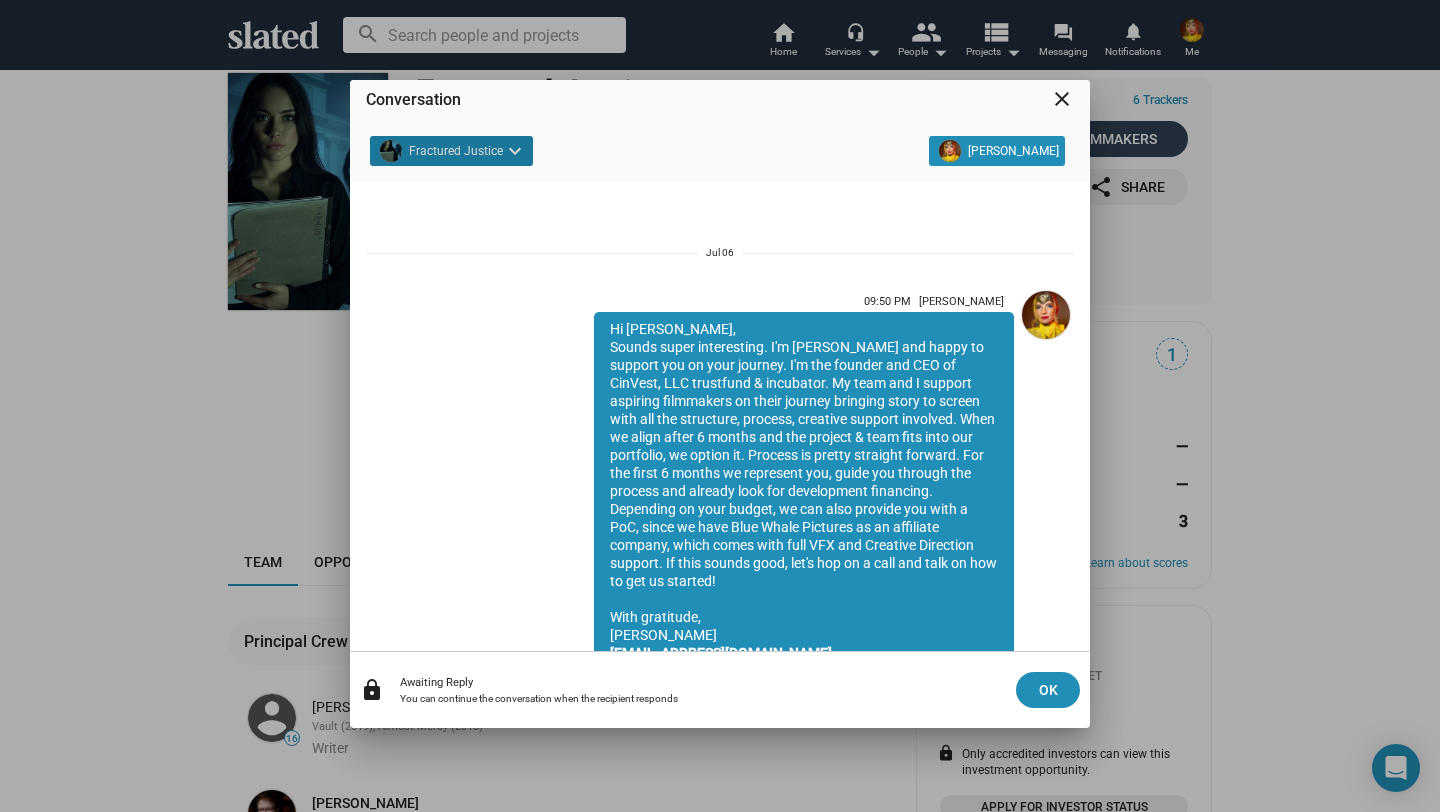 scroll, scrollTop: 88, scrollLeft: 0, axis: vertical 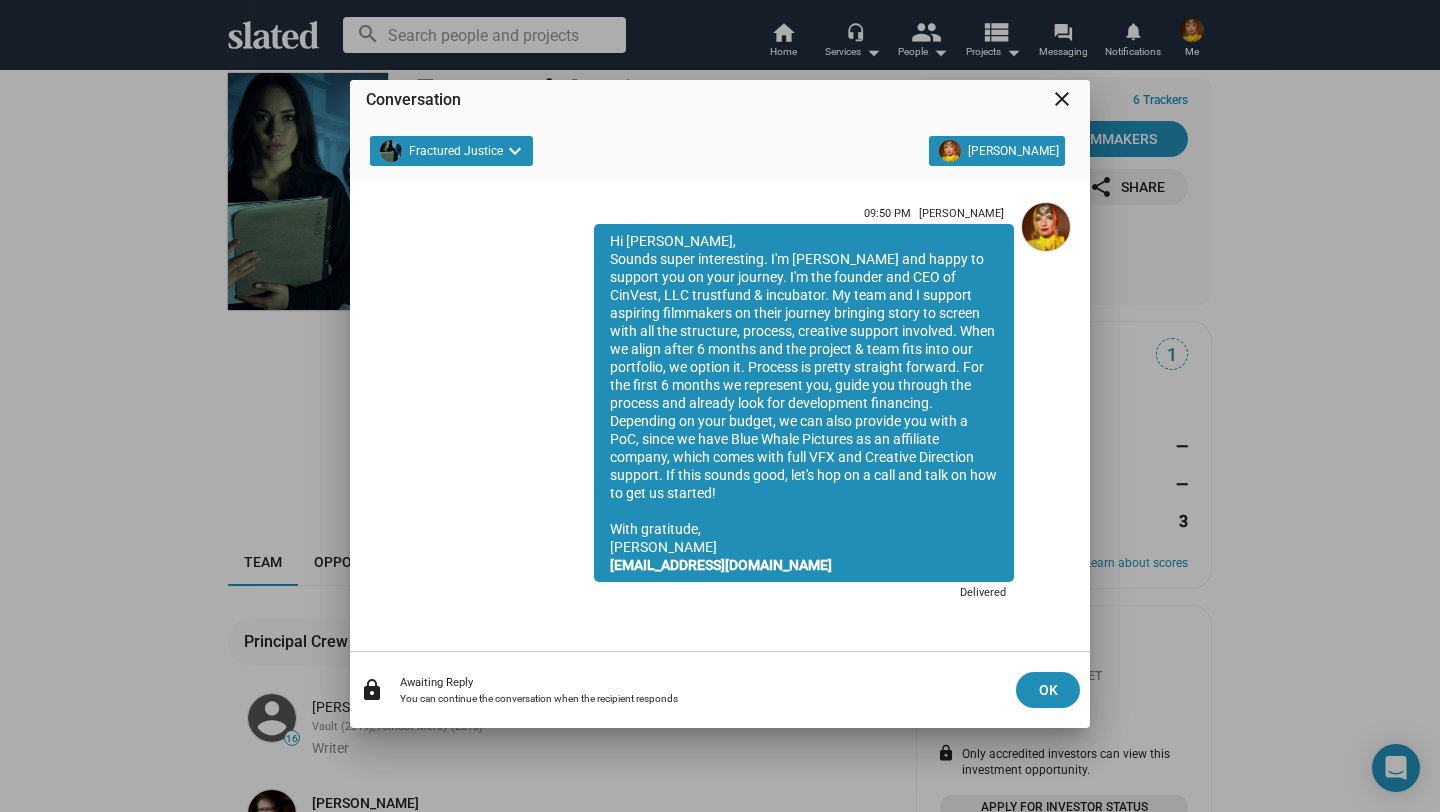 click on "close" at bounding box center (1062, 99) 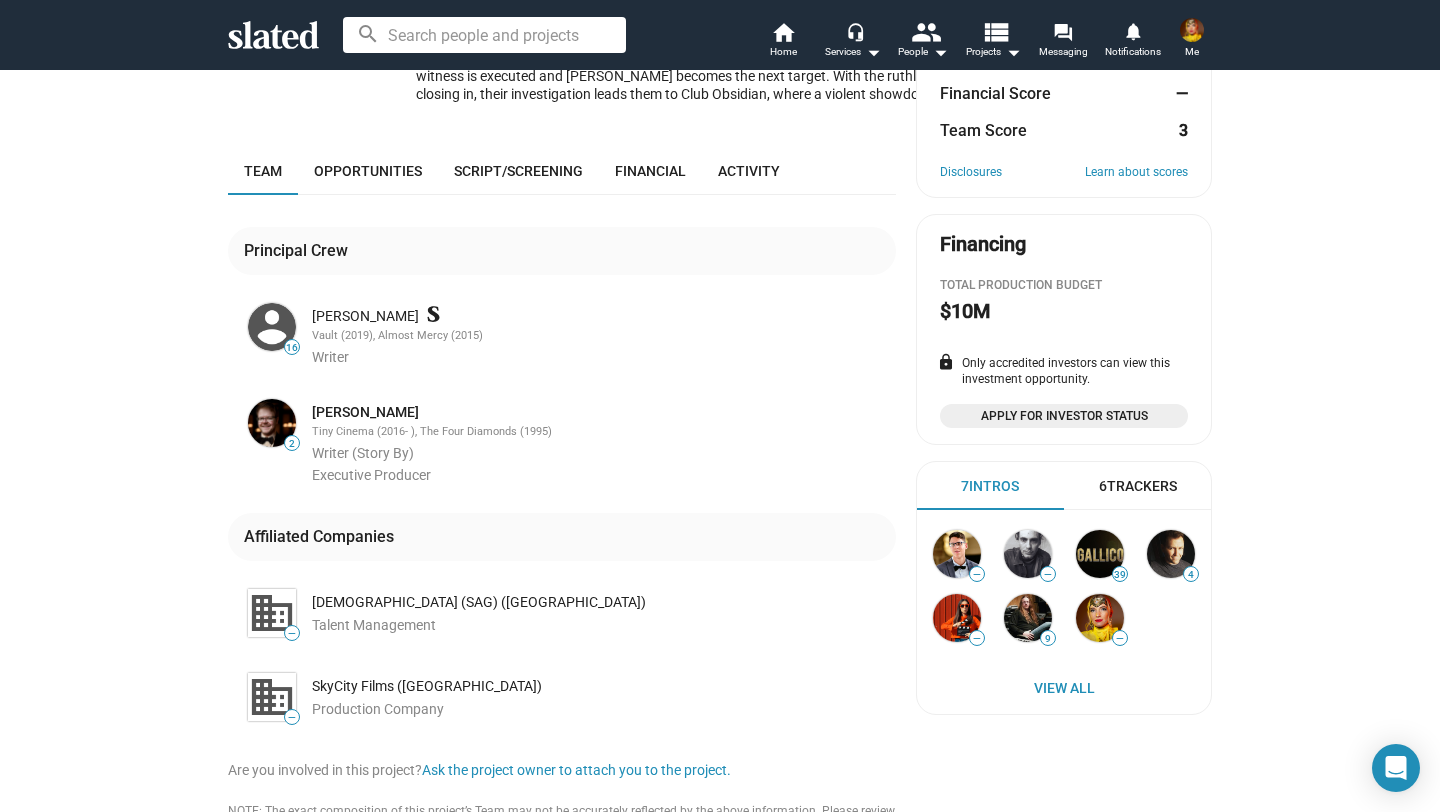 scroll, scrollTop: 408, scrollLeft: 0, axis: vertical 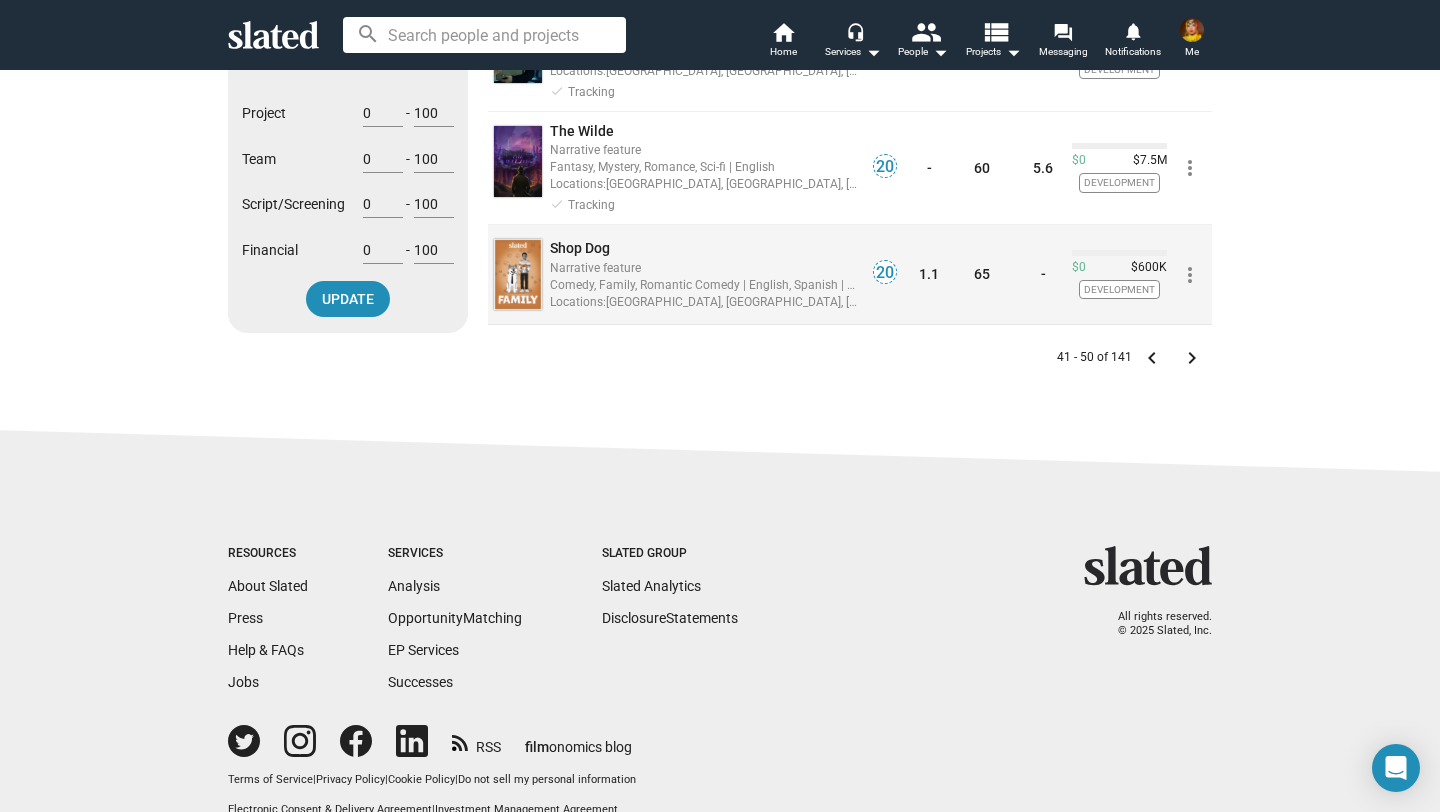 click on "Narrative feature" 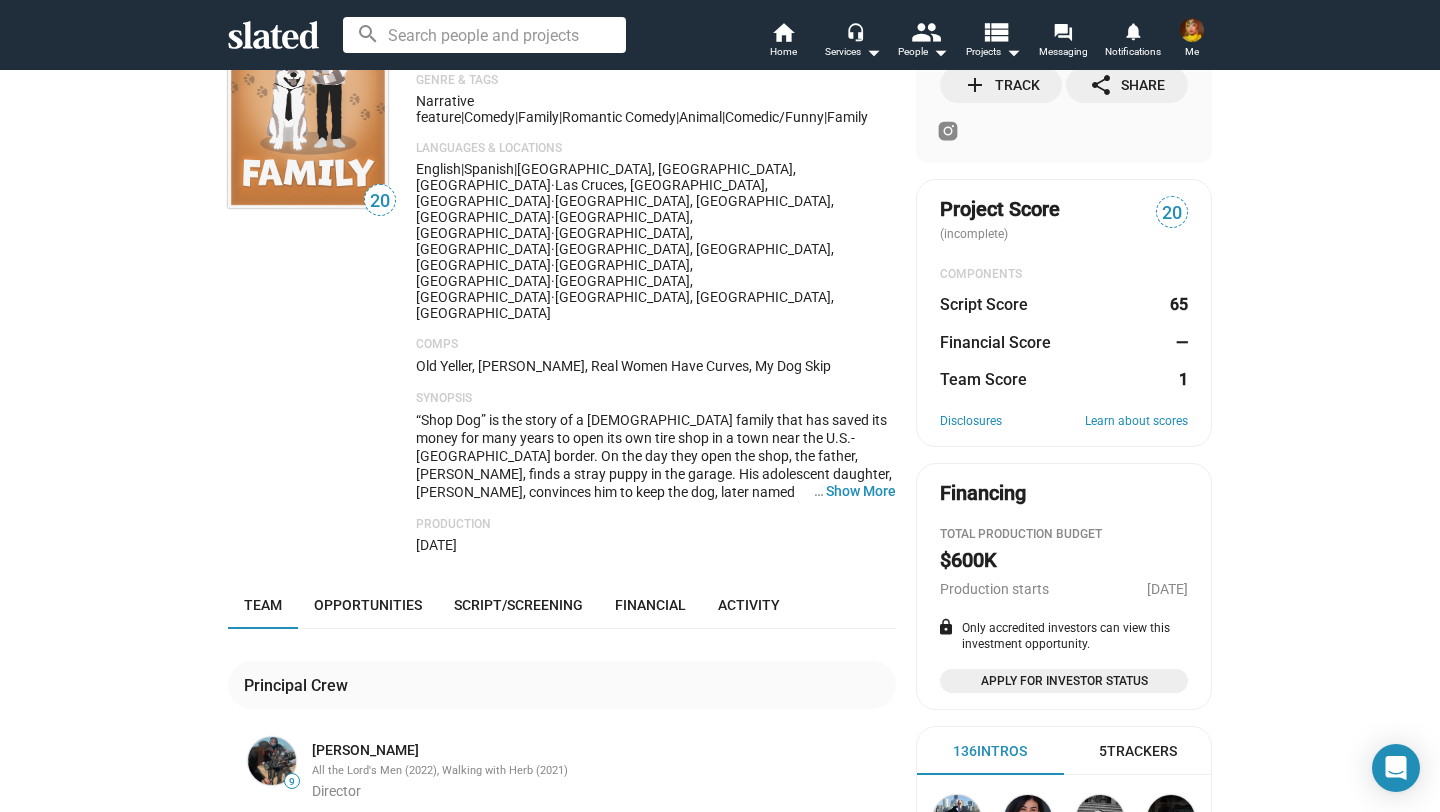 scroll, scrollTop: 0, scrollLeft: 0, axis: both 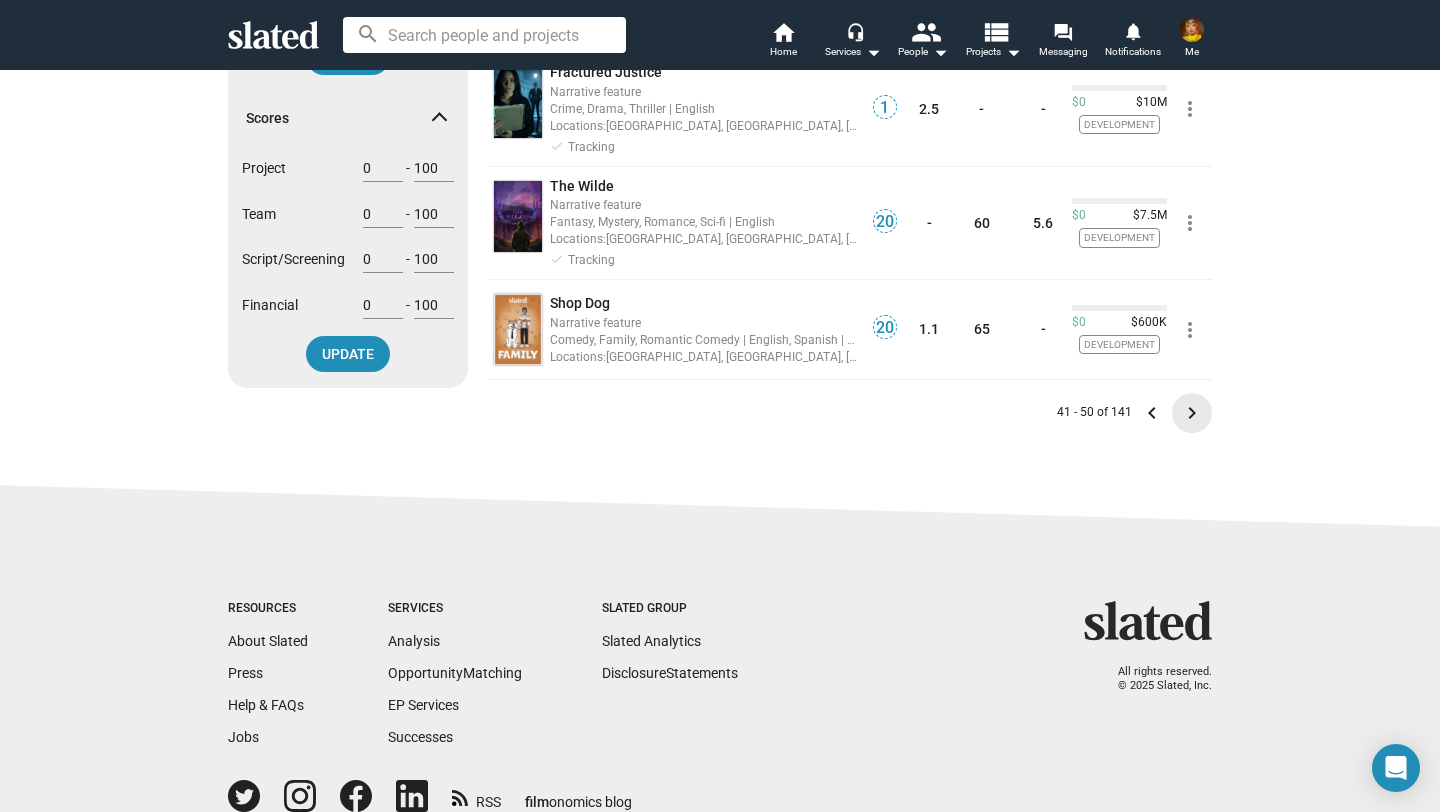click on "keyboard_arrow_right" 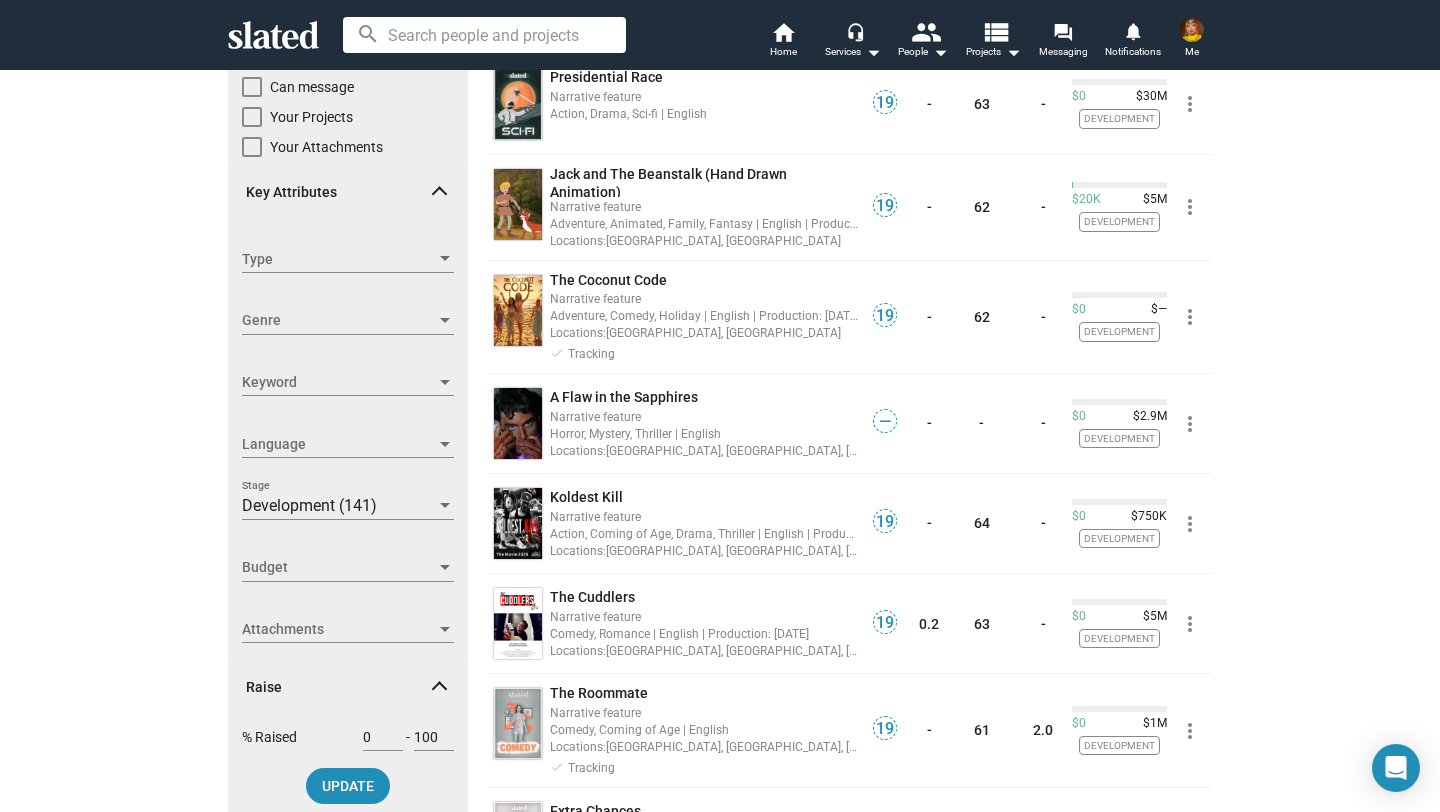 scroll, scrollTop: 214, scrollLeft: 0, axis: vertical 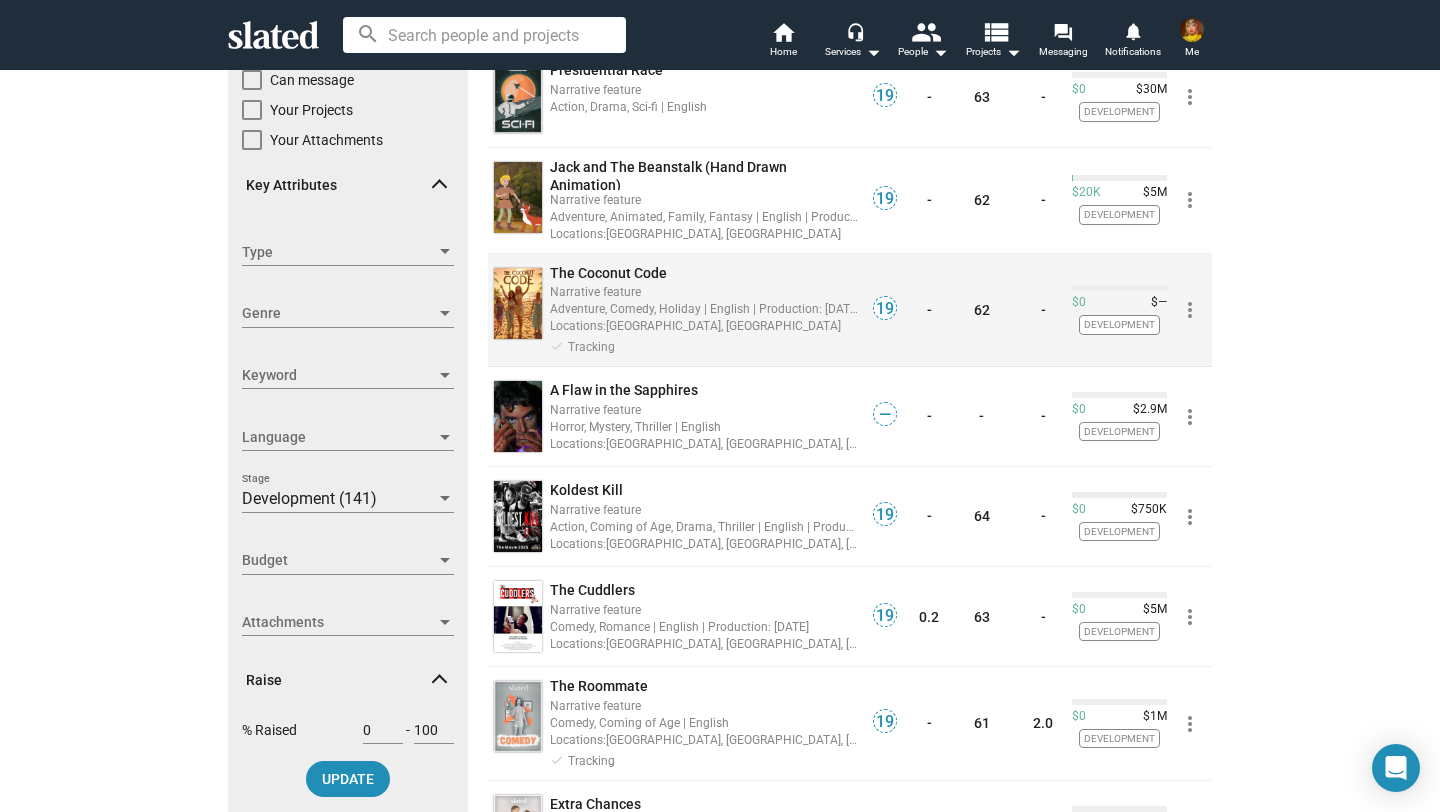 click on "Adventure, Comedy, Holiday | English | Production: [DATE]" 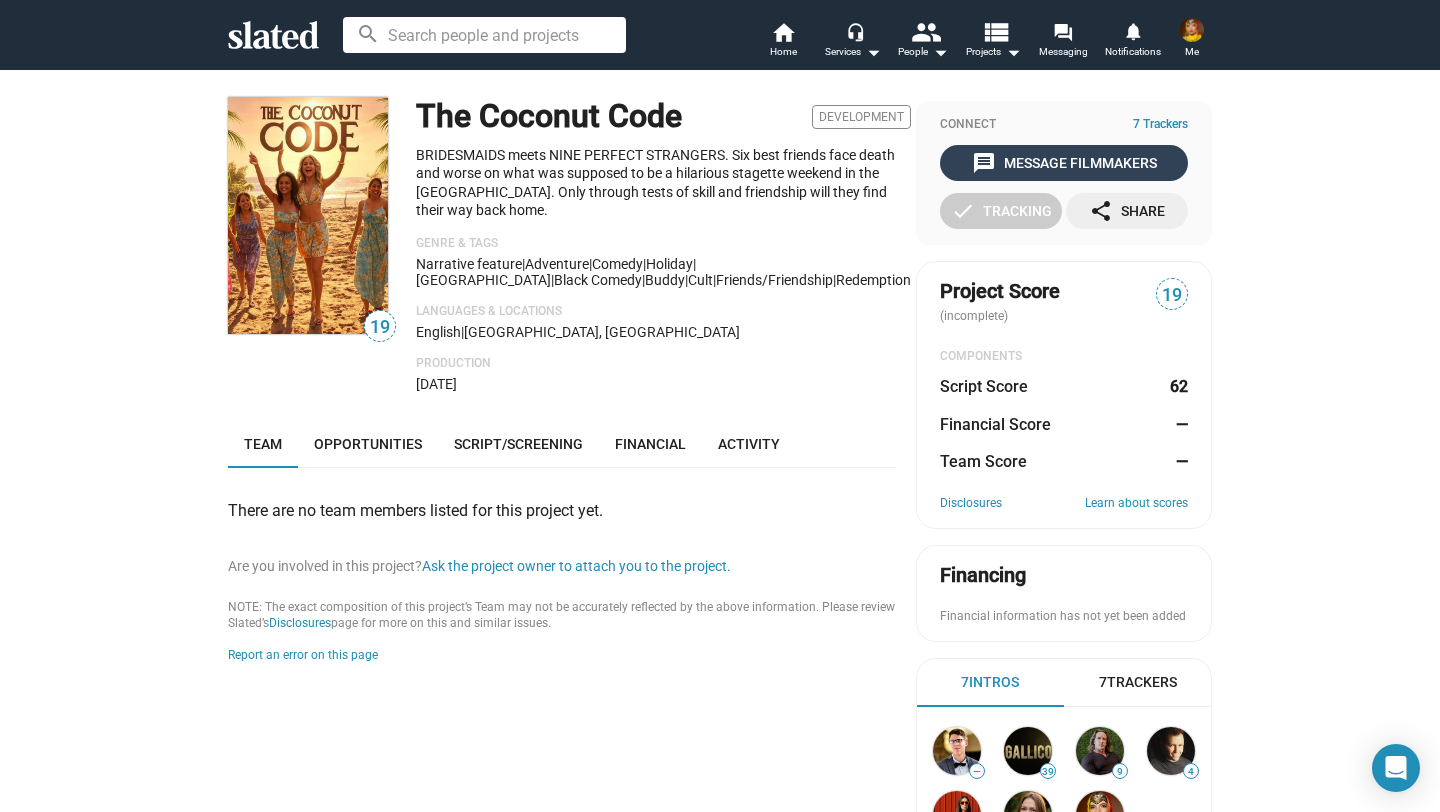 click on "message  Message Filmmakers" 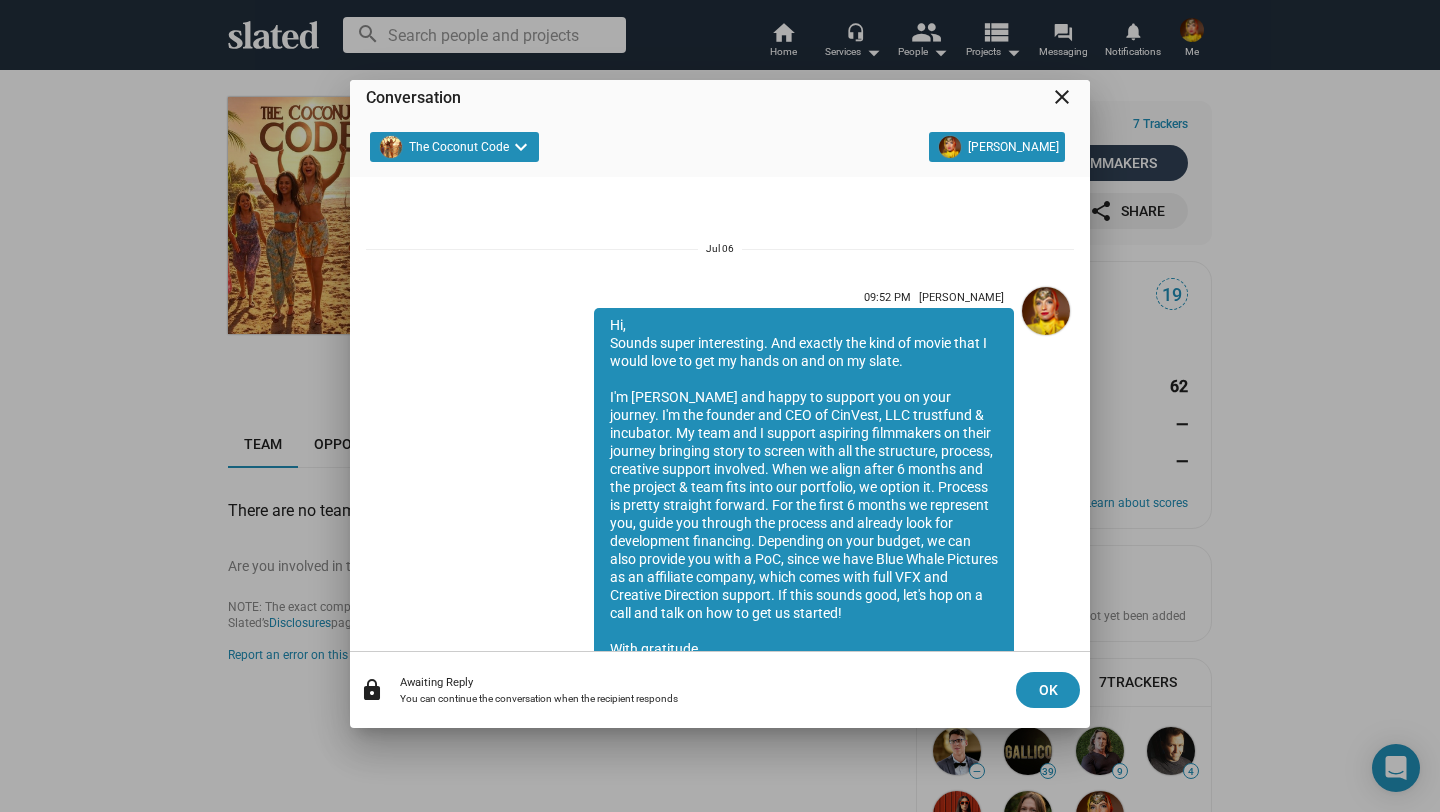 scroll, scrollTop: 139, scrollLeft: 0, axis: vertical 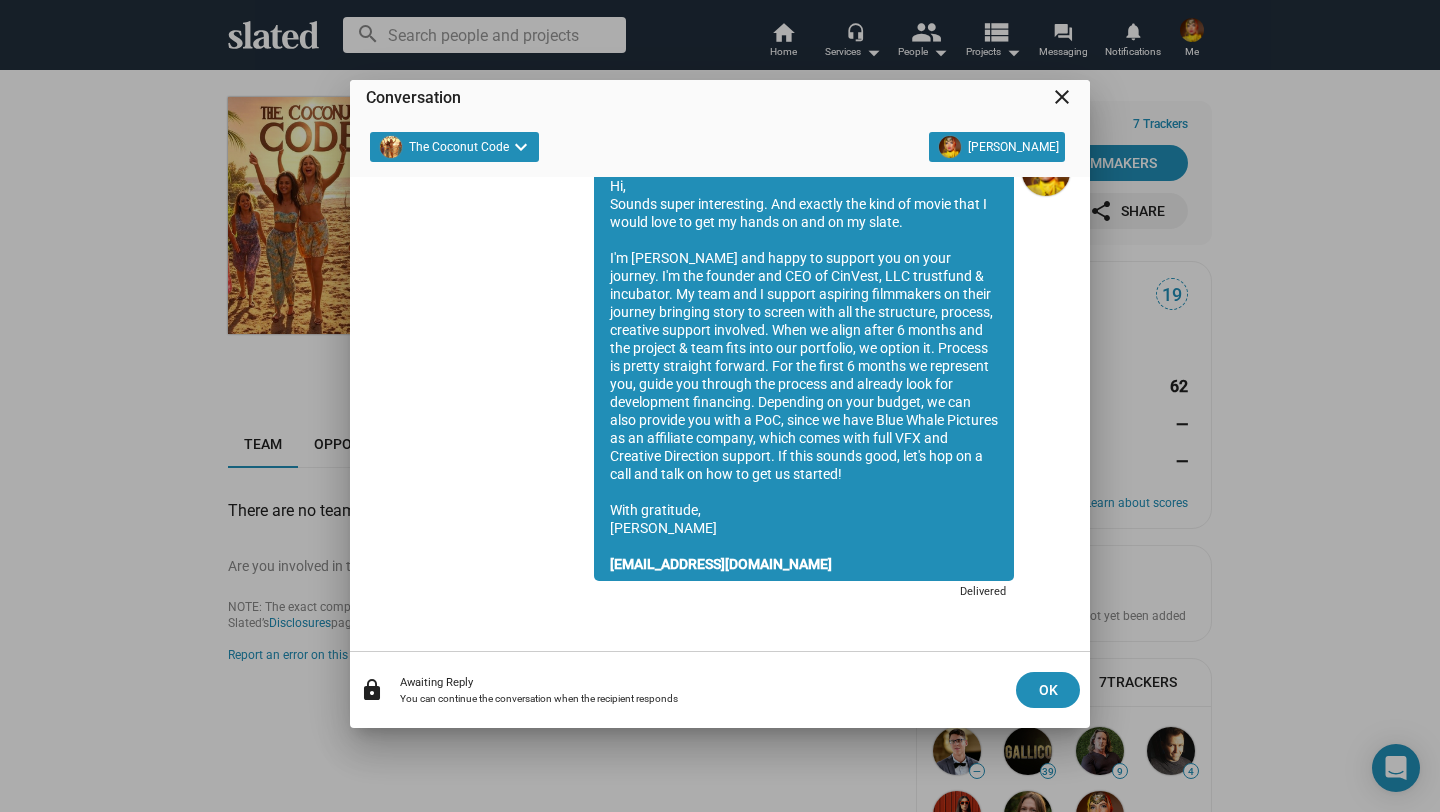click on "close" at bounding box center [1062, 97] 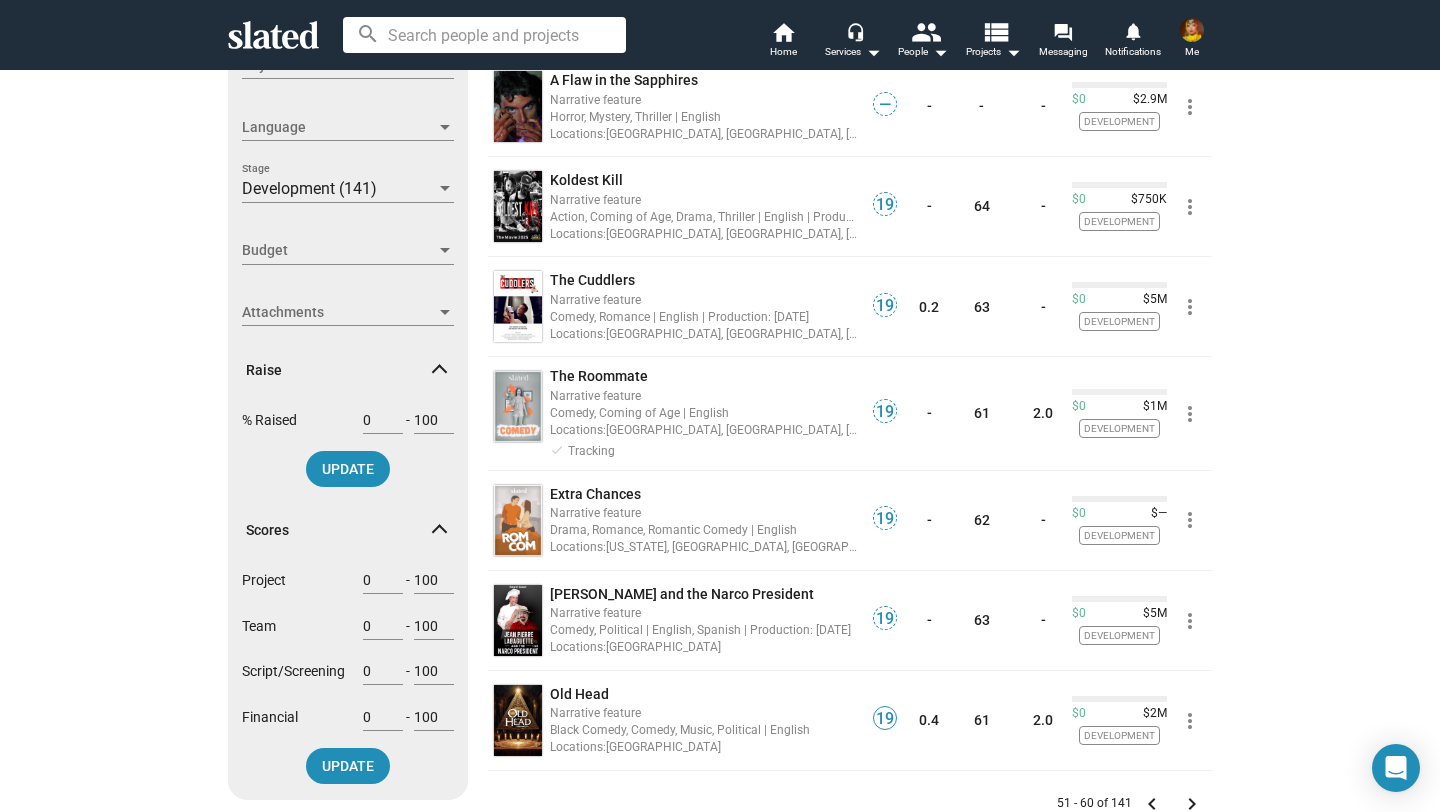 scroll, scrollTop: 526, scrollLeft: 0, axis: vertical 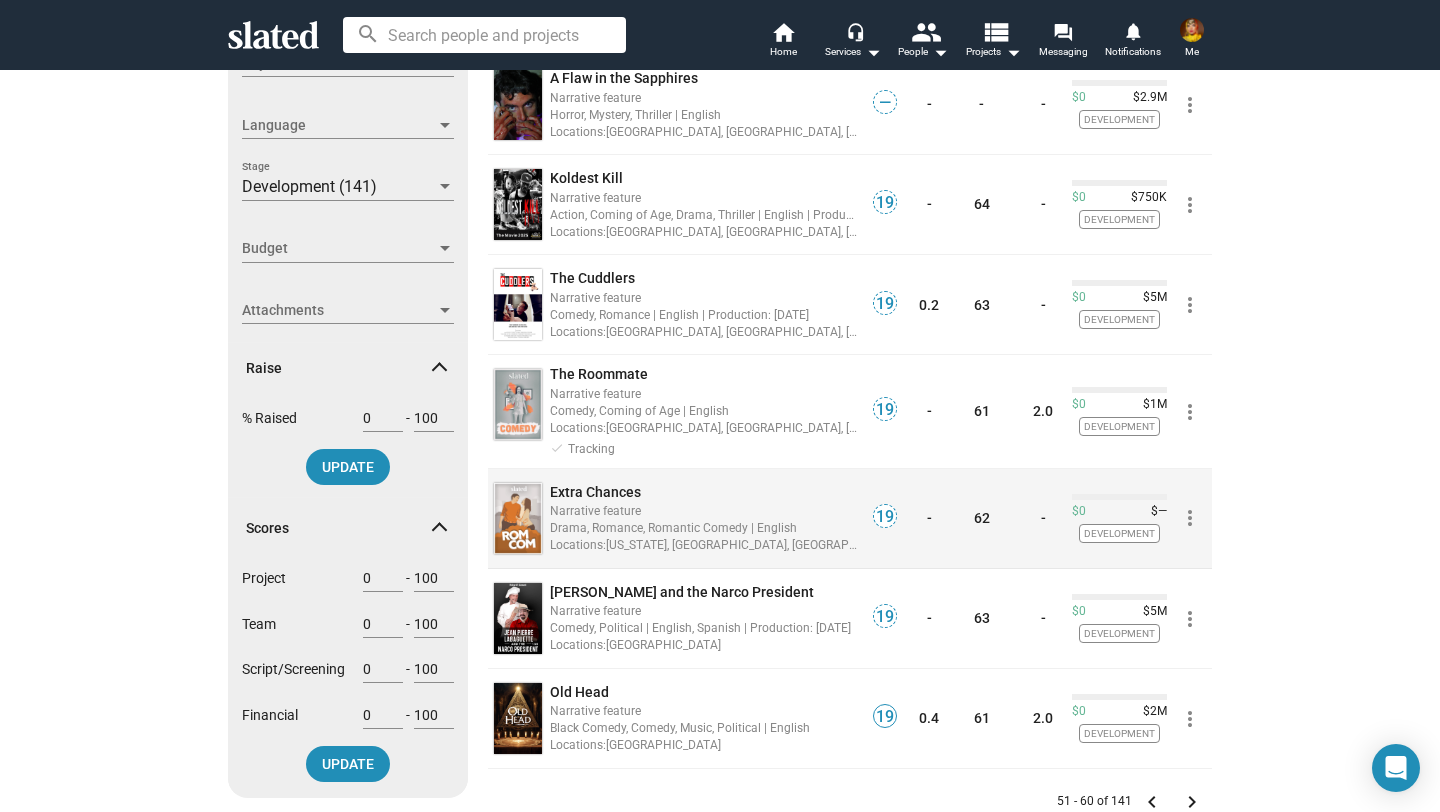 click on "Narrative feature" 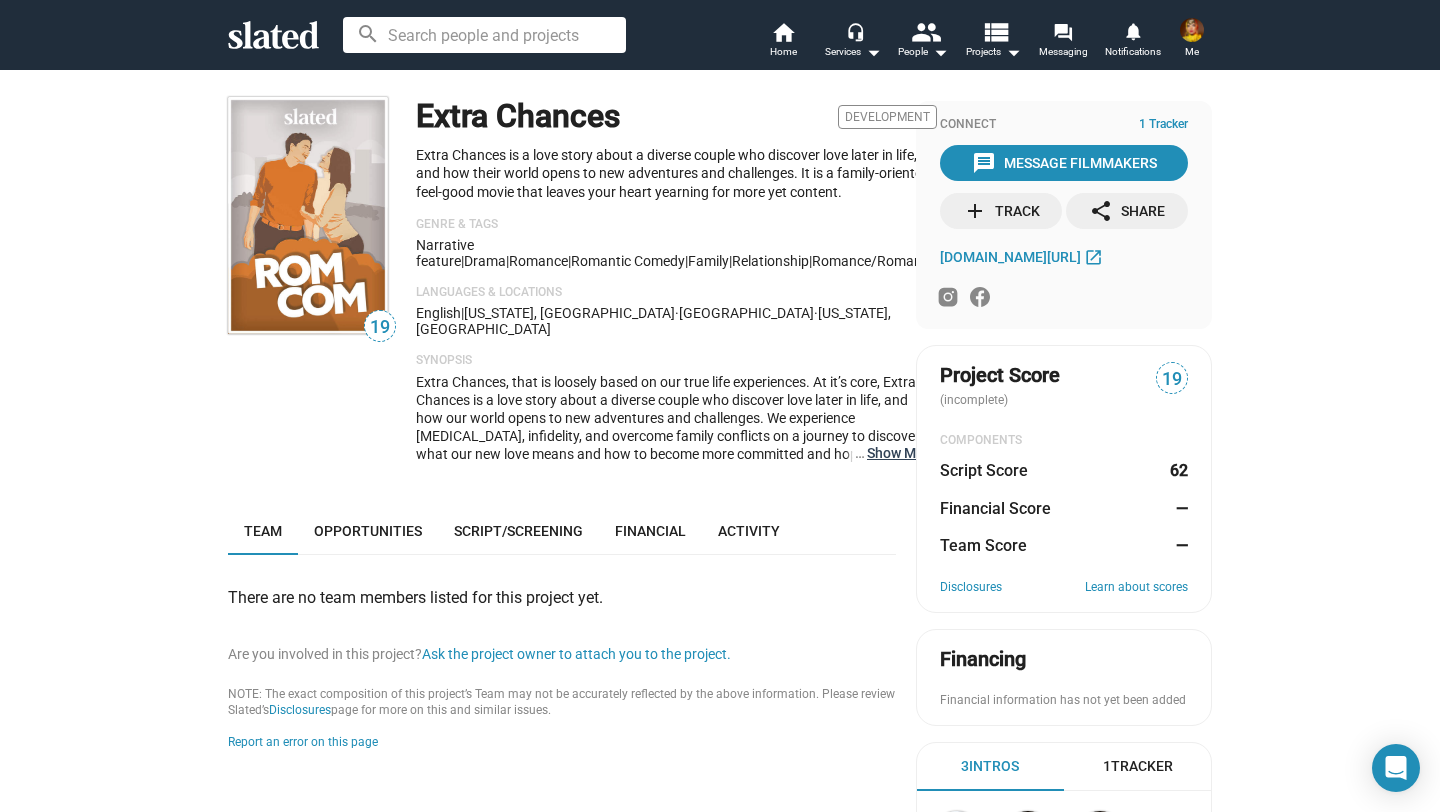 click on "… Show More" 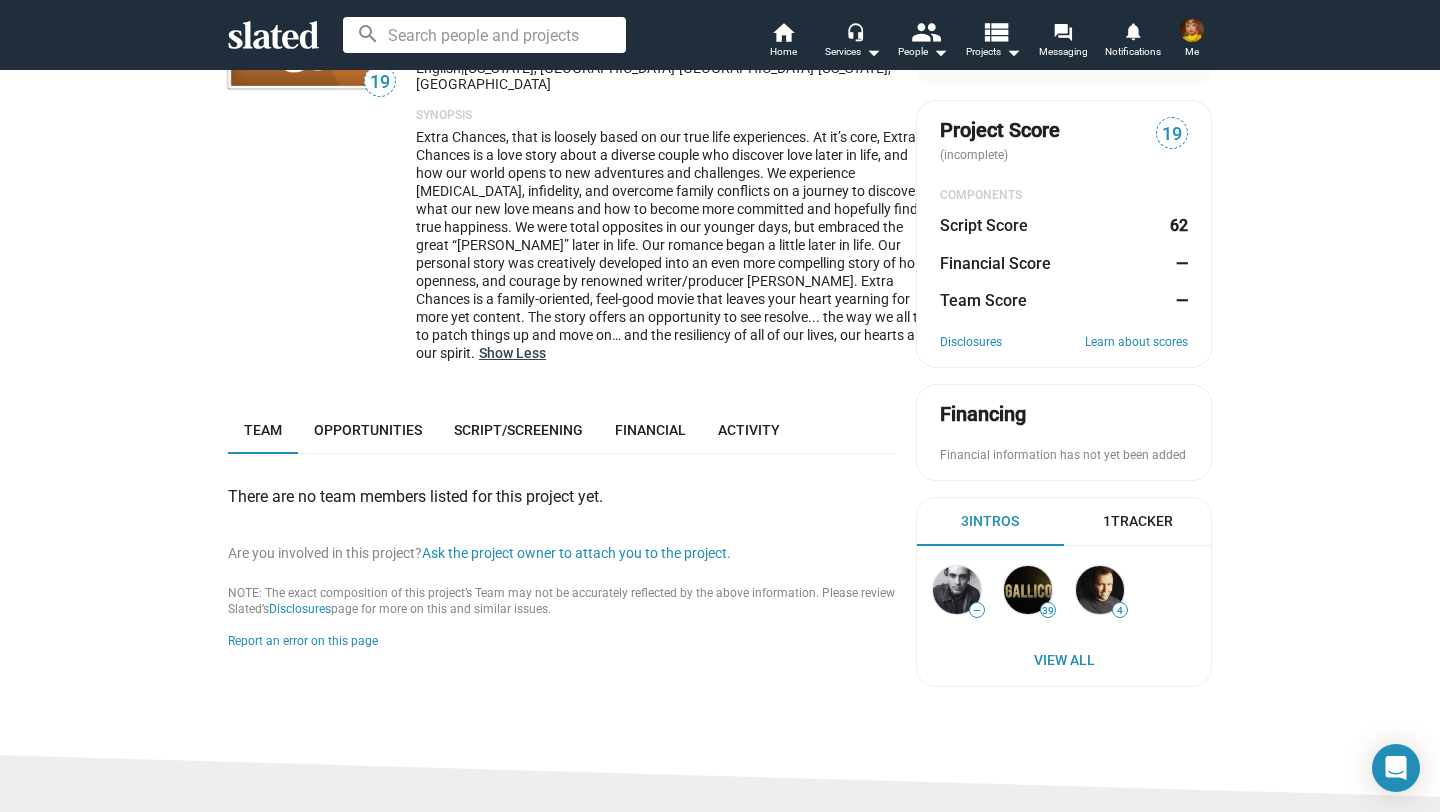 scroll, scrollTop: 251, scrollLeft: 0, axis: vertical 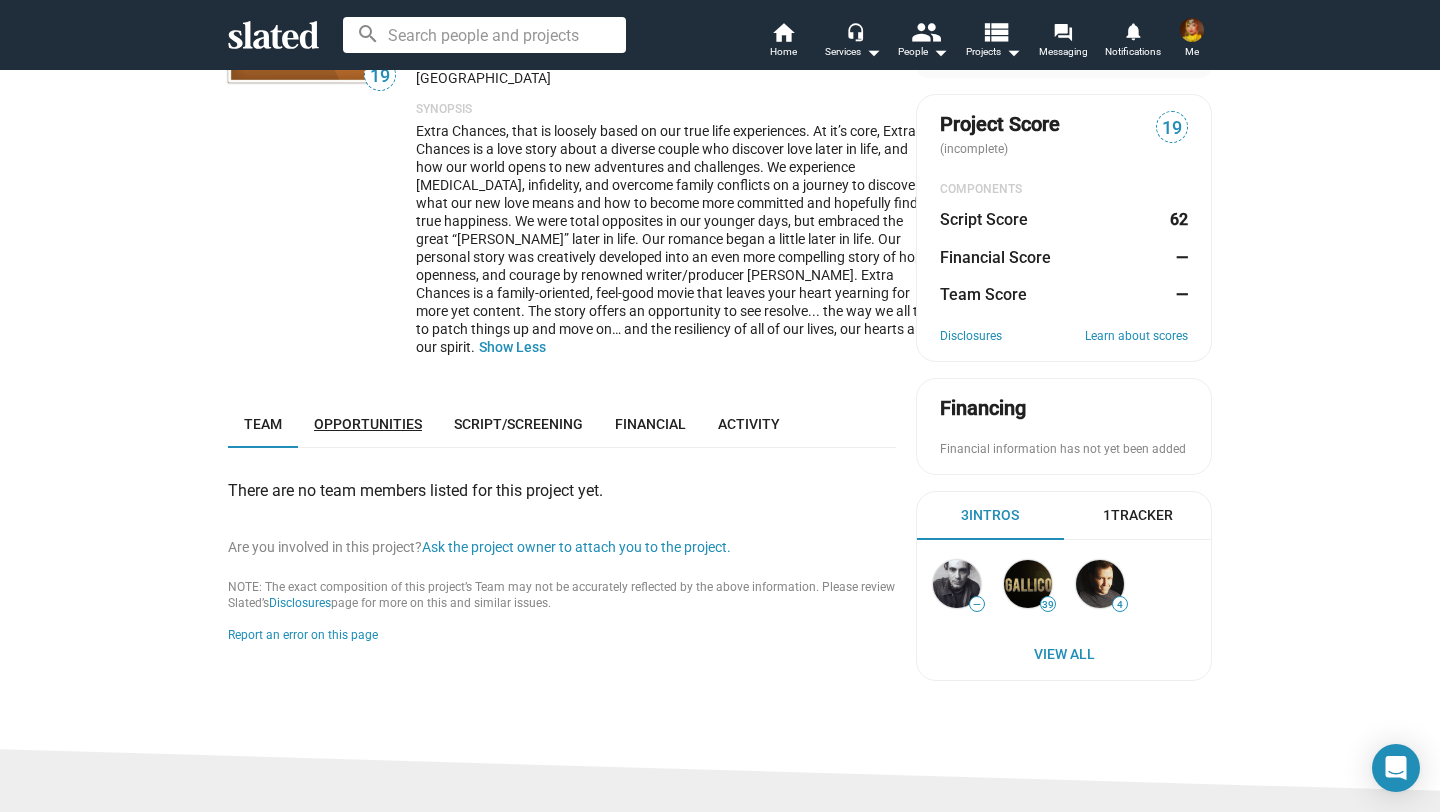 click on "Opportunities" at bounding box center [368, 424] 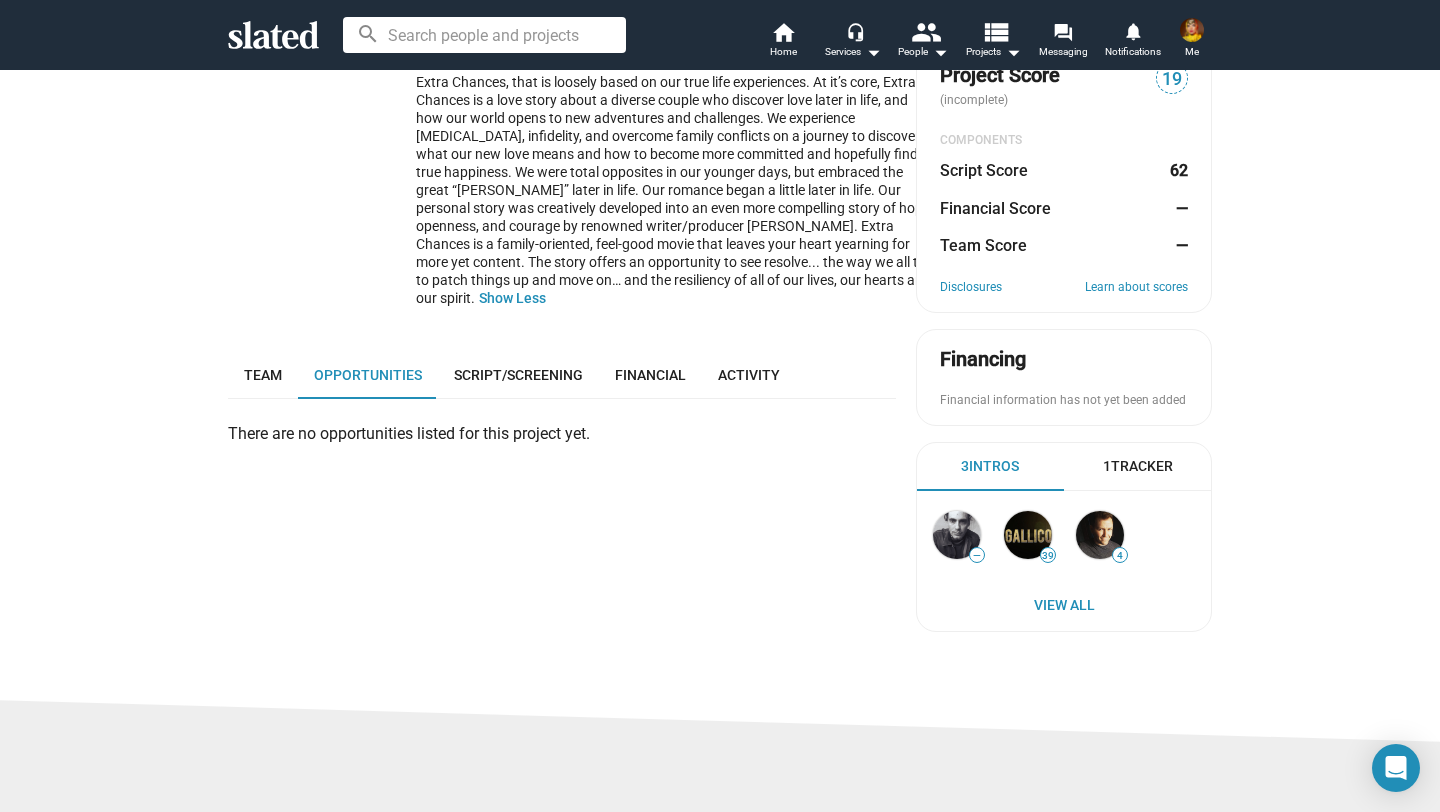 scroll, scrollTop: 0, scrollLeft: 0, axis: both 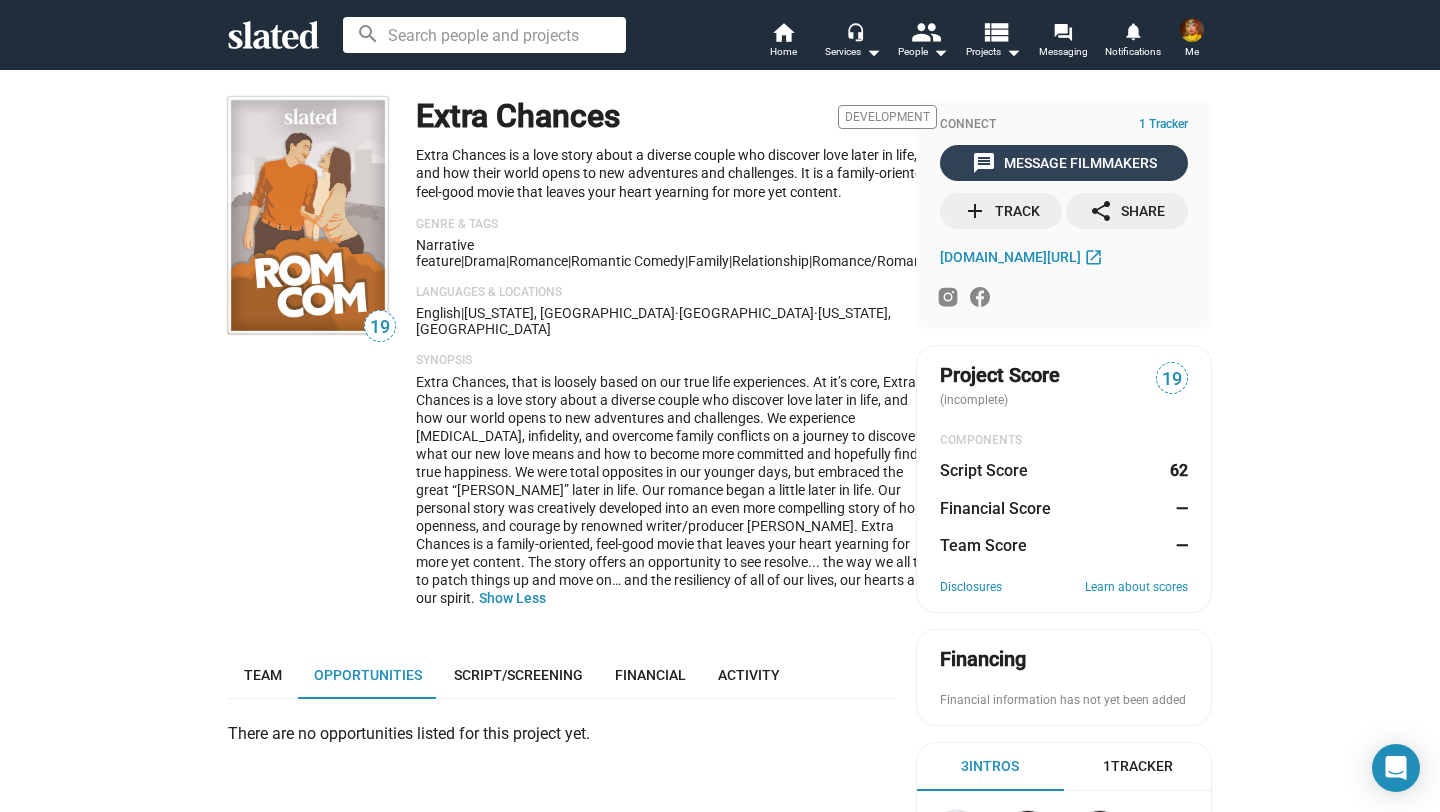 click on "message  Message Filmmakers" 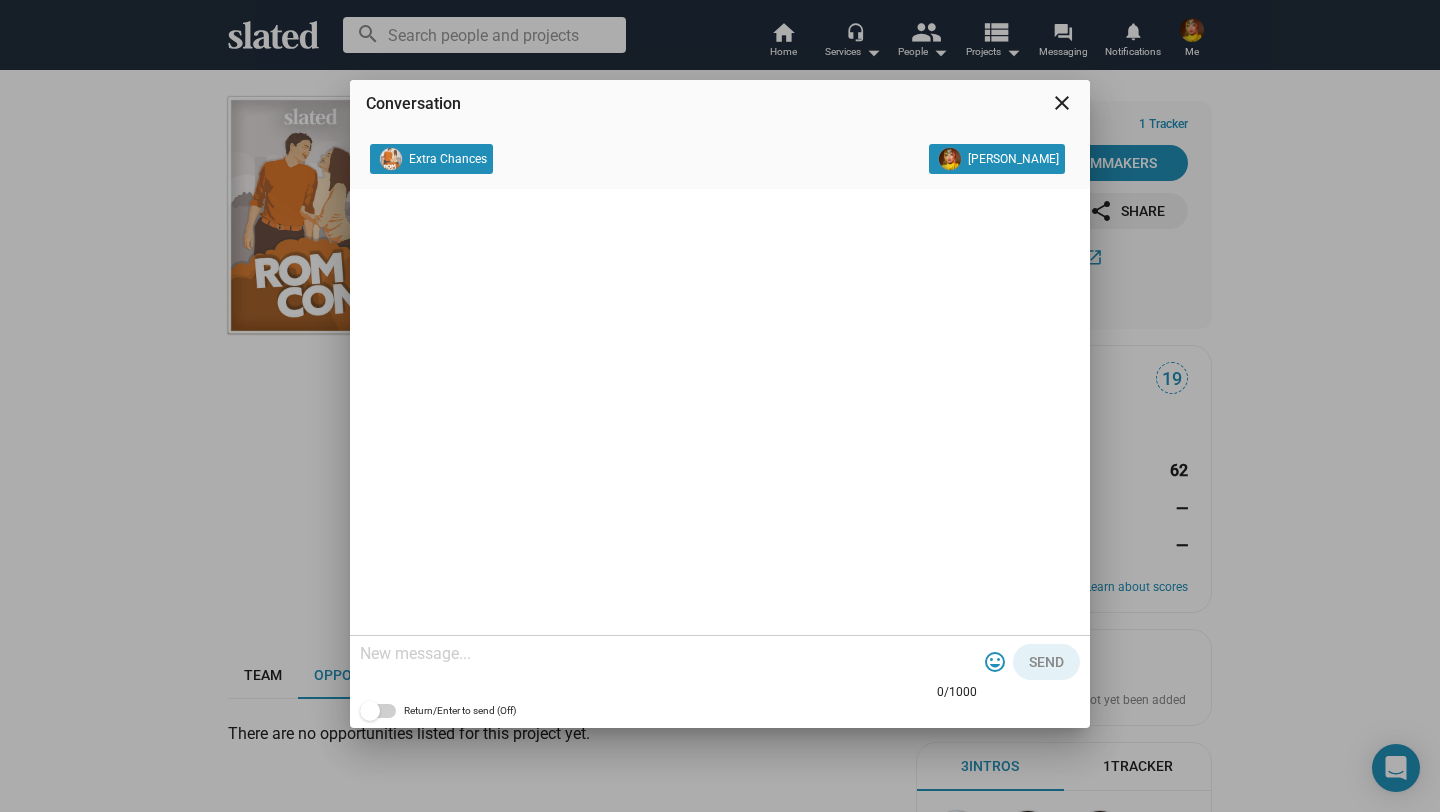 click at bounding box center (668, 654) 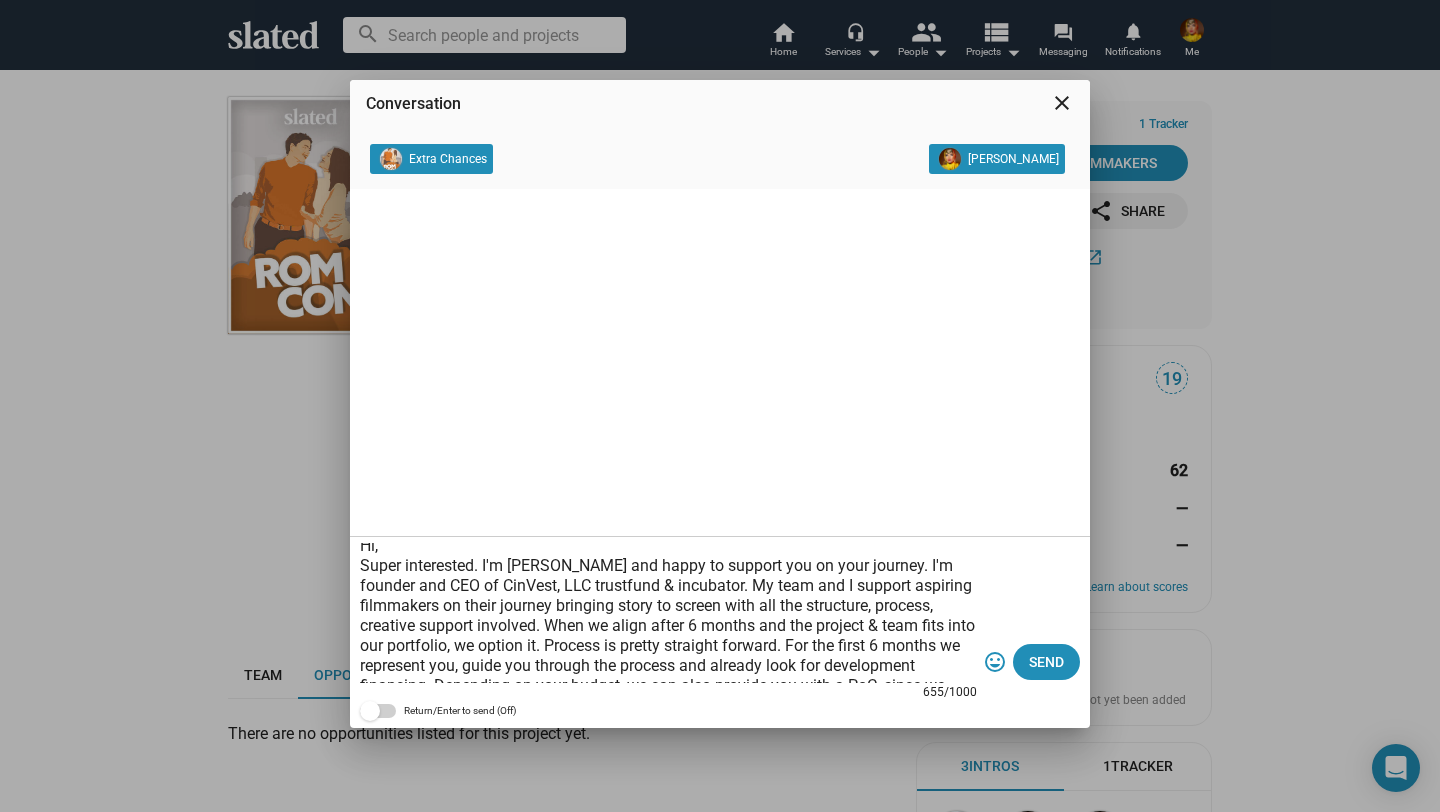 scroll, scrollTop: 0, scrollLeft: 0, axis: both 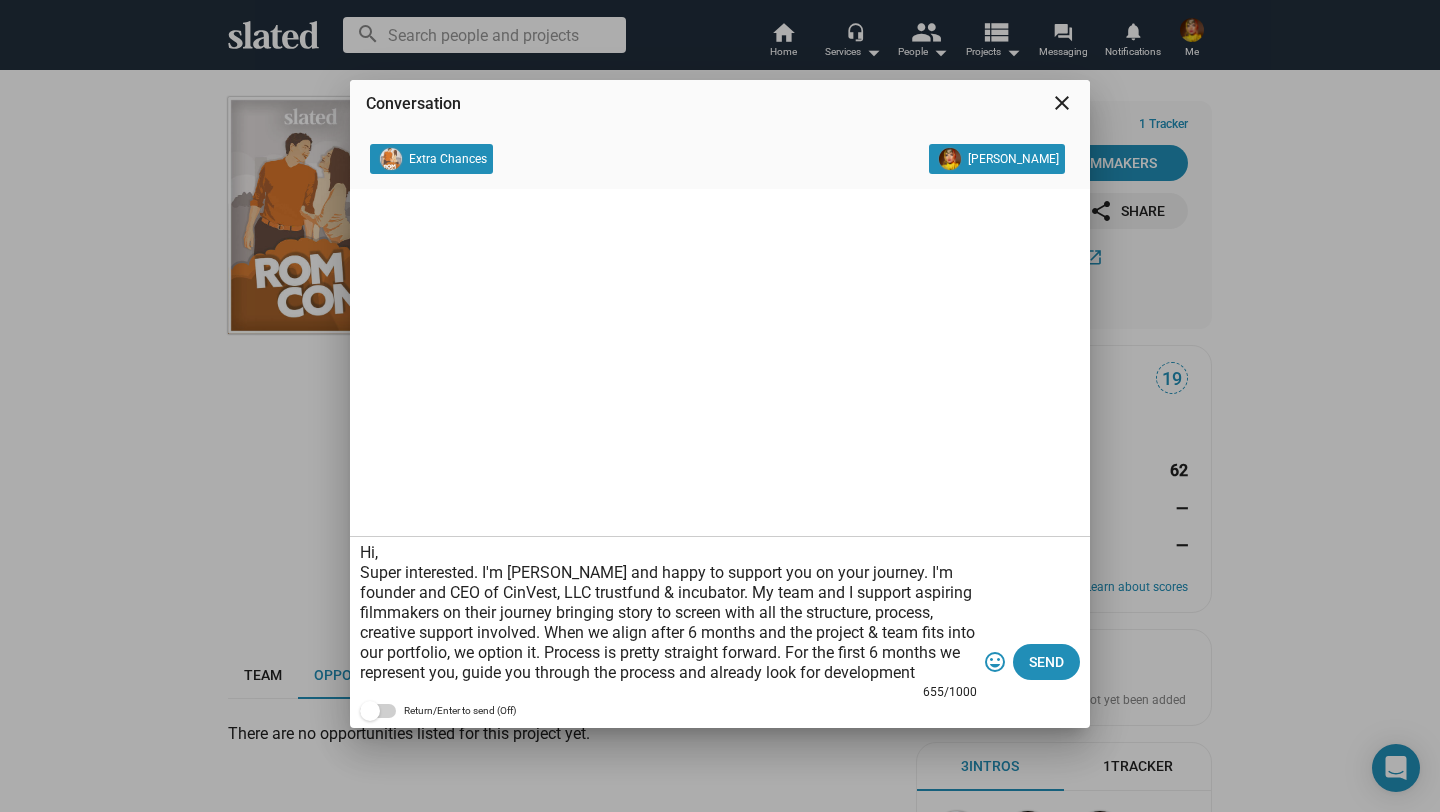 click on "Hi,
Super interested. I'm [PERSON_NAME] and happy to support you on your journey. I'm founder and CEO of CinVest, LLC trustfund & incubator. My team and I support aspiring filmmakers on their journey bringing story to screen with all the structure, process, creative support involved. When we align after 6 months and the project & team fits into our portfolio, we option it. Process is pretty straight forward. For the first 6 months we represent you, guide you through the process and already look for development financing. Depending on your budget, we can also provide you with a PoC, since we have Blue Whale Pictures as affiliate company, that comes with full VFX and Creative Direction support. If this sounds good, let's hop on a call and talk on how to get us started! With gratitude, [PERSON_NAME]" at bounding box center [668, 613] 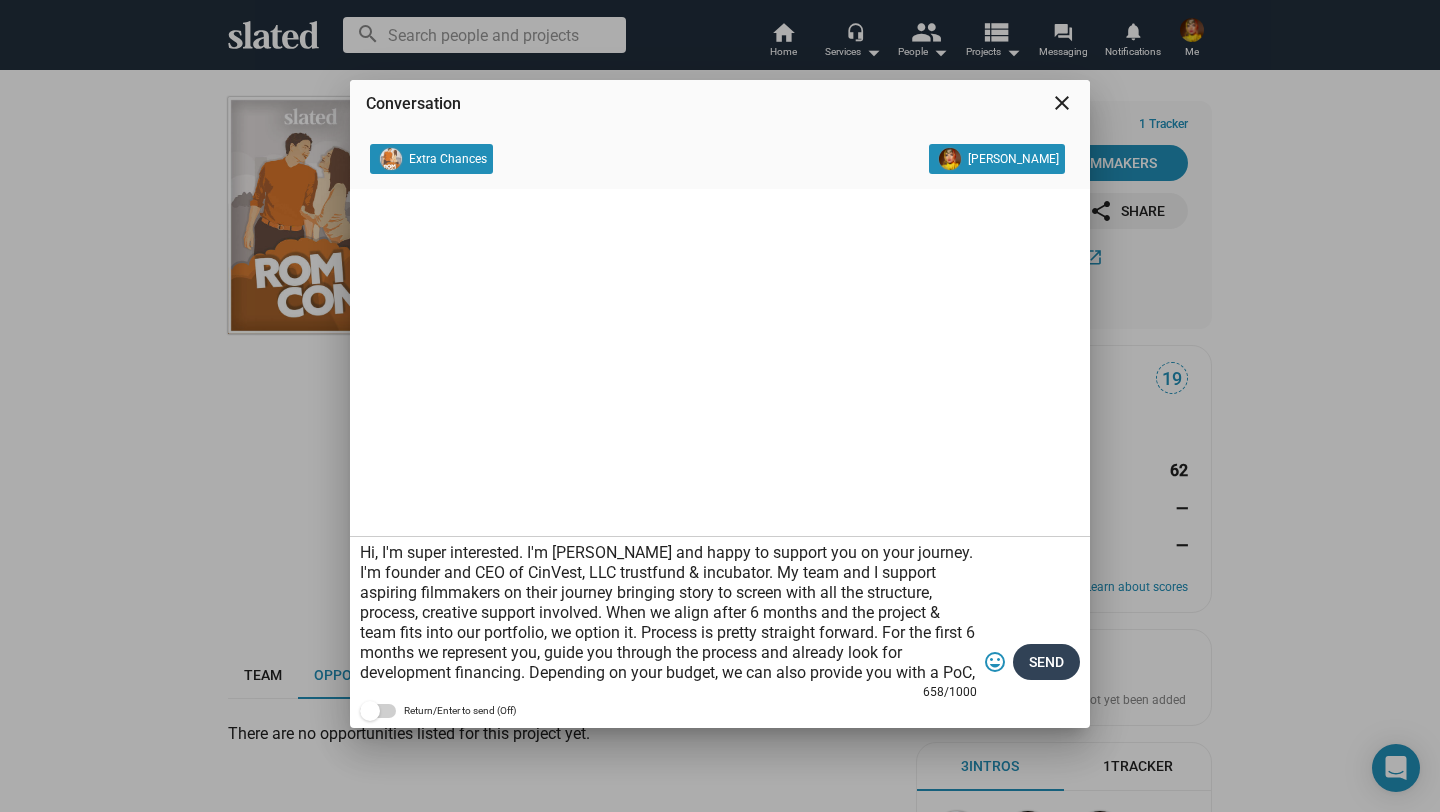 type on "Hi, I'm super interested. I'm [PERSON_NAME] and happy to support you on your journey. I'm founder and CEO of CinVest, LLC trustfund & incubator. My team and I support aspiring filmmakers on their journey bringing story to screen with all the structure, process, creative support involved. When we align after 6 months and the project & team fits into our portfolio, we option it. Process is pretty straight forward. For the first 6 months we represent you, guide you through the process and already look for development financing. Depending on your budget, we can also provide you with a PoC, since we have Blue Whale Pictures as affiliate company, that comes with full VFX and Creative Direction support. If this sounds good, let's hop on a call and talk on how to get us started! With gratitude, [PERSON_NAME]" 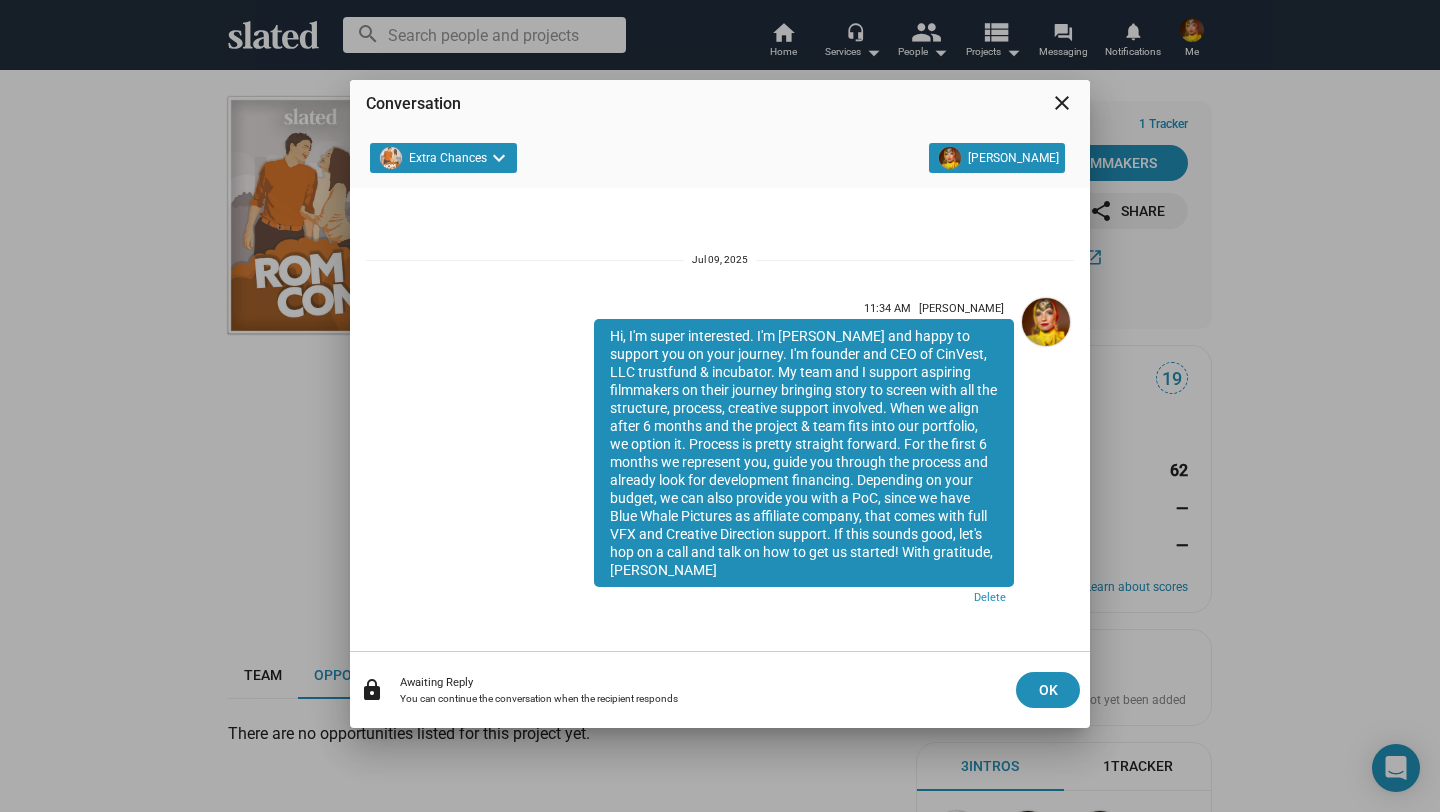 scroll, scrollTop: 6, scrollLeft: 0, axis: vertical 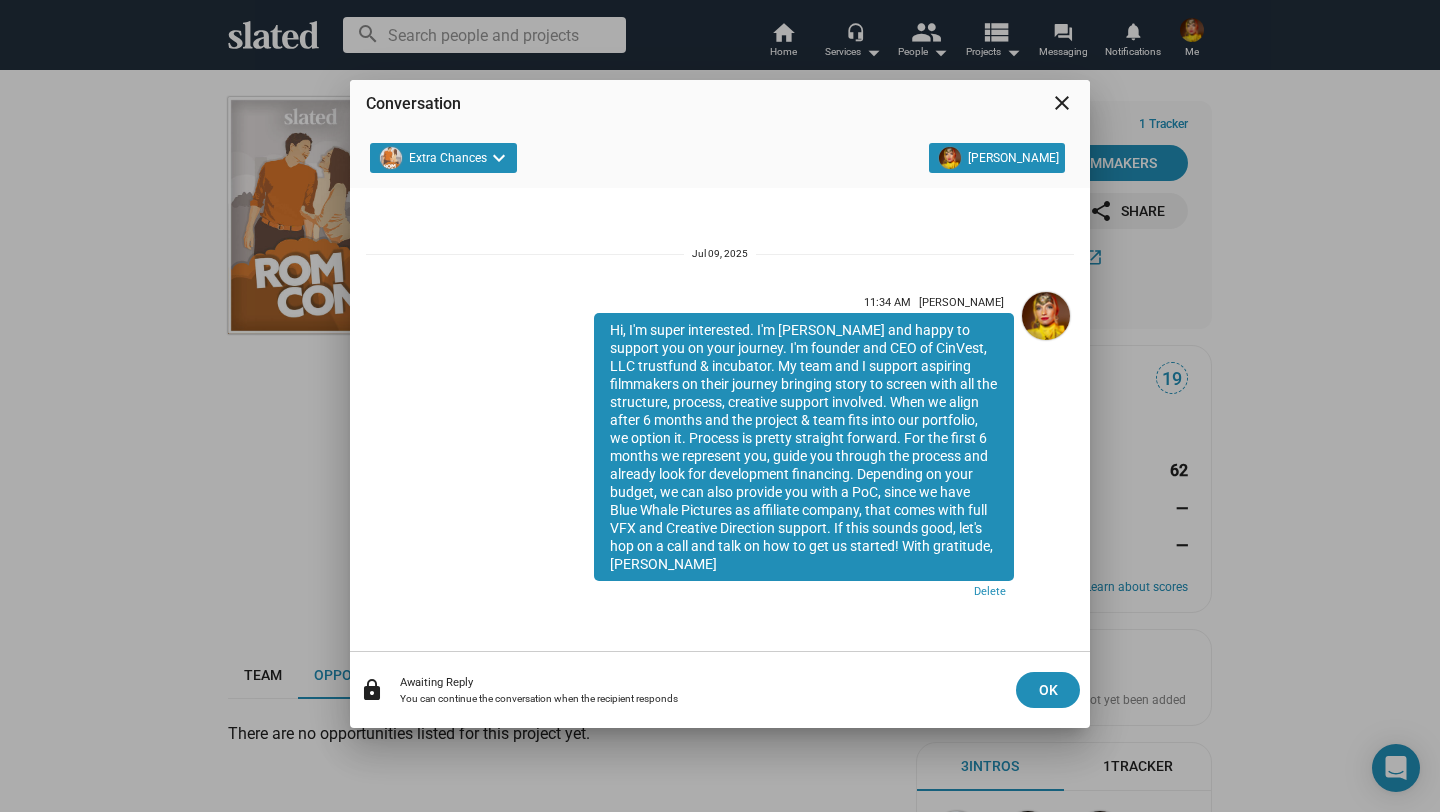 click on "close" at bounding box center (1062, 103) 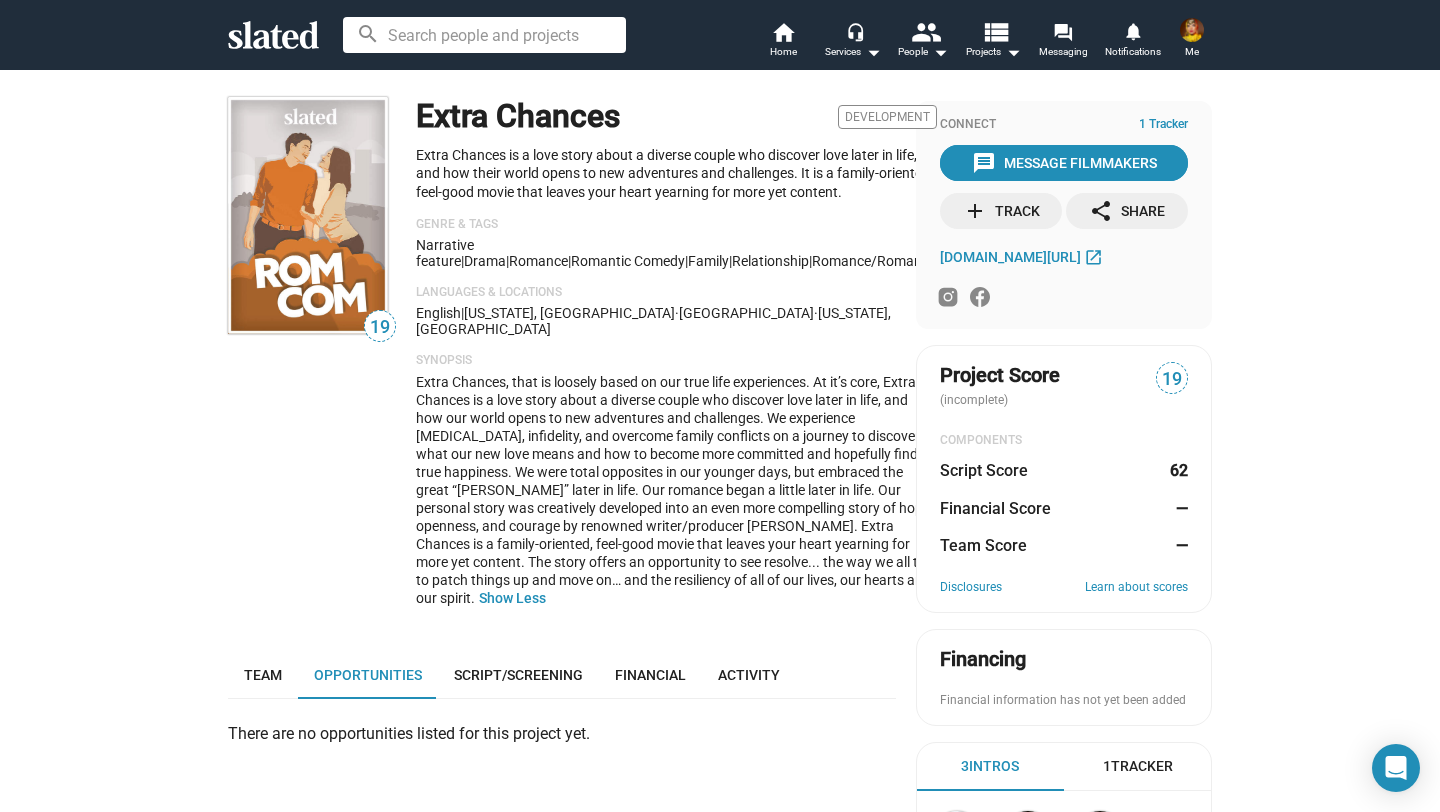 click 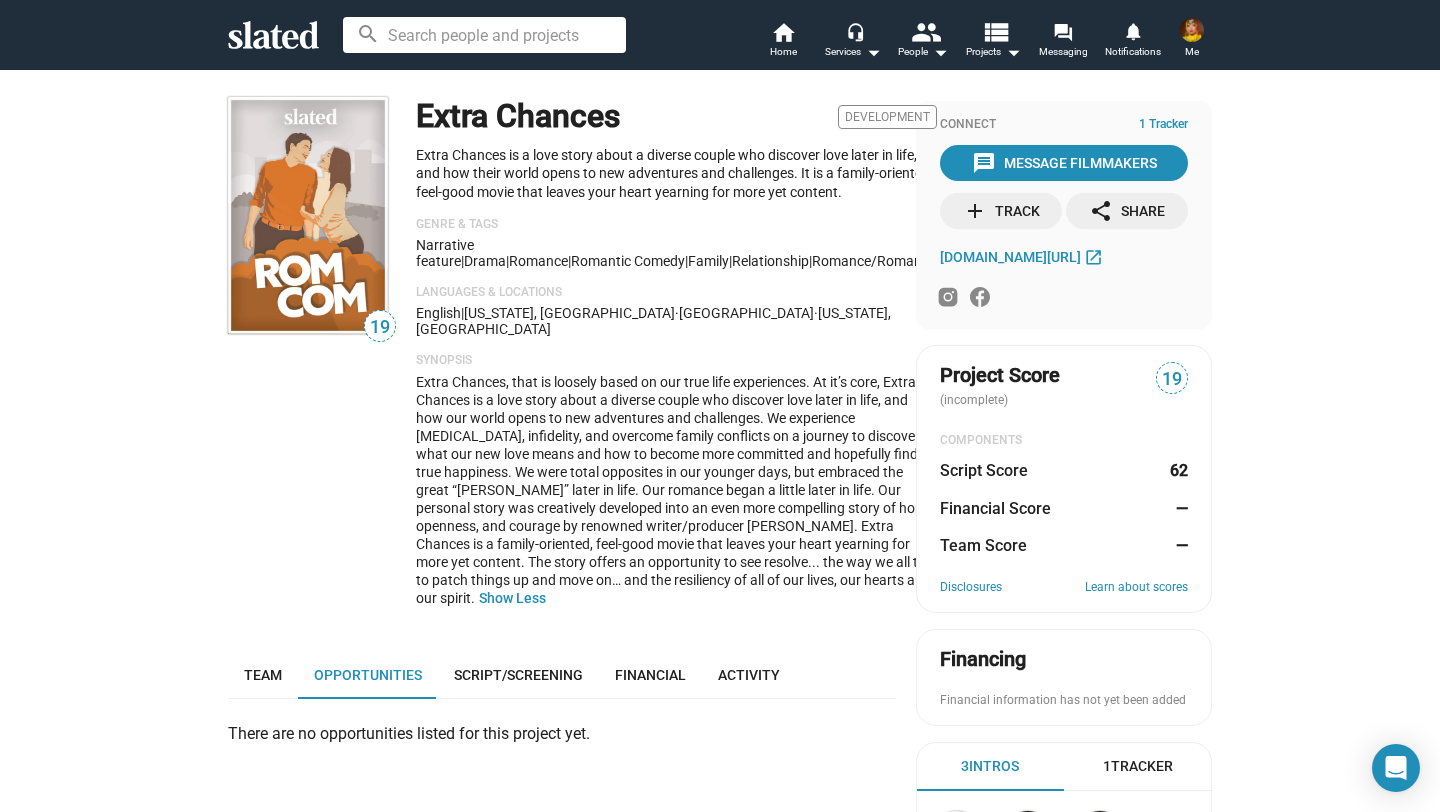 click on "add  Track" 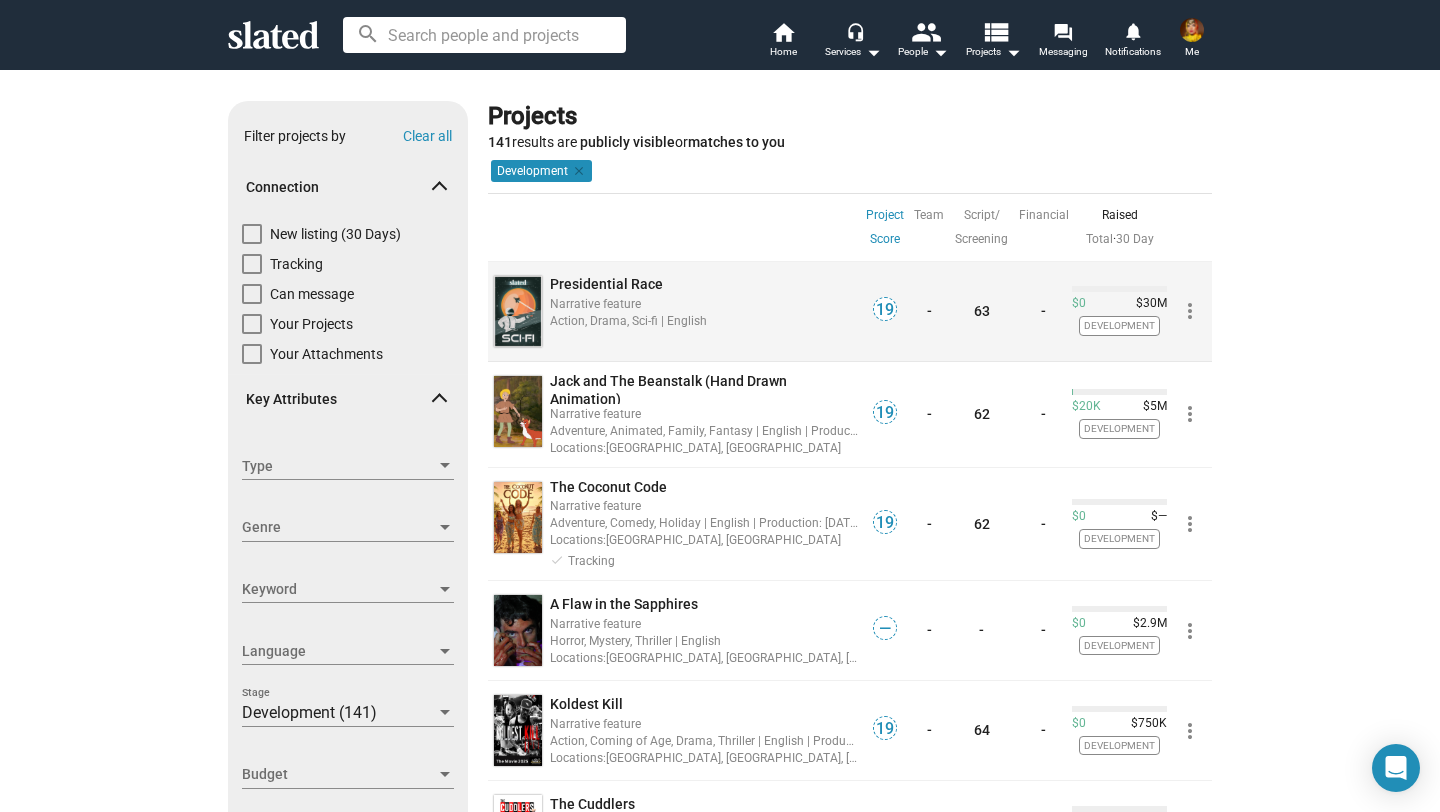 click on "Presidential Race" 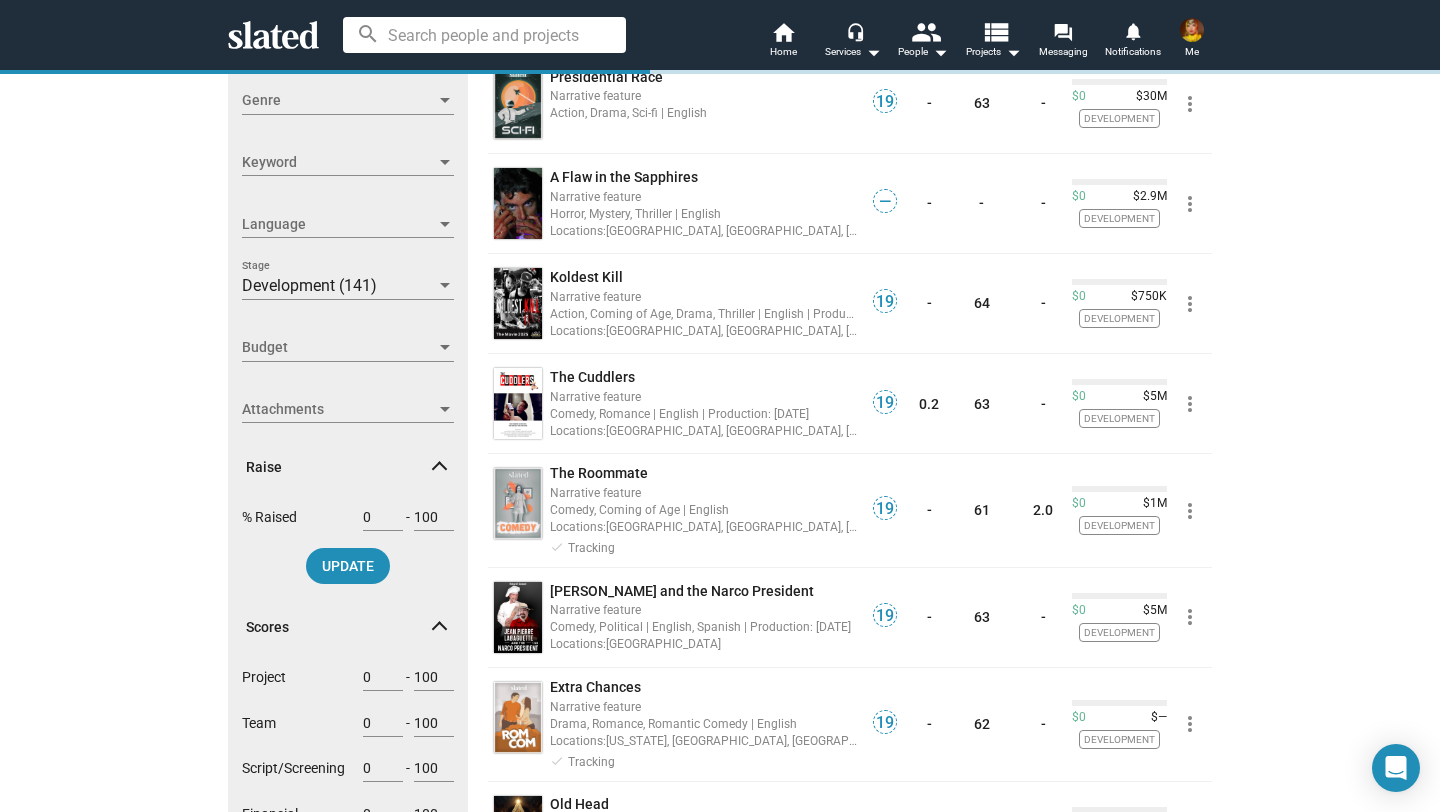 scroll, scrollTop: 460, scrollLeft: 0, axis: vertical 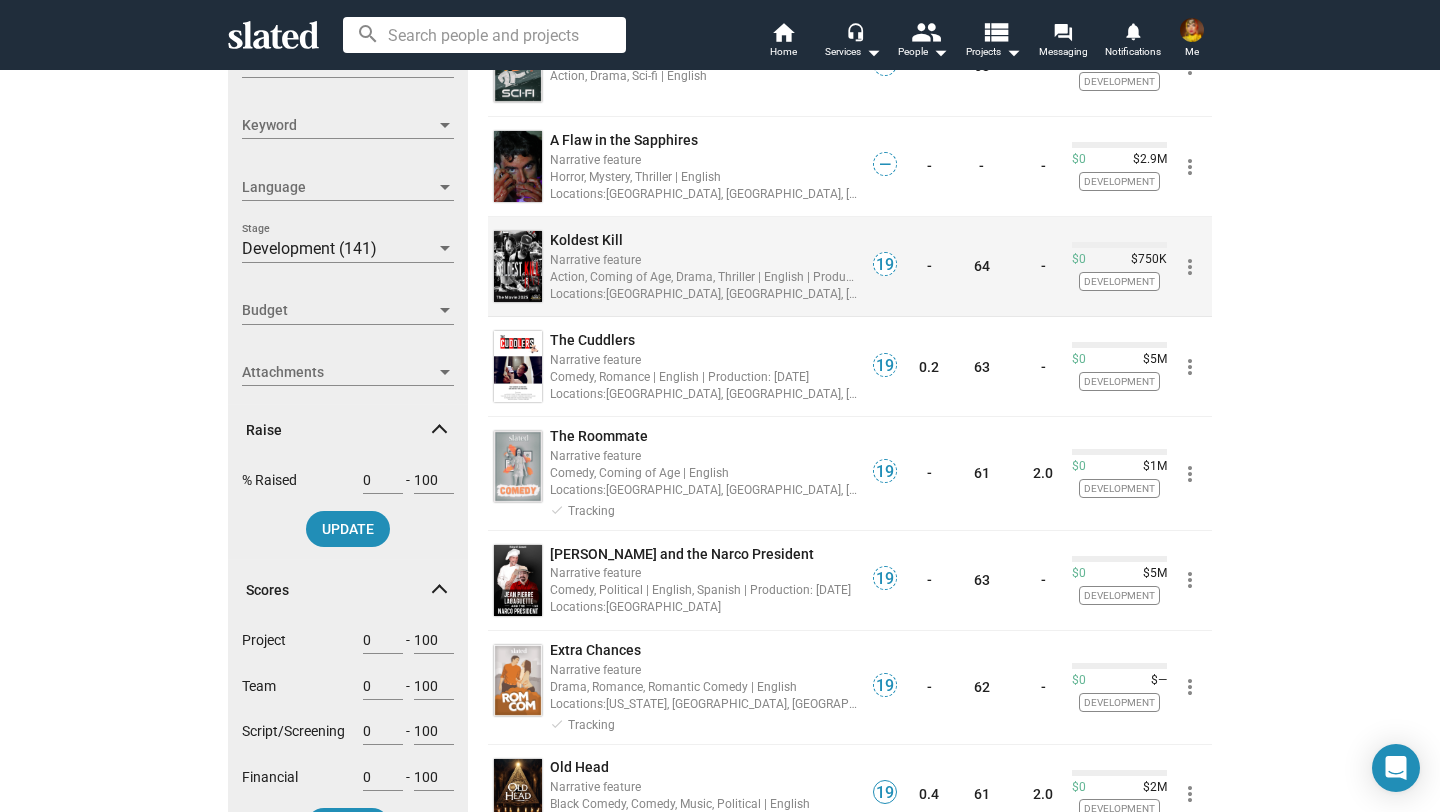 click on "Koldest Kill" 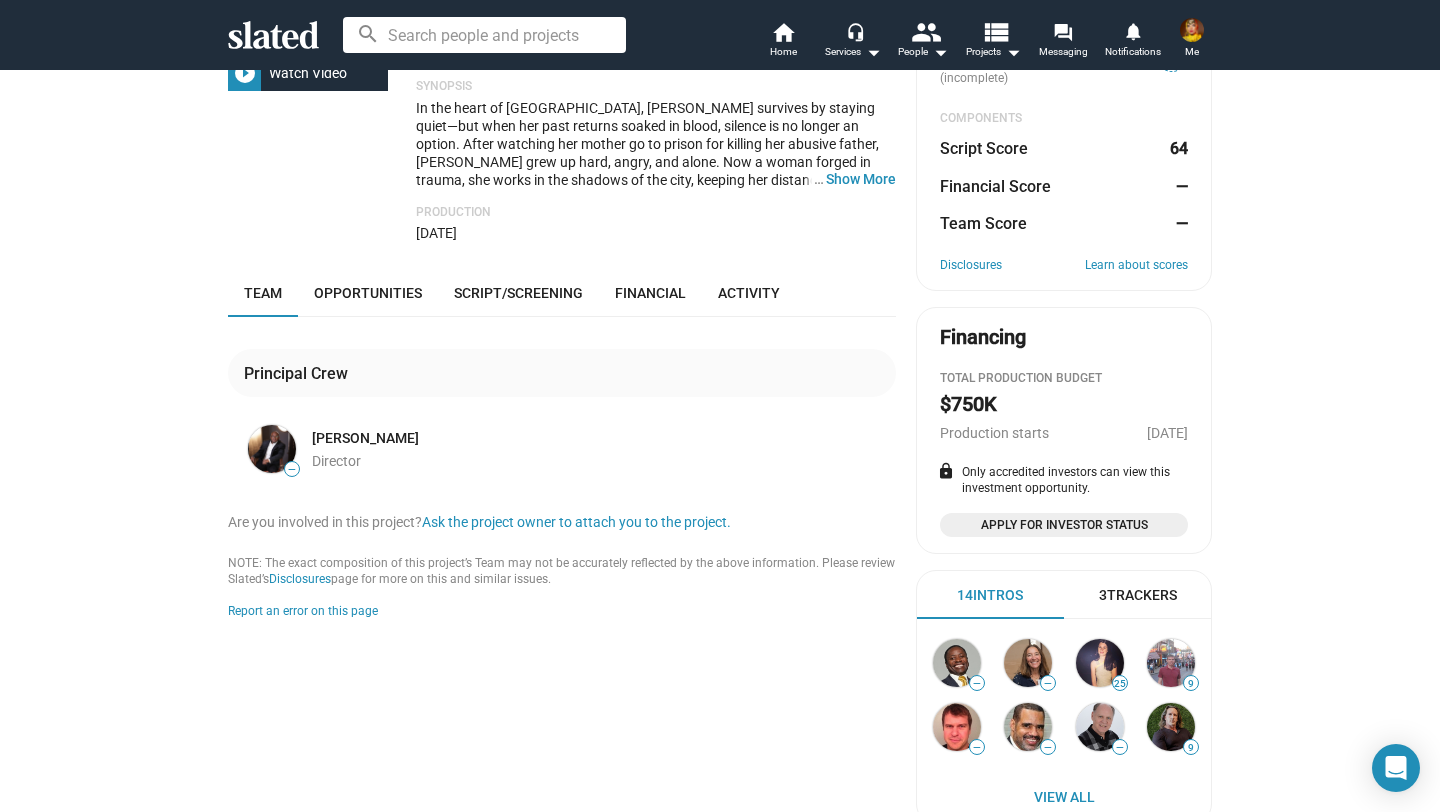 scroll, scrollTop: 291, scrollLeft: 0, axis: vertical 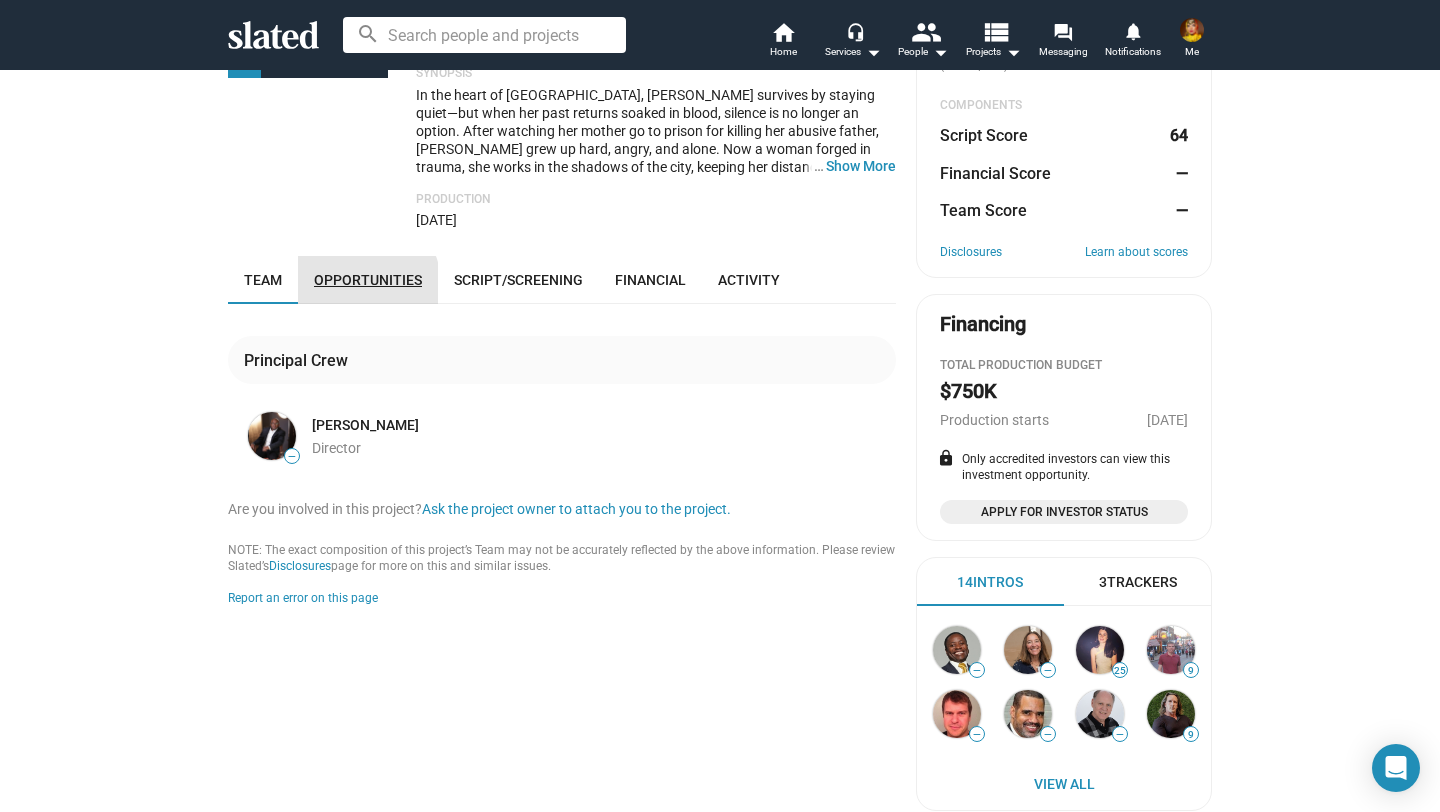 click on "Opportunities" at bounding box center [368, 280] 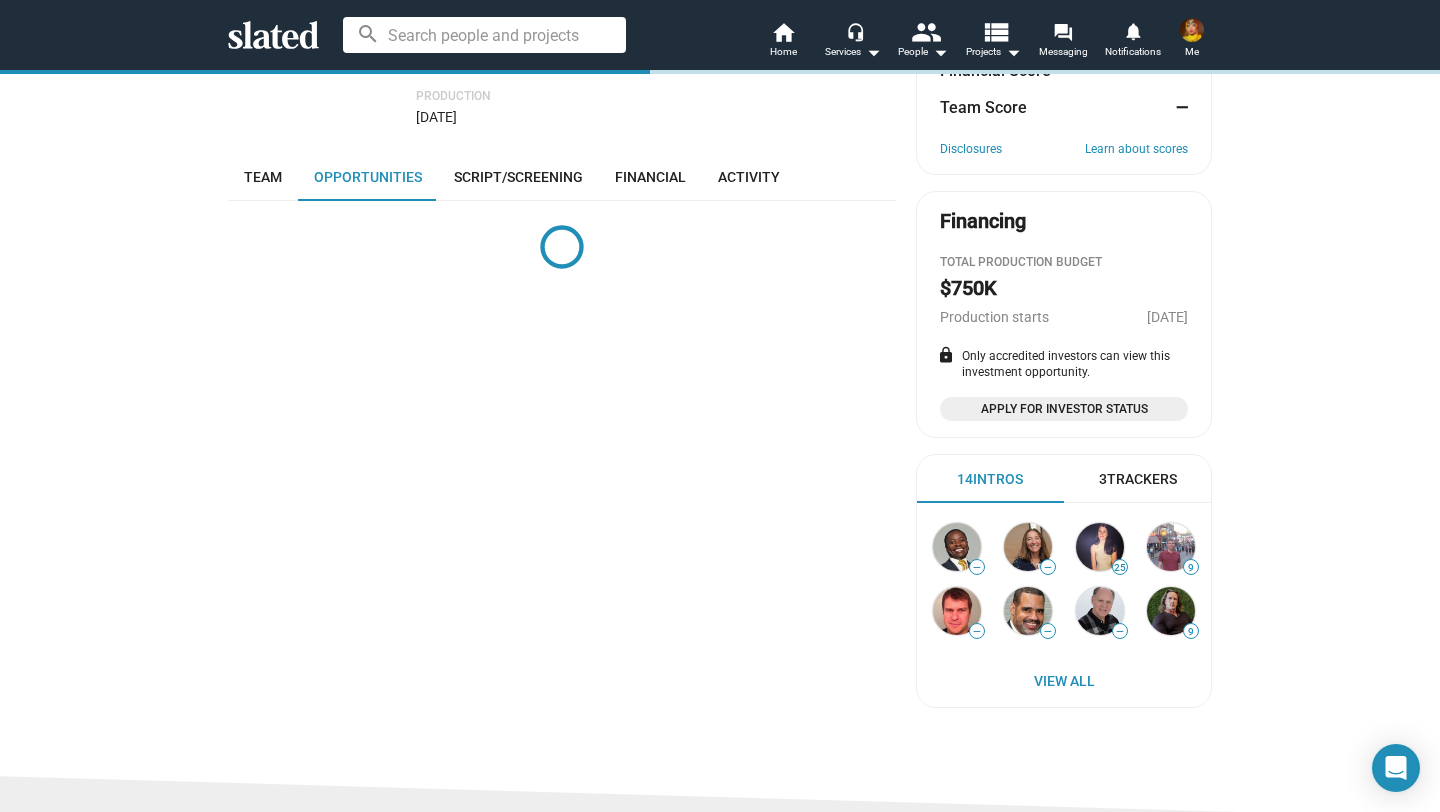 scroll, scrollTop: 480, scrollLeft: 0, axis: vertical 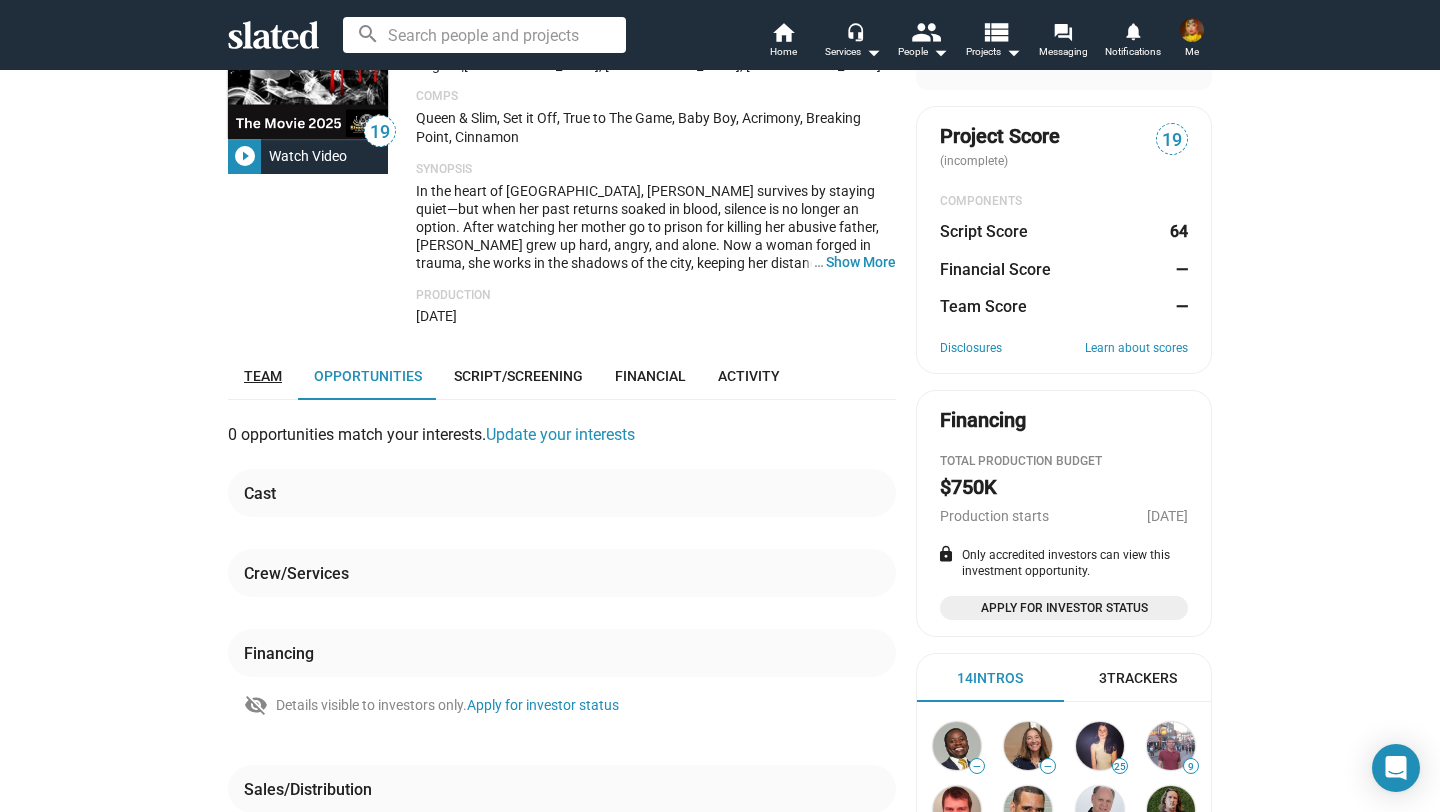 click on "Team" at bounding box center [263, 376] 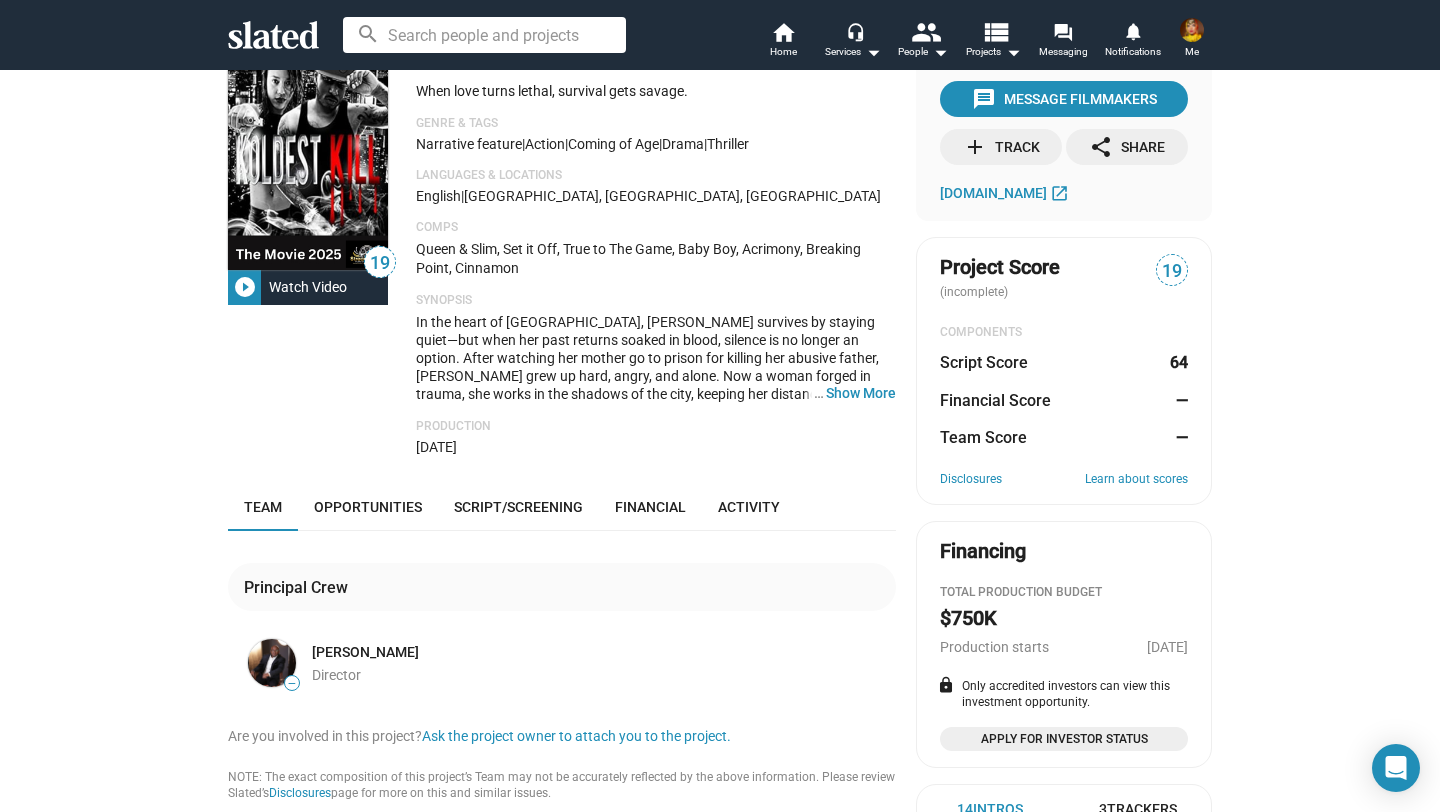 scroll, scrollTop: 0, scrollLeft: 0, axis: both 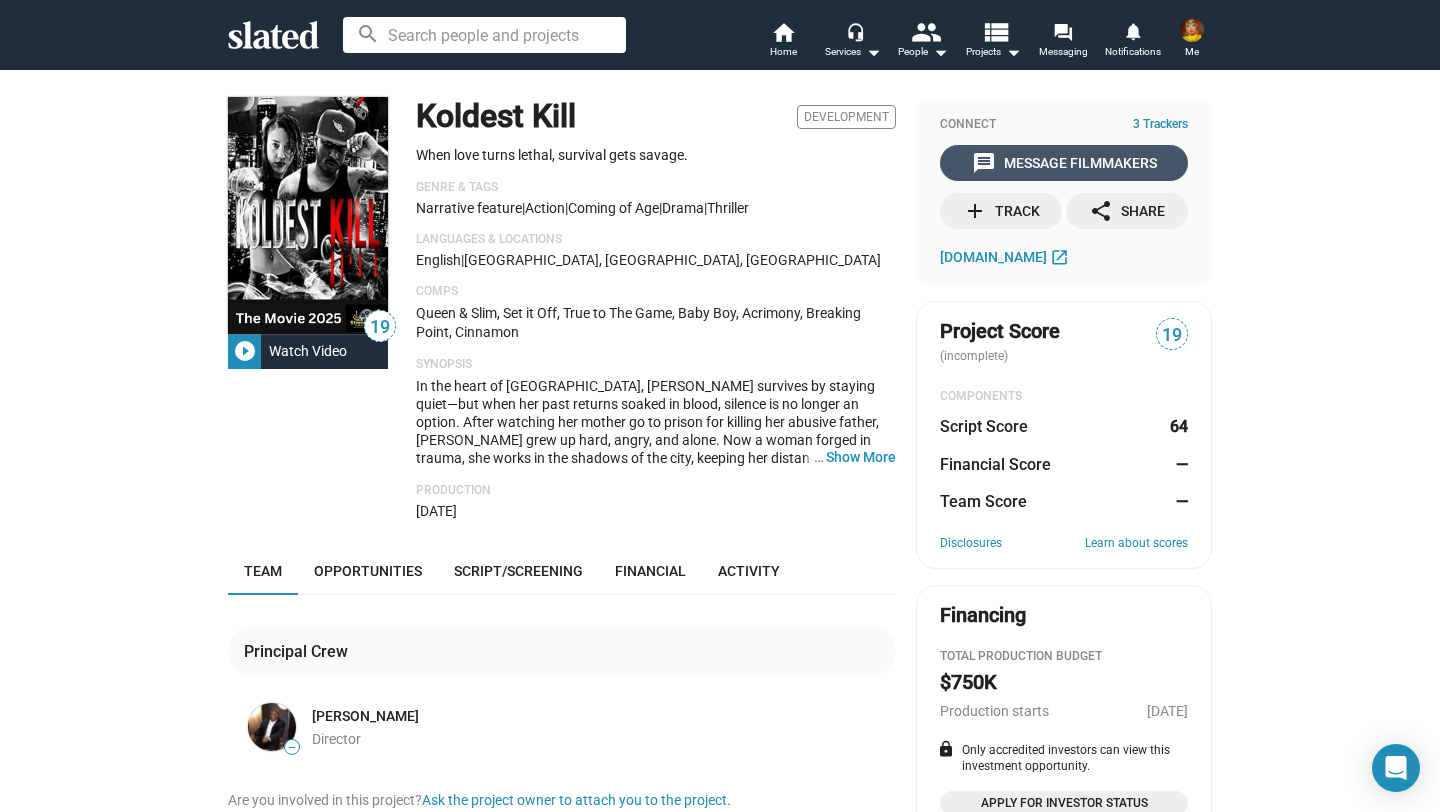 click on "message  Message Filmmakers" 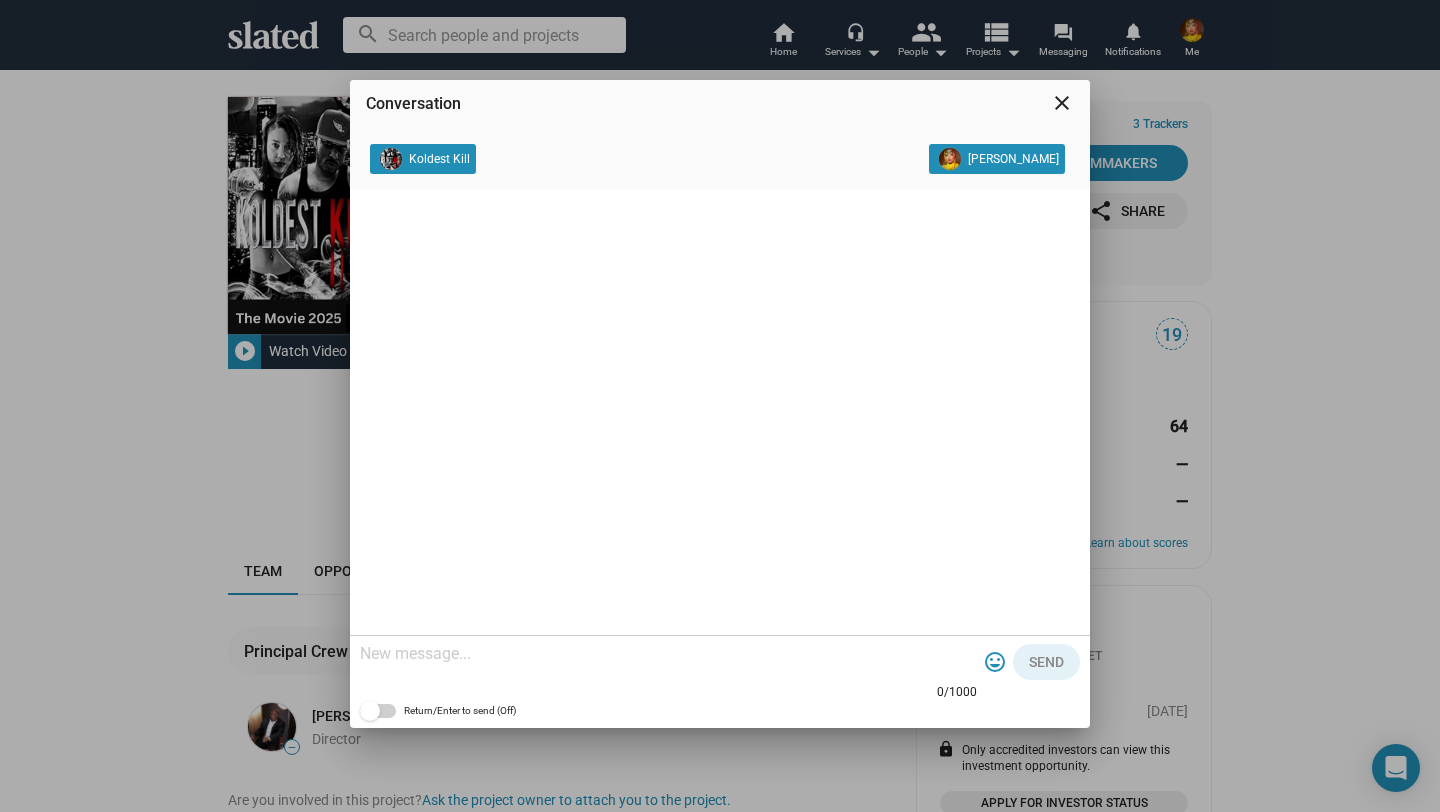 click at bounding box center (668, 654) 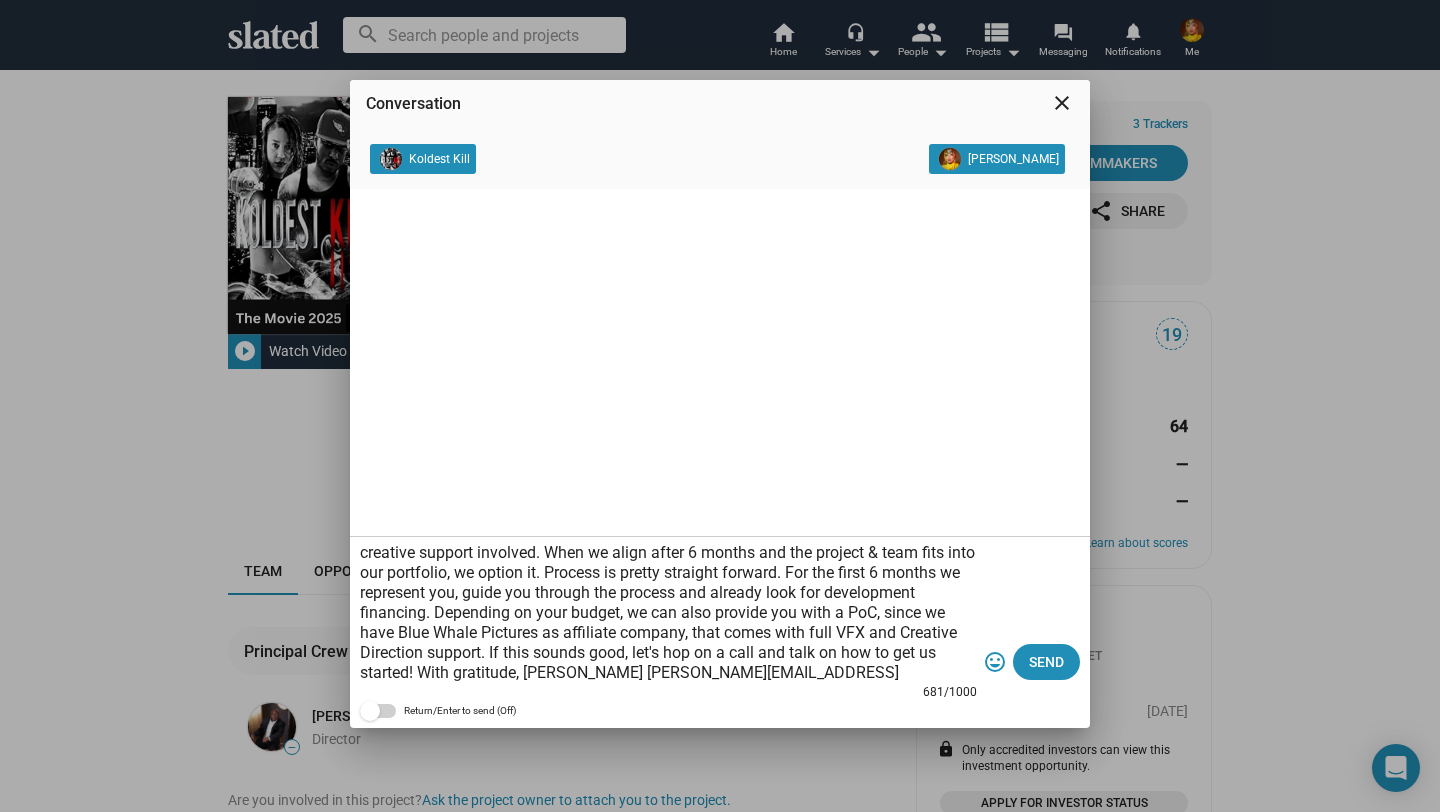 scroll, scrollTop: 0, scrollLeft: 0, axis: both 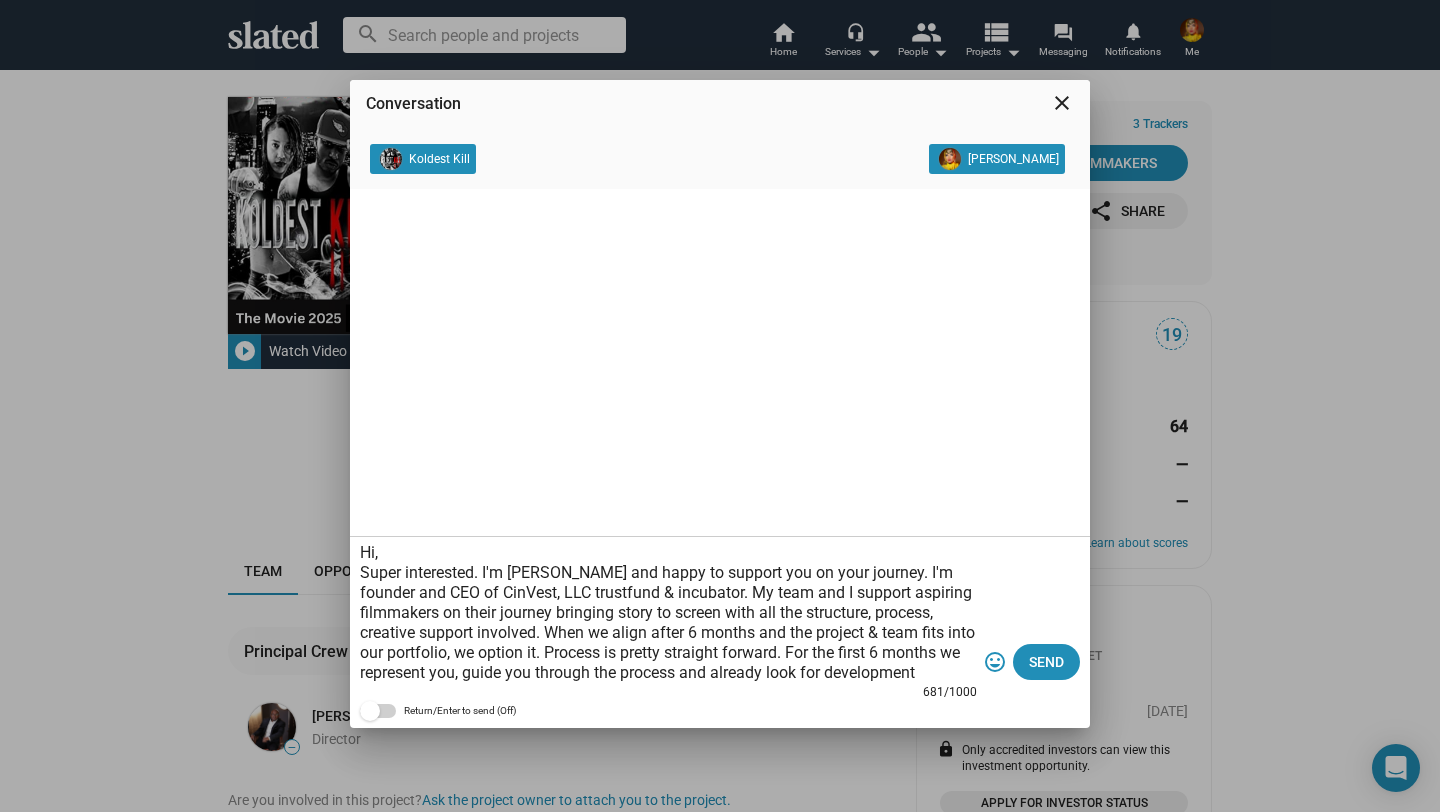 click on "Hi,
Super interested. I'm [PERSON_NAME] and happy to support you on your journey. I'm founder and CEO of CinVest, LLC trustfund & incubator. My team and I support aspiring filmmakers on their journey bringing story to screen with all the structure, process, creative support involved. When we align after 6 months and the project & team fits into our portfolio, we option it. Process is pretty straight forward. For the first 6 months we represent you, guide you through the process and already look for development financing. Depending on your budget, we can also provide you with a PoC, since we have Blue Whale Pictures as affiliate company, that comes with full VFX and Creative Direction support. If this sounds good, let's hop on a call and talk on how to get us started! With gratitude, [PERSON_NAME] [PERSON_NAME][EMAIL_ADDRESS][DOMAIN_NAME]" at bounding box center [668, 613] 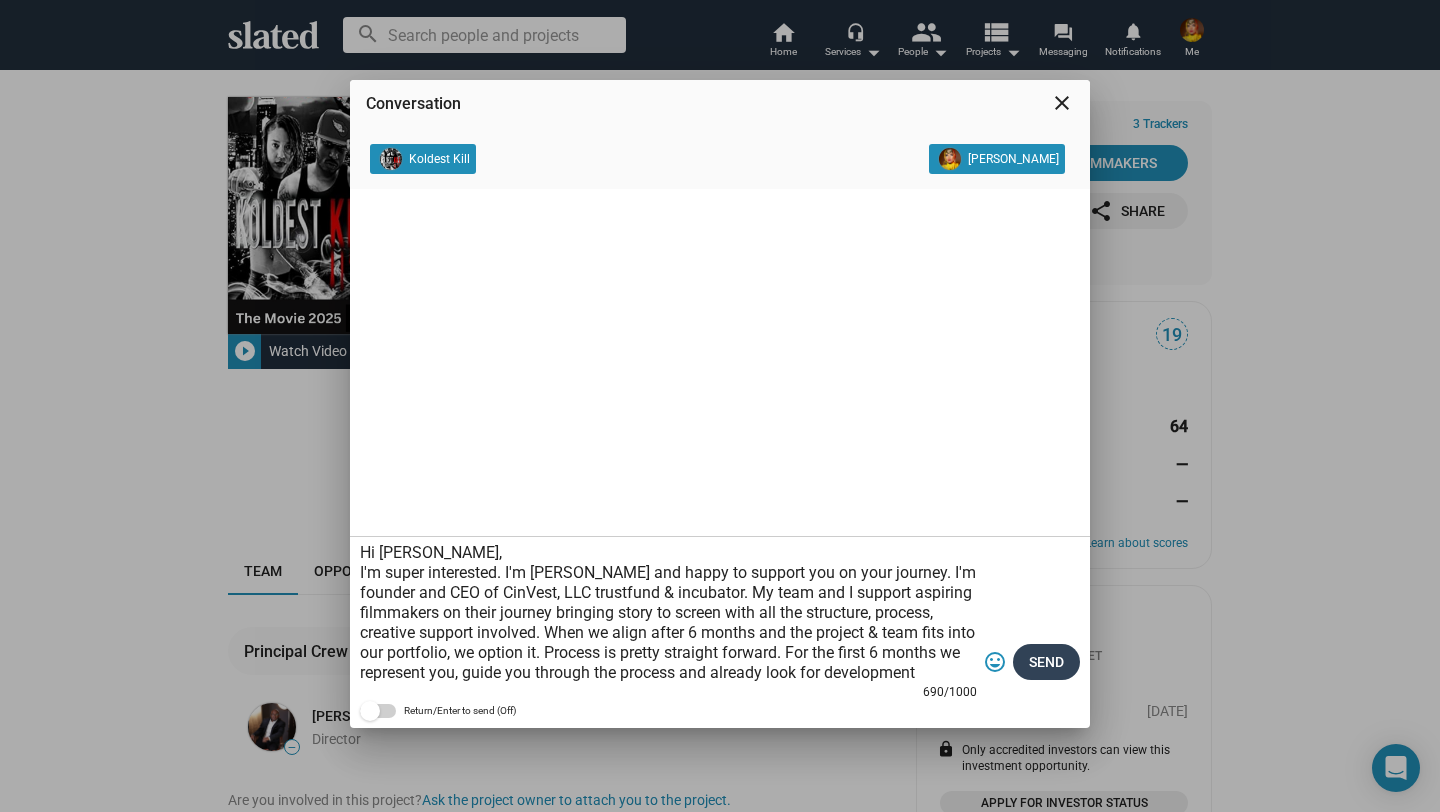 type on "Hi [PERSON_NAME],
I'm super interested. I'm [PERSON_NAME] and happy to support you on your journey. I'm founder and CEO of CinVest, LLC trustfund & incubator. My team and I support aspiring filmmakers on their journey bringing story to screen with all the structure, process, creative support involved. When we align after 6 months and the project & team fits into our portfolio, we option it. Process is pretty straight forward. For the first 6 months we represent you, guide you through the process and already look for development financing. Depending on your budget, we can also provide you with a PoC, since we have Blue Whale Pictures as affiliate company, that comes with full VFX and Creative Direction support. If this sounds good, let's hop on a call and talk on how to get us started! With gratitude, [PERSON_NAME] [PERSON_NAME][EMAIL_ADDRESS][DOMAIN_NAME]" 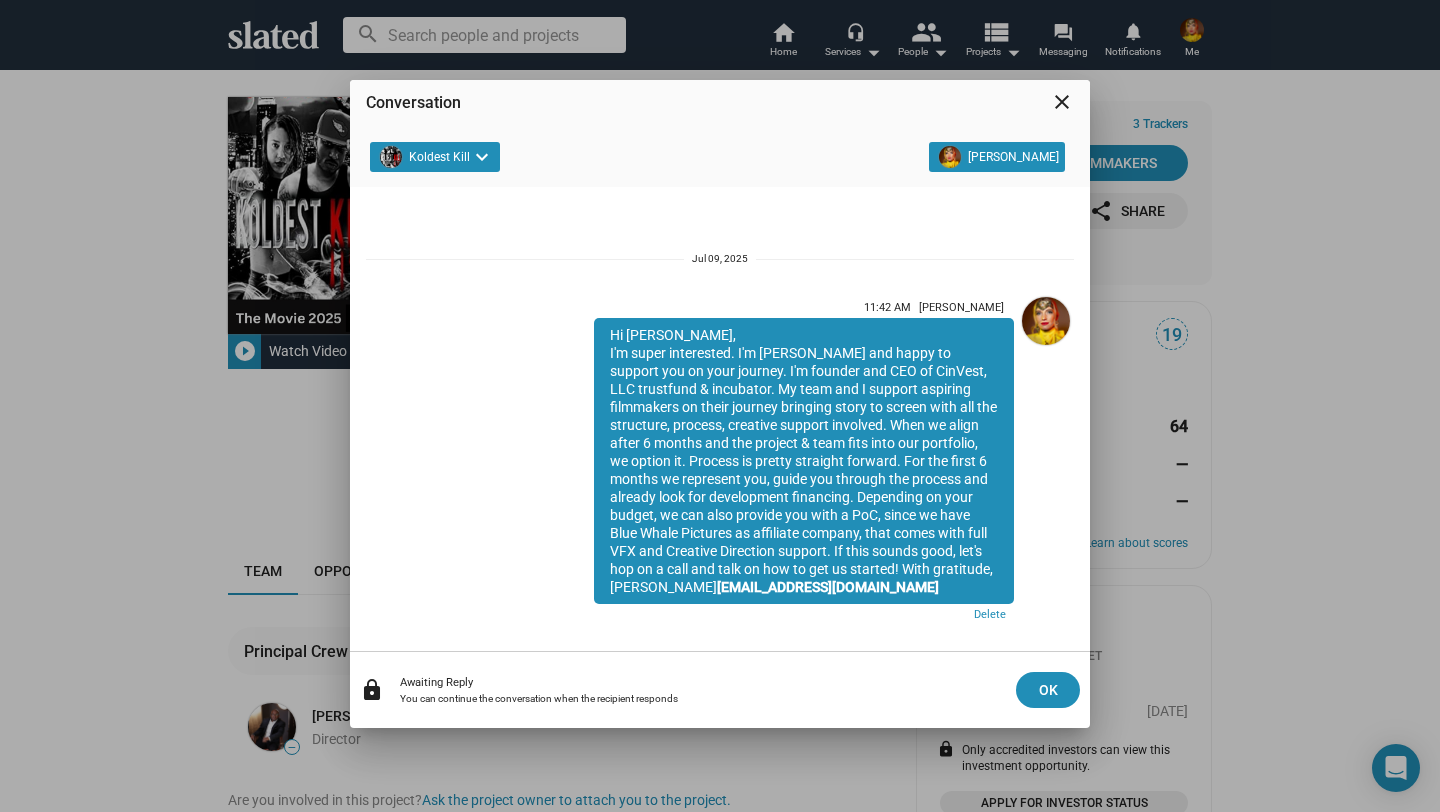 scroll, scrollTop: 22, scrollLeft: 0, axis: vertical 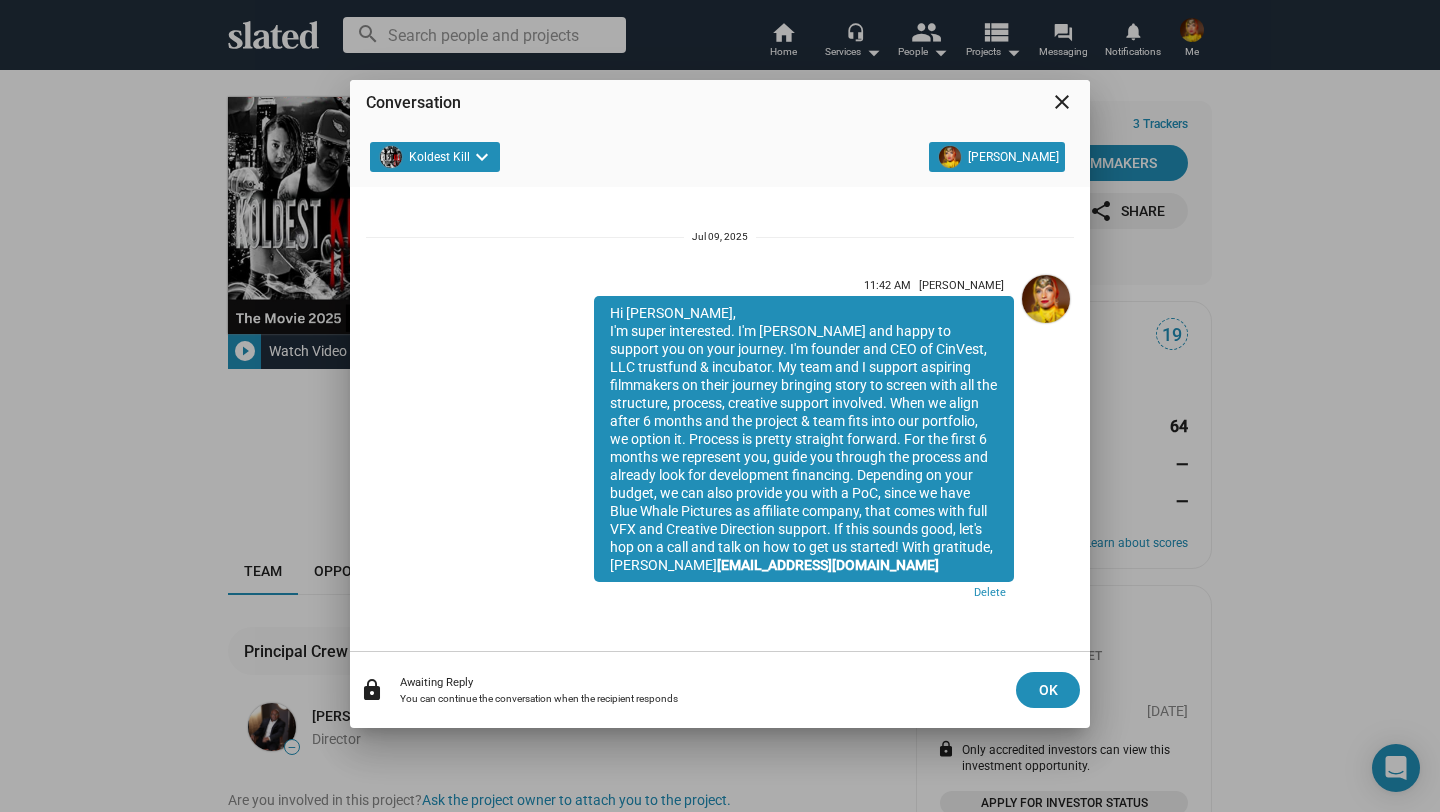 click on "close" at bounding box center (1062, 102) 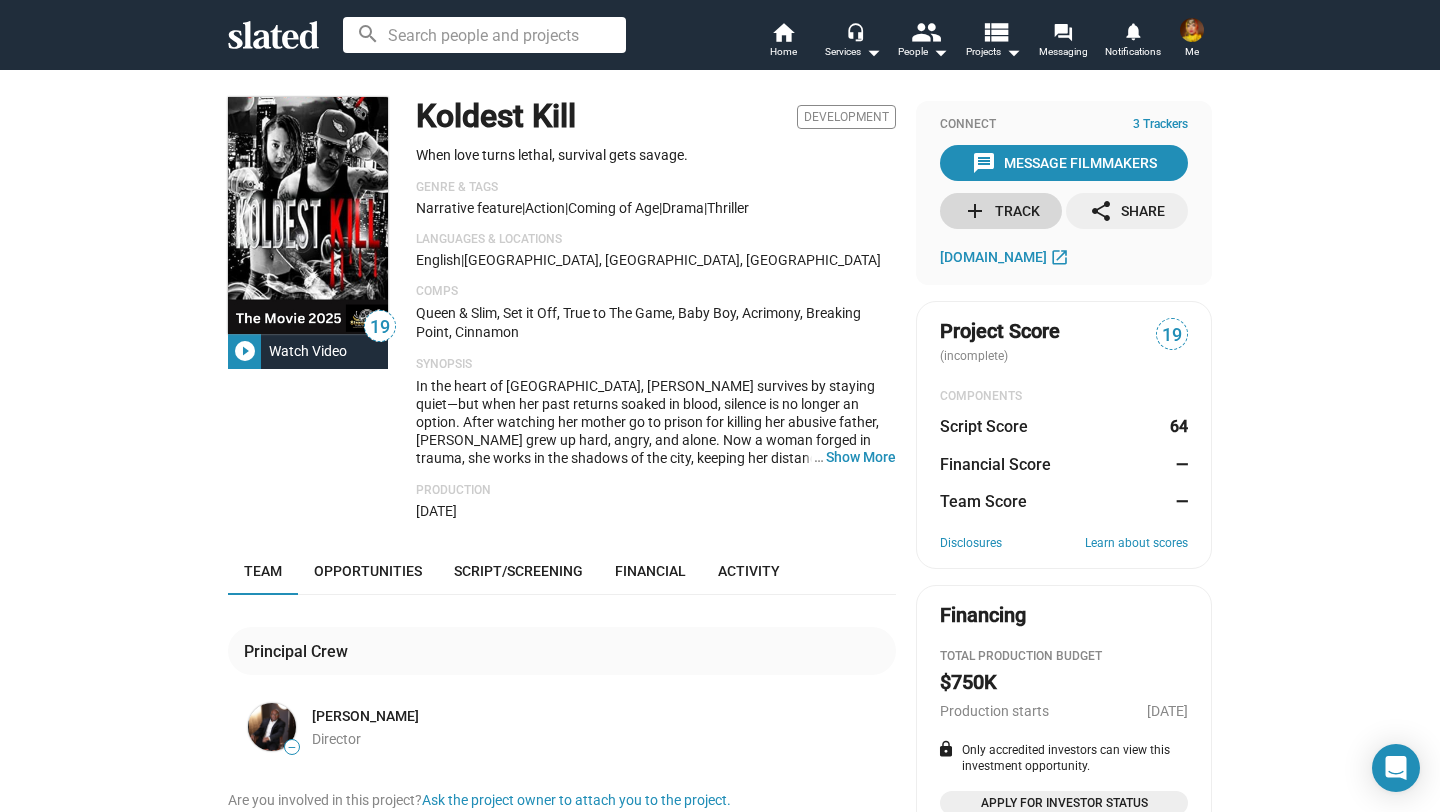 click on "add  Track" 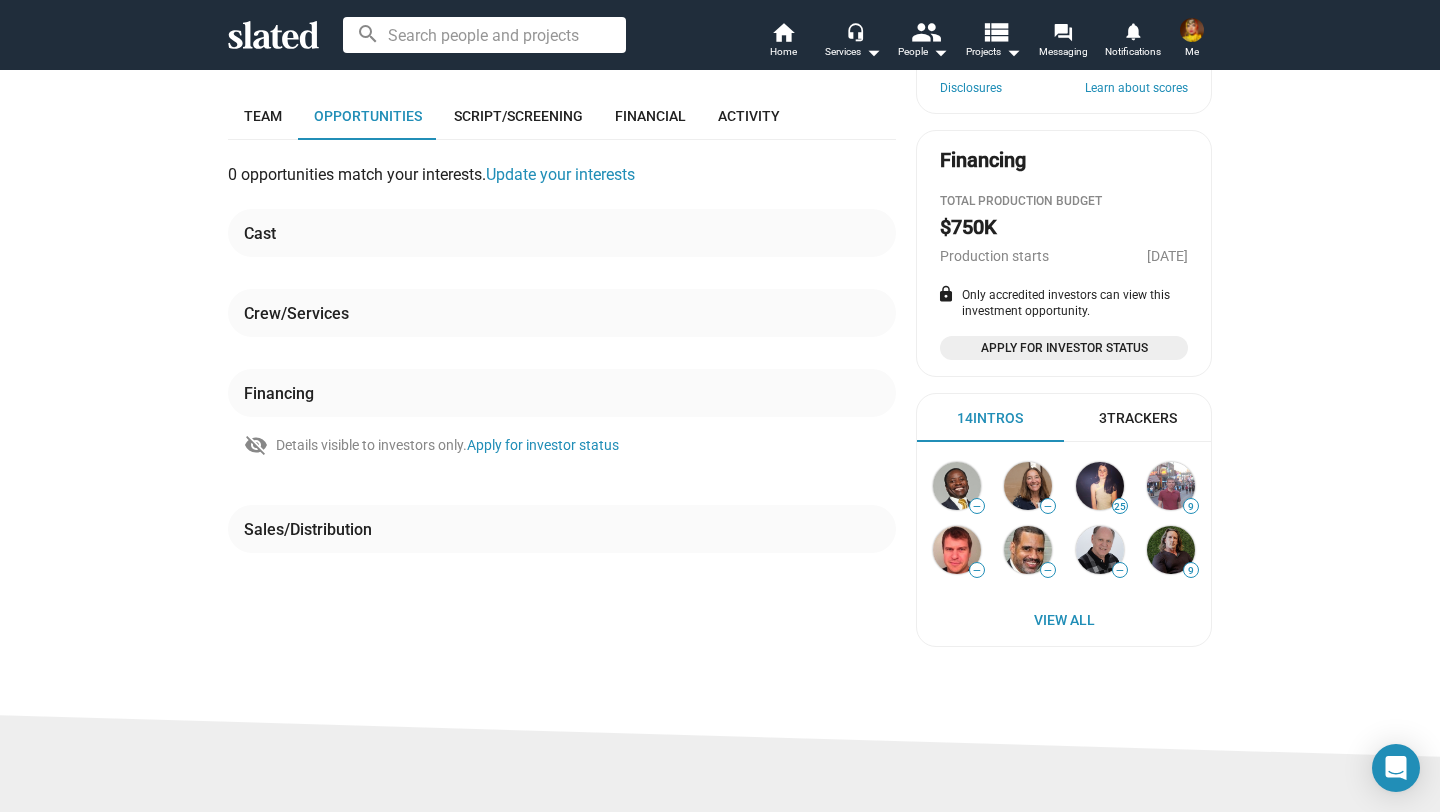 scroll, scrollTop: 480, scrollLeft: 0, axis: vertical 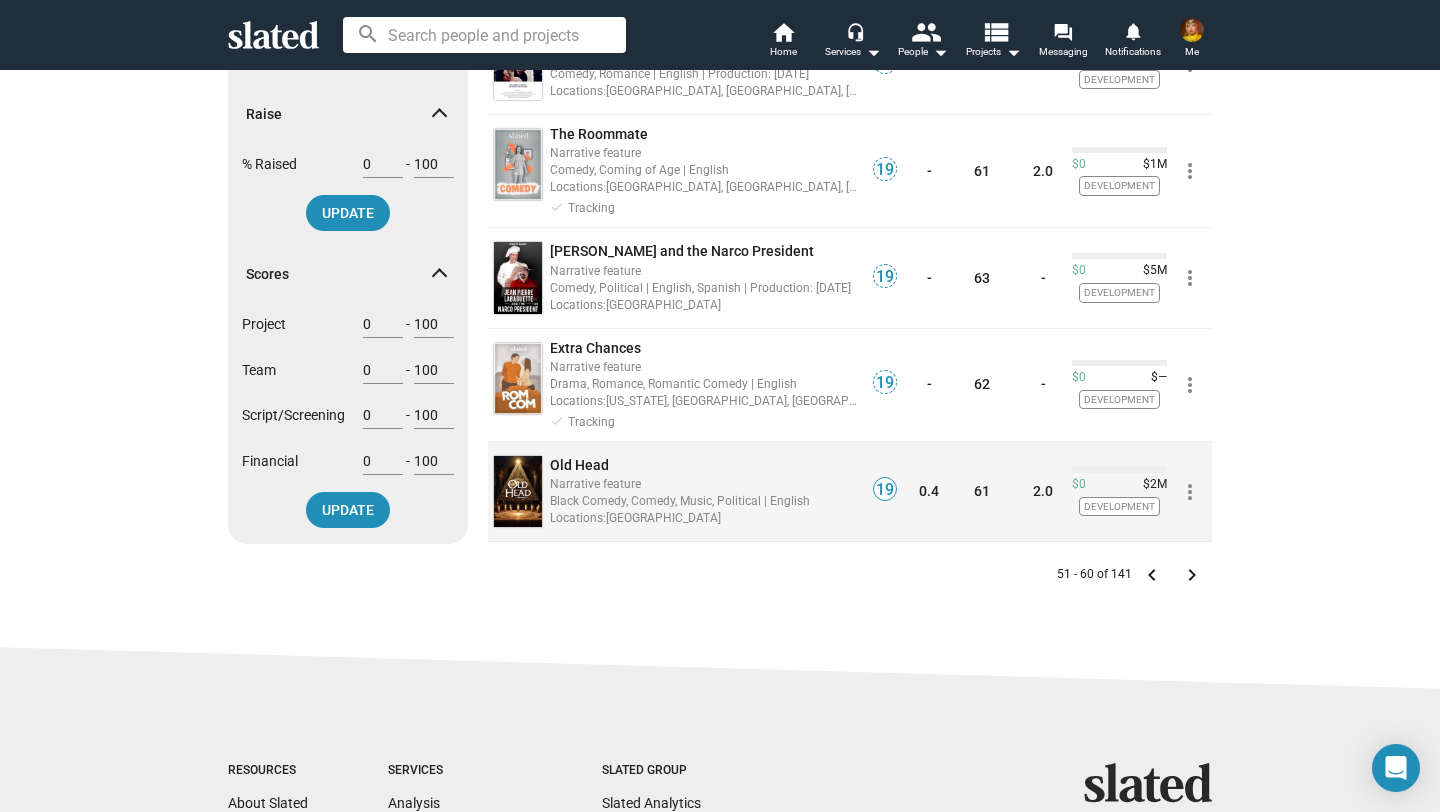 click on "Narrative feature" 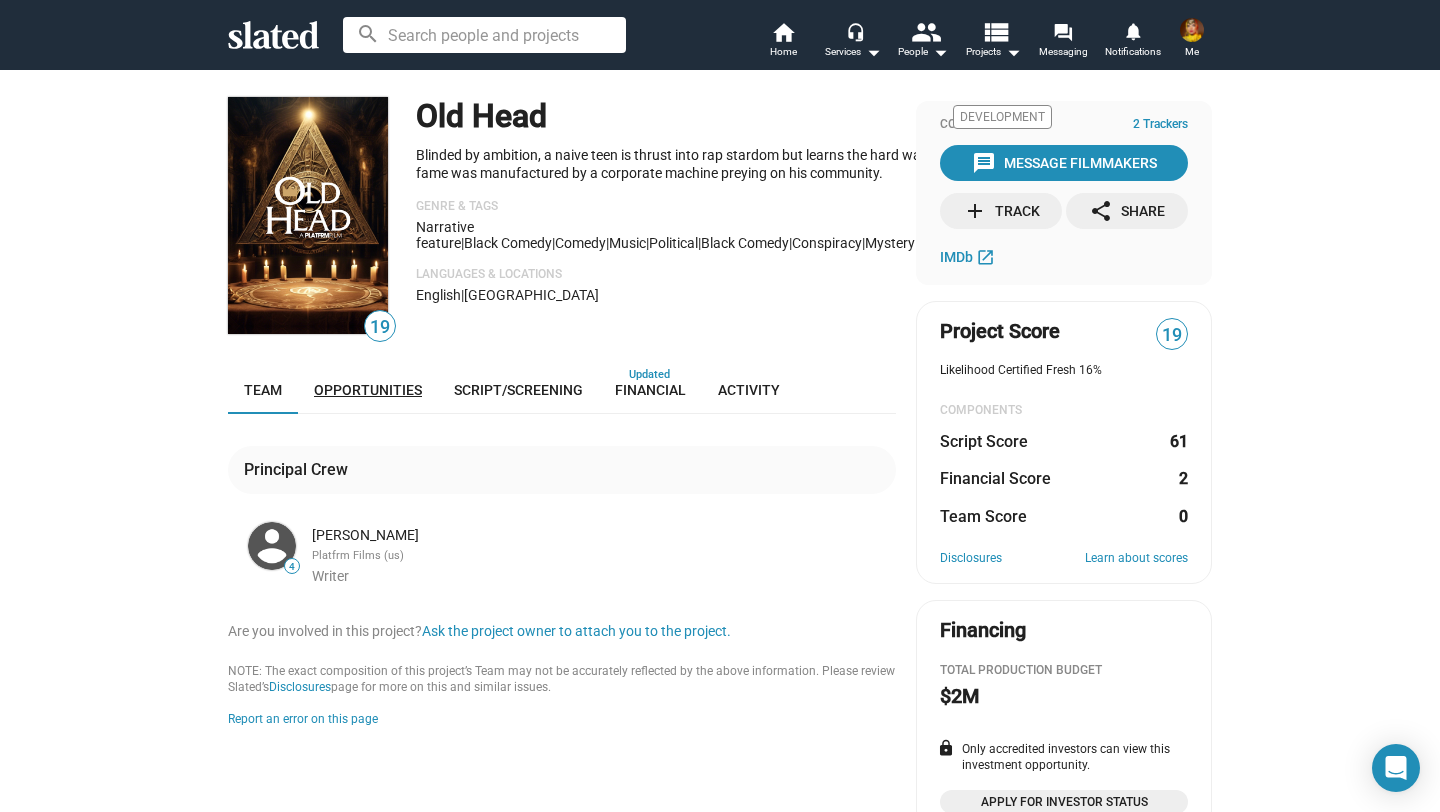 click on "Opportunities" at bounding box center (368, 390) 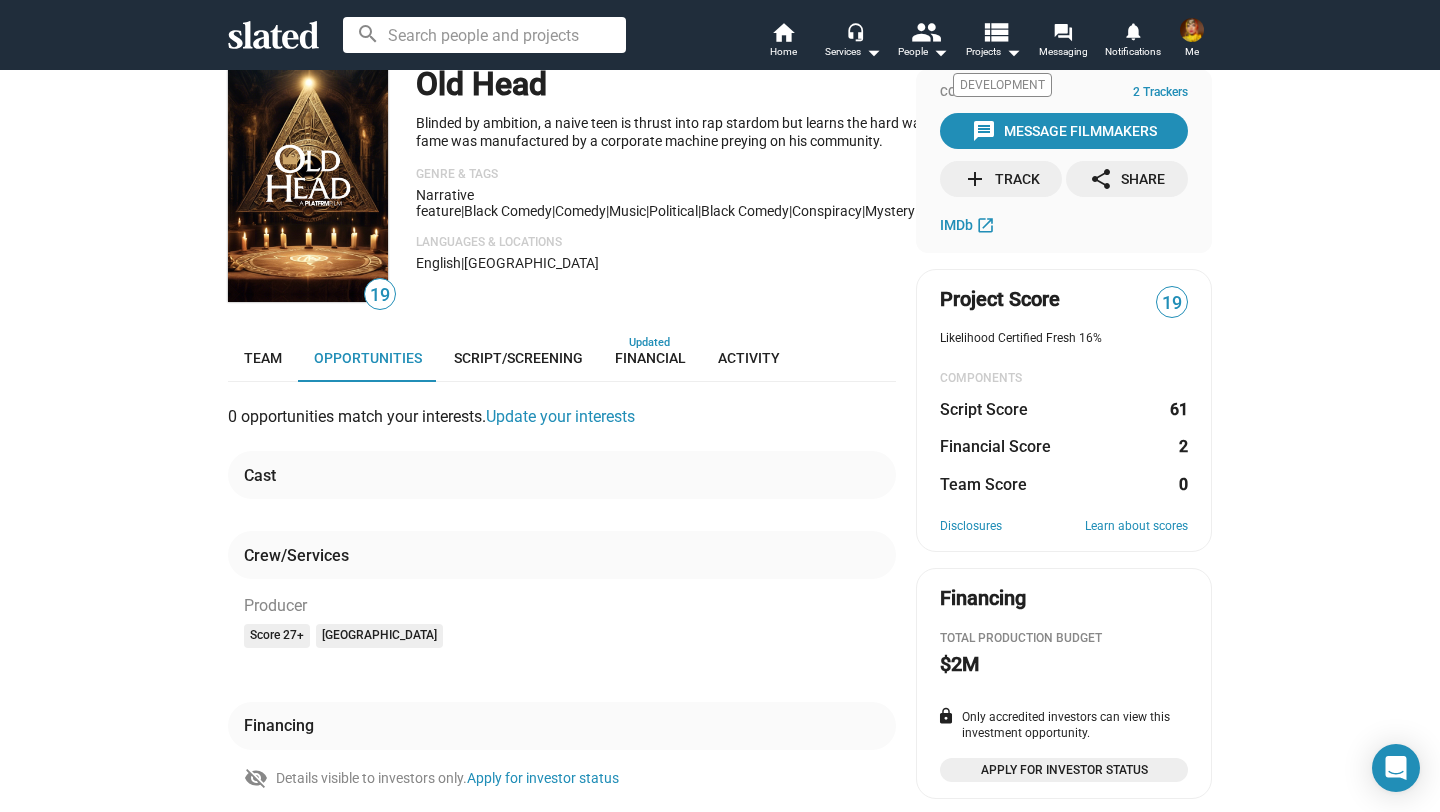 scroll, scrollTop: 0, scrollLeft: 0, axis: both 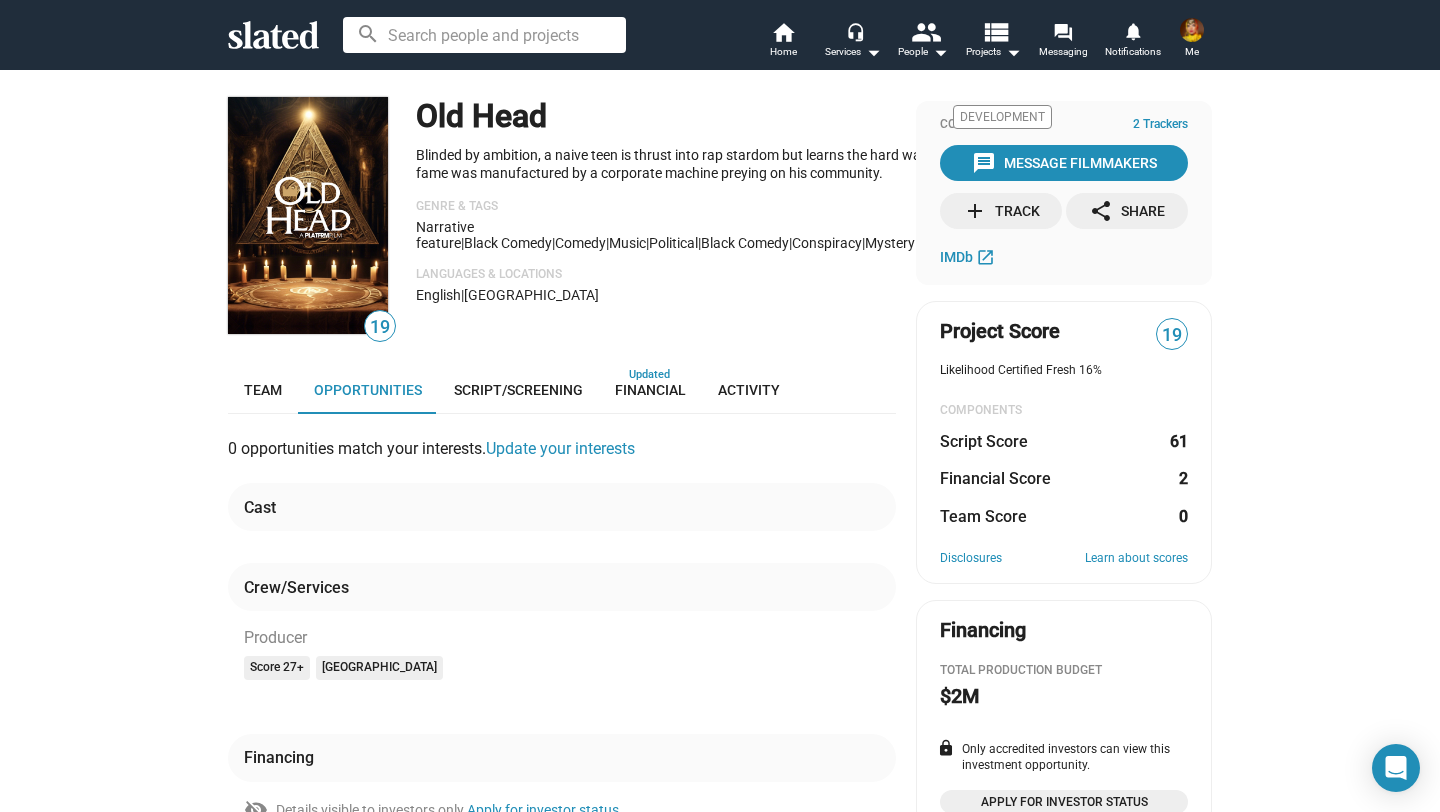 click on "add  Track" 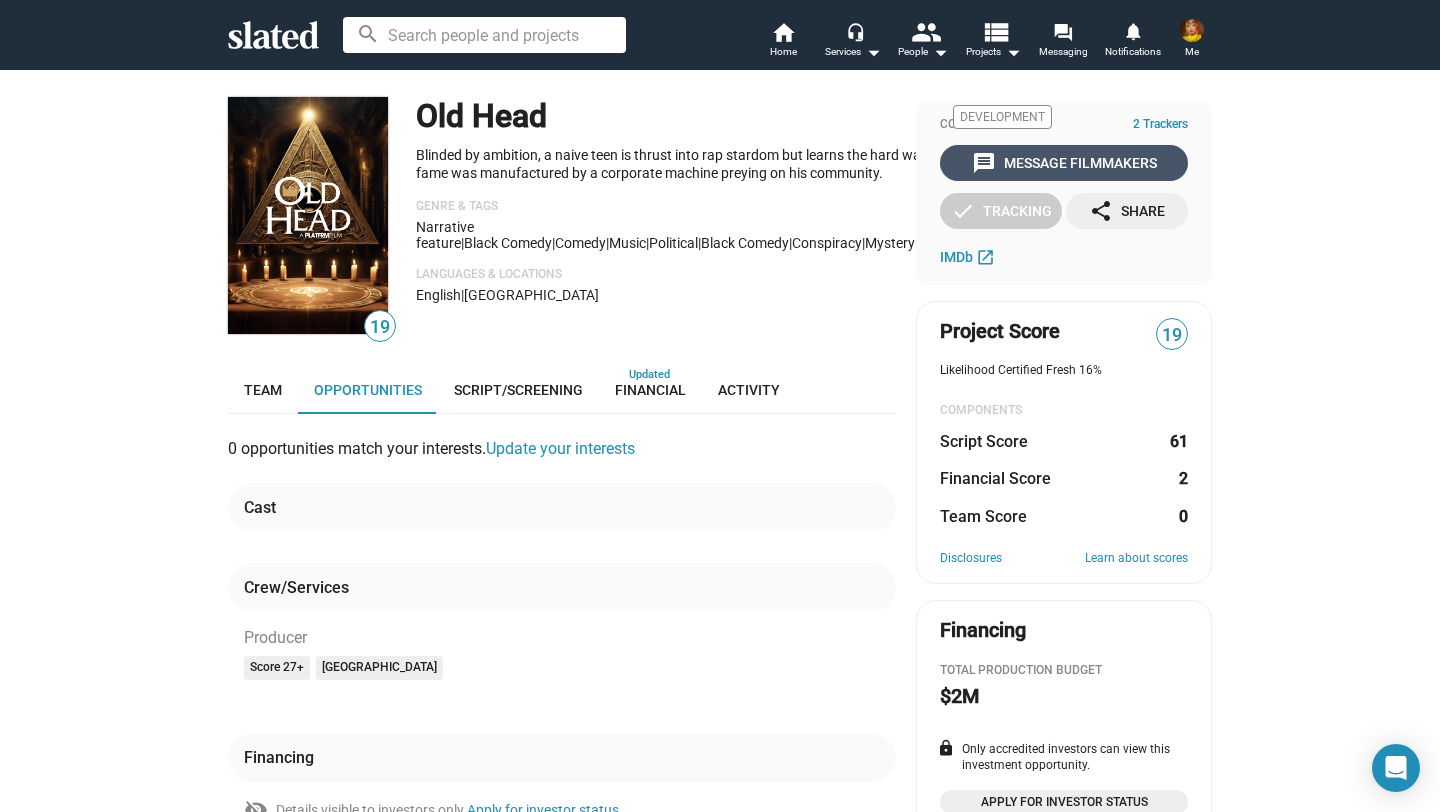 click on "message  Message Filmmakers" 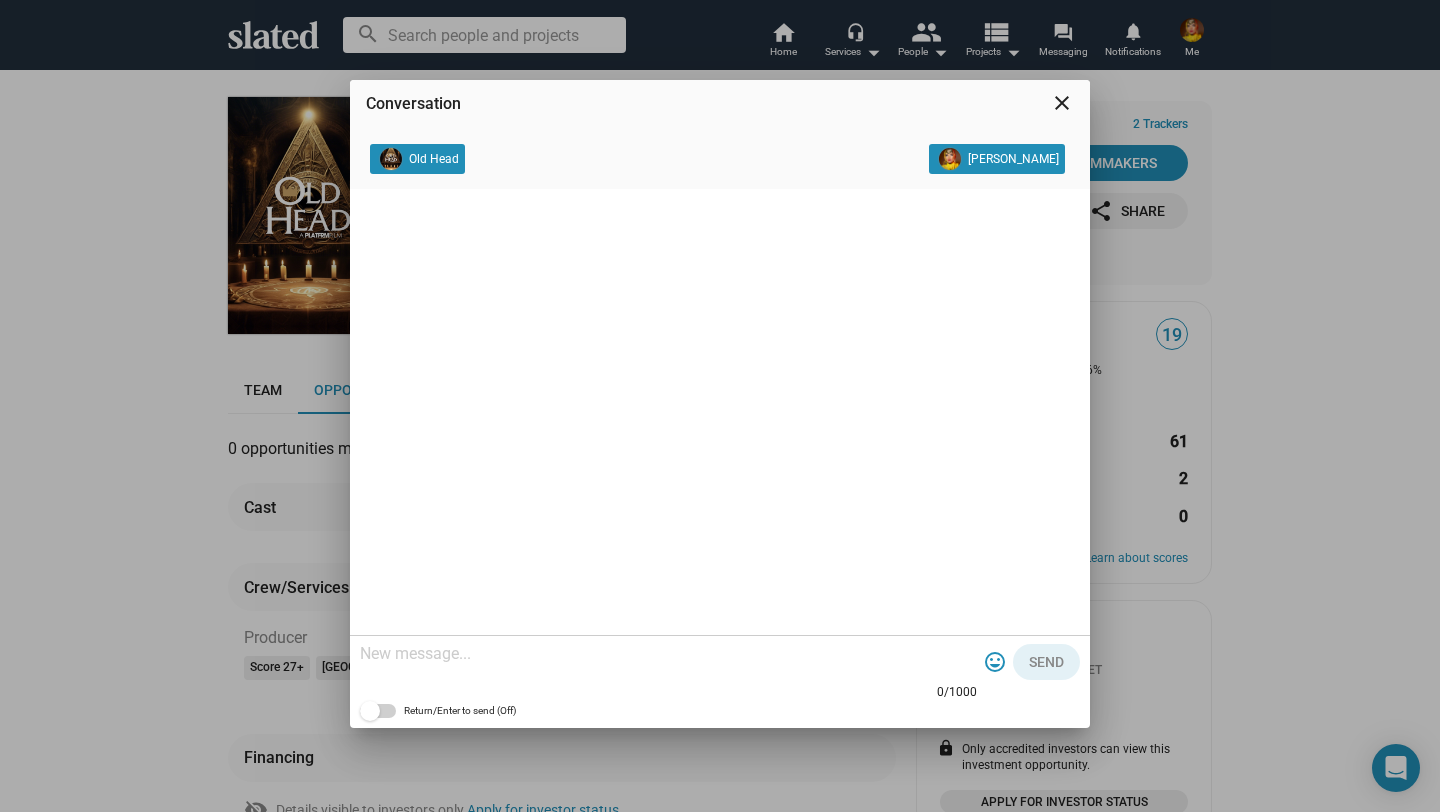click at bounding box center [668, 654] 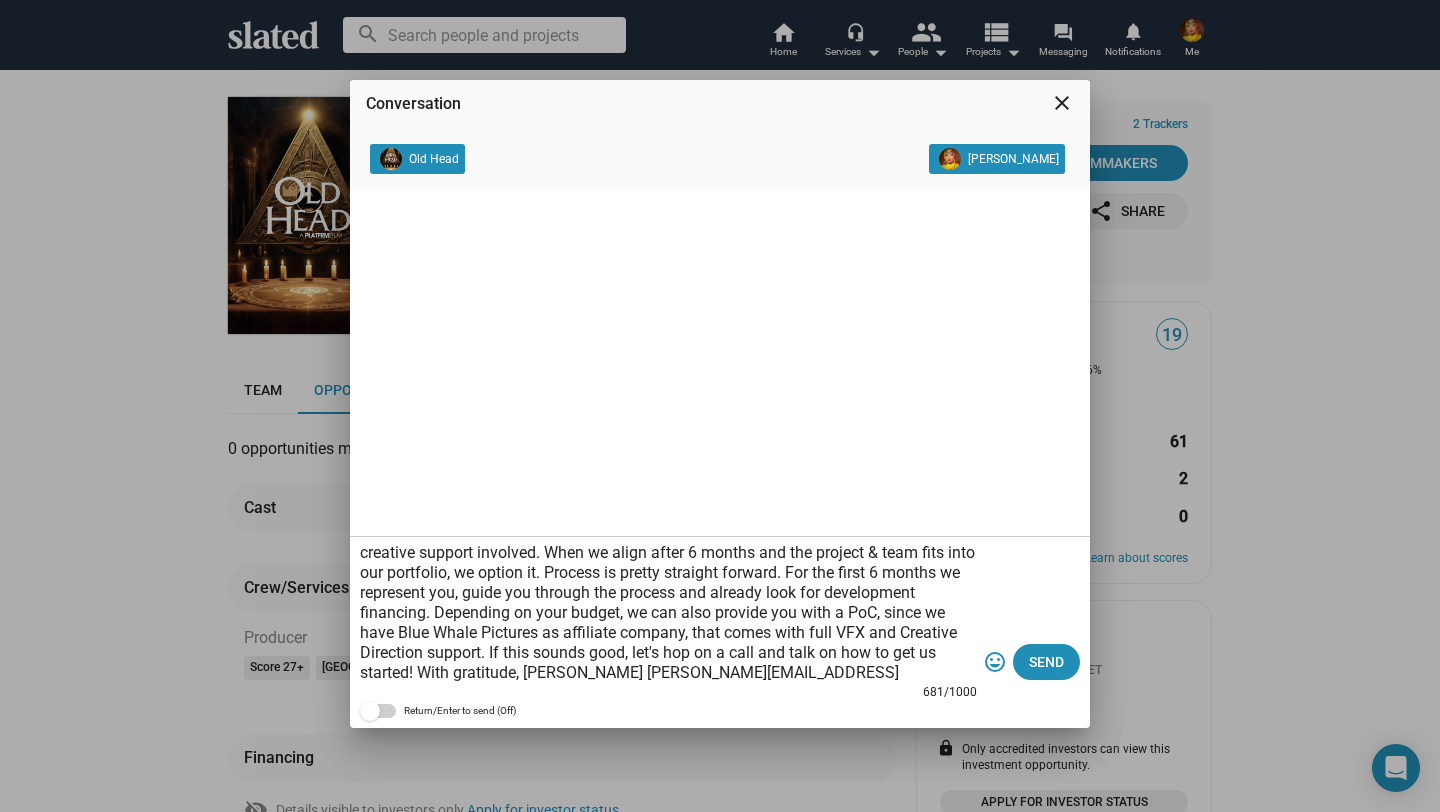 scroll, scrollTop: 0, scrollLeft: 0, axis: both 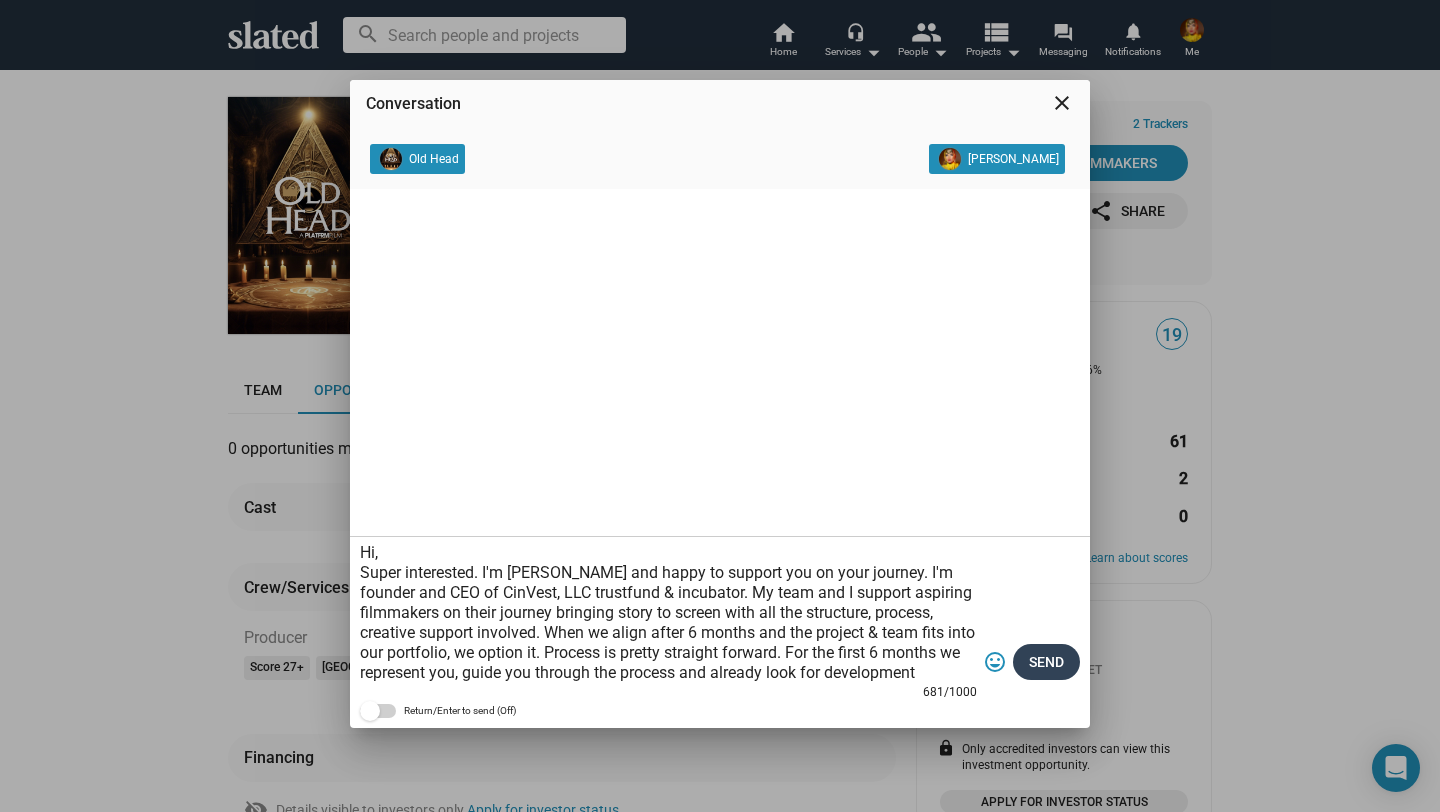 type on "Hi,
Super interested. I'm [PERSON_NAME] and happy to support you on your journey. I'm founder and CEO of CinVest, LLC trustfund & incubator. My team and I support aspiring filmmakers on their journey bringing story to screen with all the structure, process, creative support involved. When we align after 6 months and the project & team fits into our portfolio, we option it. Process is pretty straight forward. For the first 6 months we represent you, guide you through the process and already look for development financing. Depending on your budget, we can also provide you with a PoC, since we have Blue Whale Pictures as affiliate company, that comes with full VFX and Creative Direction support. If this sounds good, let's hop on a call and talk on how to get us started! With gratitude, [PERSON_NAME] [PERSON_NAME][EMAIL_ADDRESS][DOMAIN_NAME]" 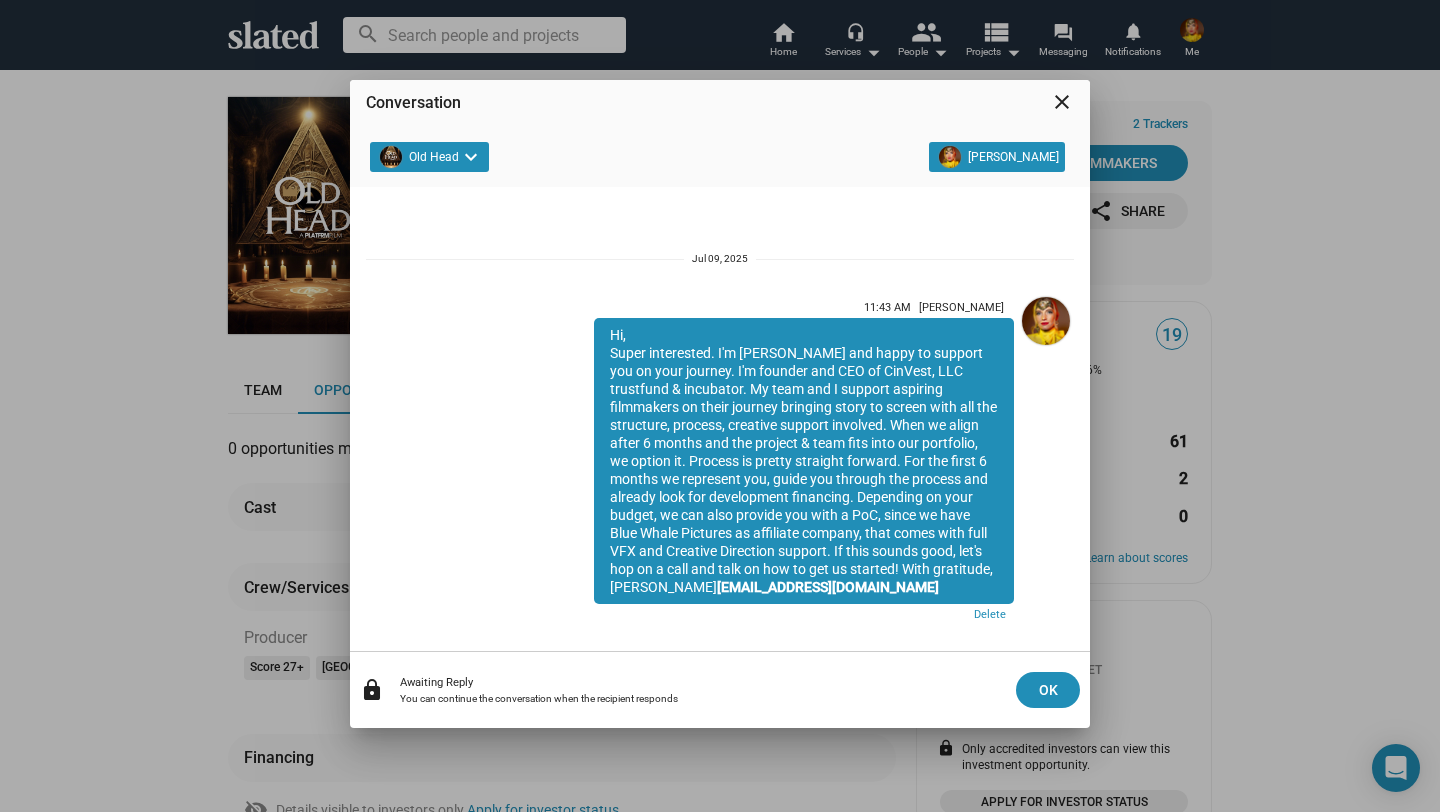 scroll, scrollTop: 22, scrollLeft: 0, axis: vertical 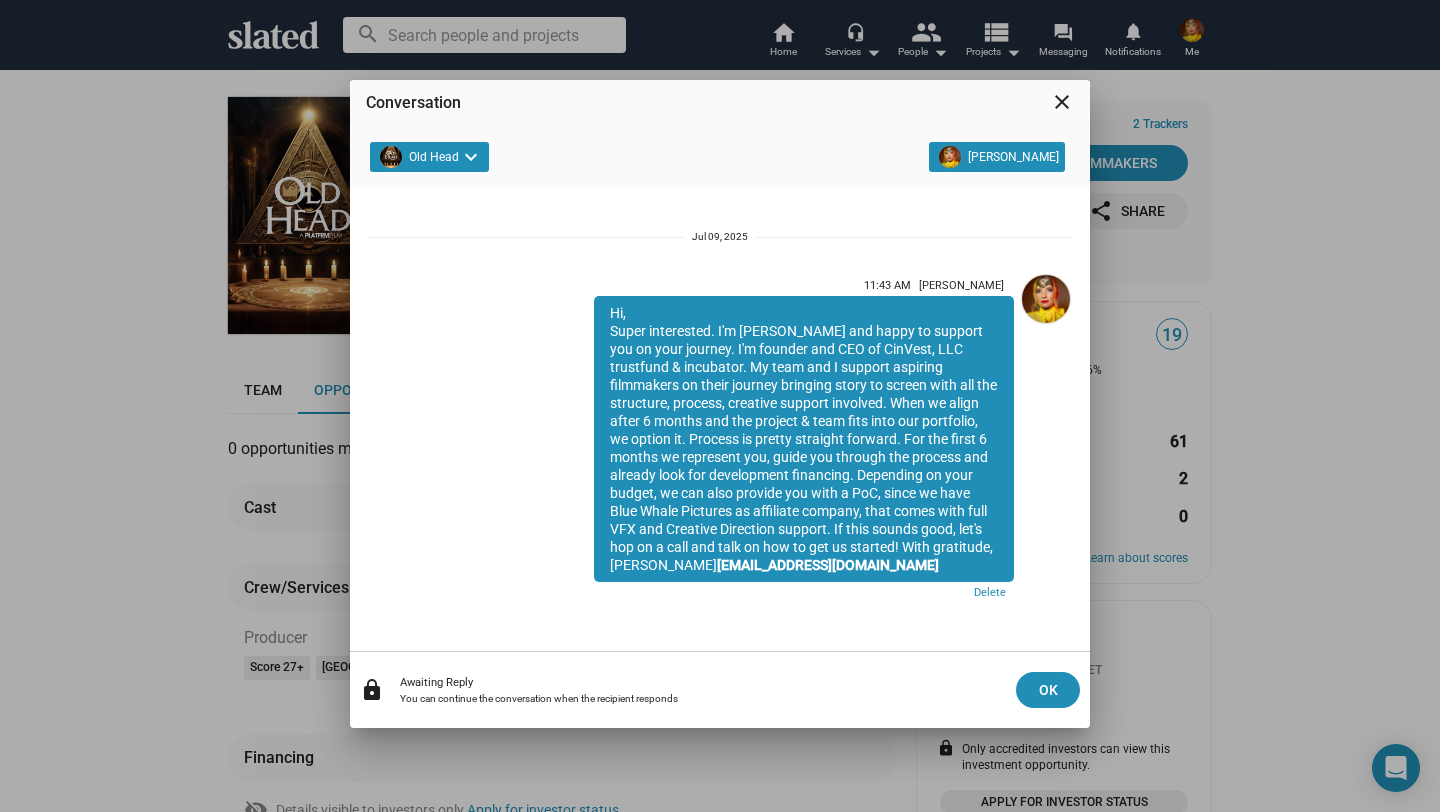 click on "close" at bounding box center (1062, 102) 